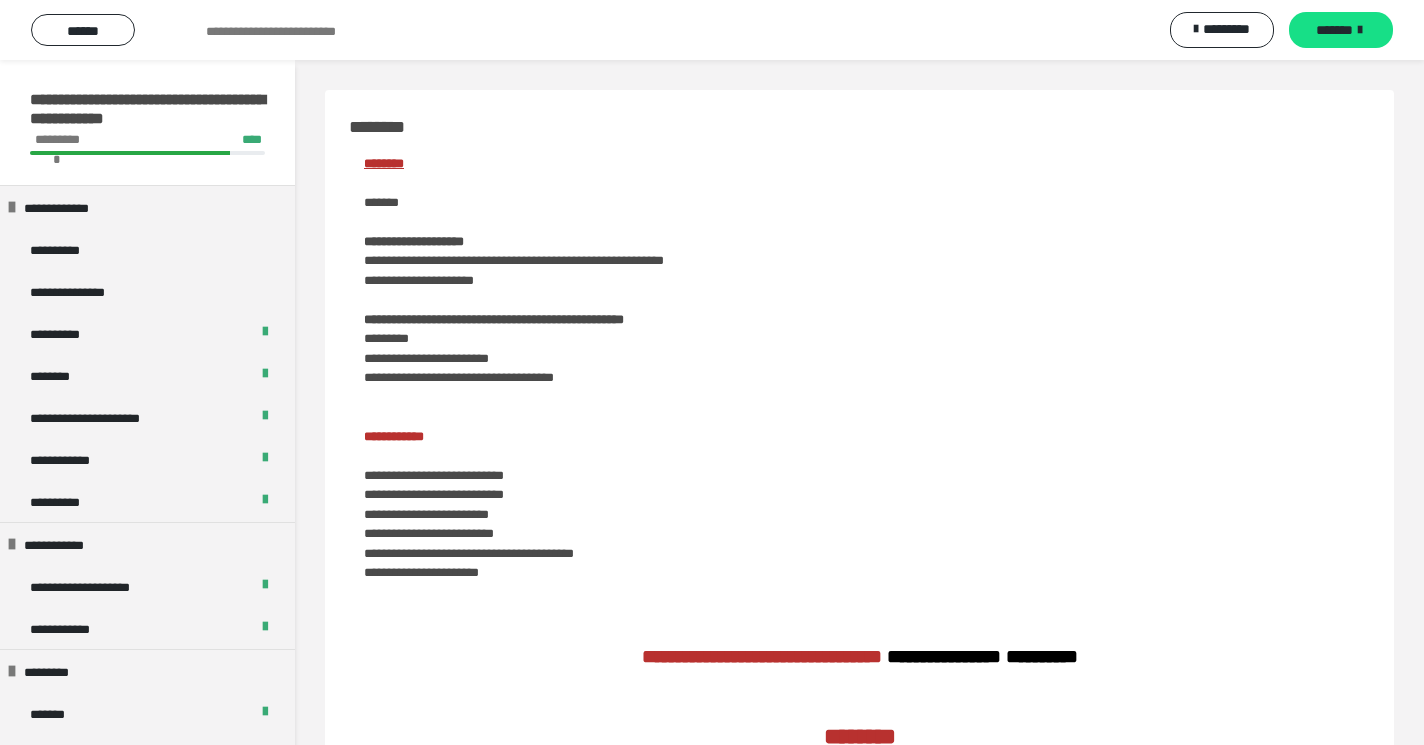 scroll, scrollTop: 2376, scrollLeft: 0, axis: vertical 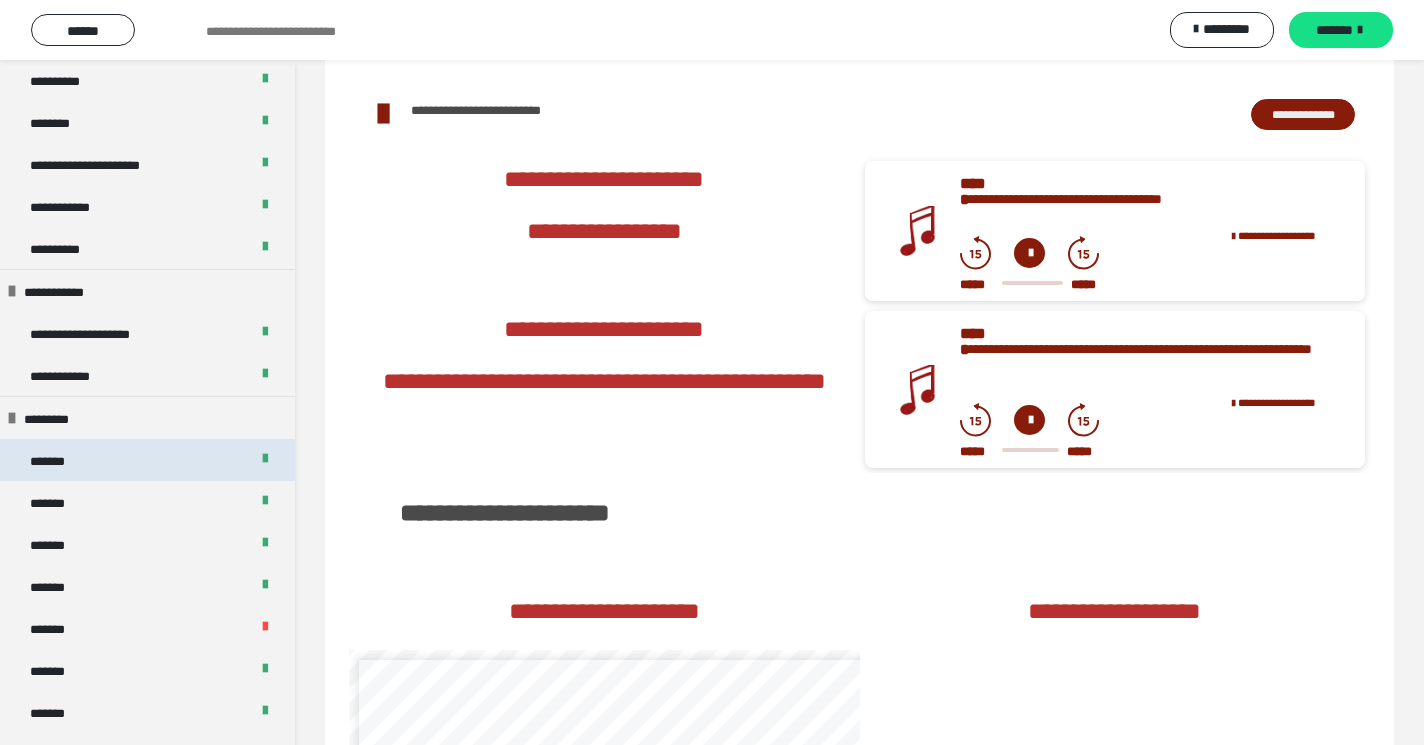 click on "*******" at bounding box center (147, 460) 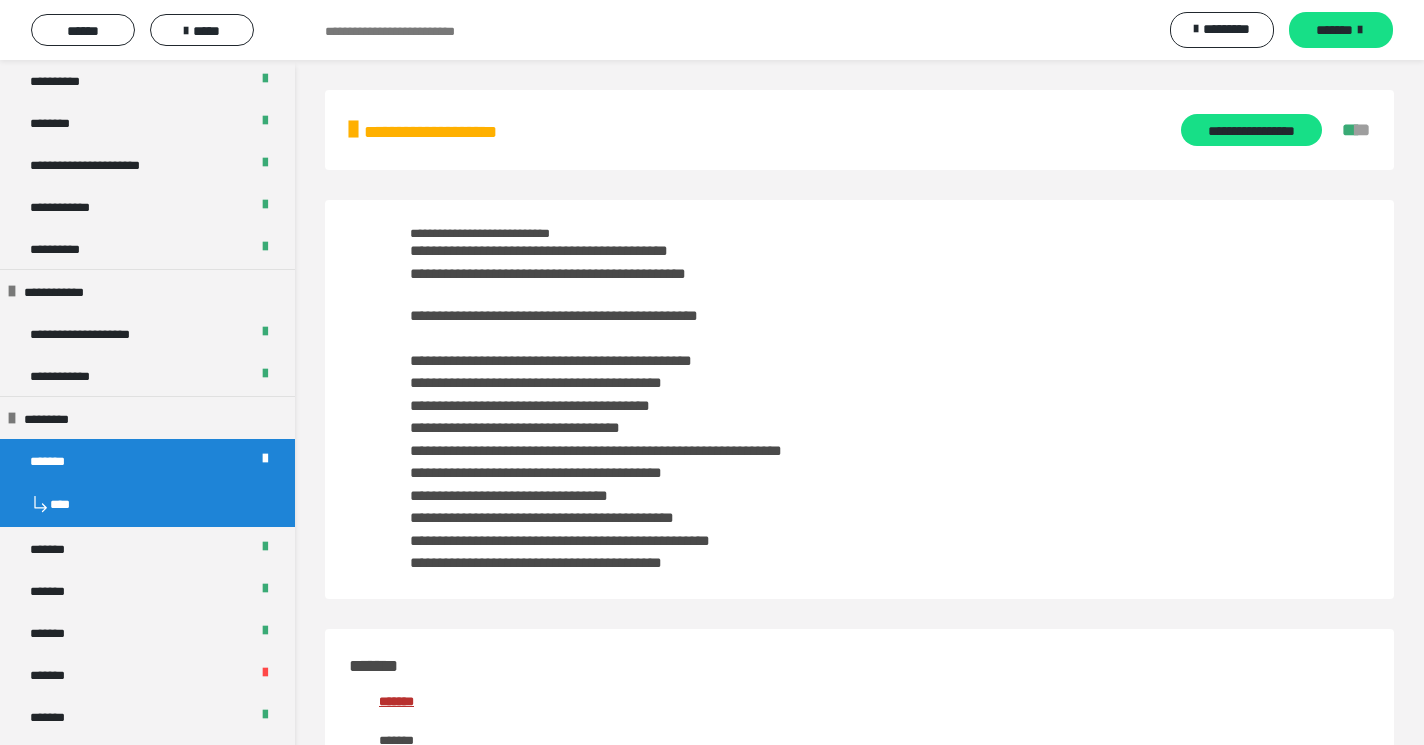 scroll, scrollTop: 0, scrollLeft: 0, axis: both 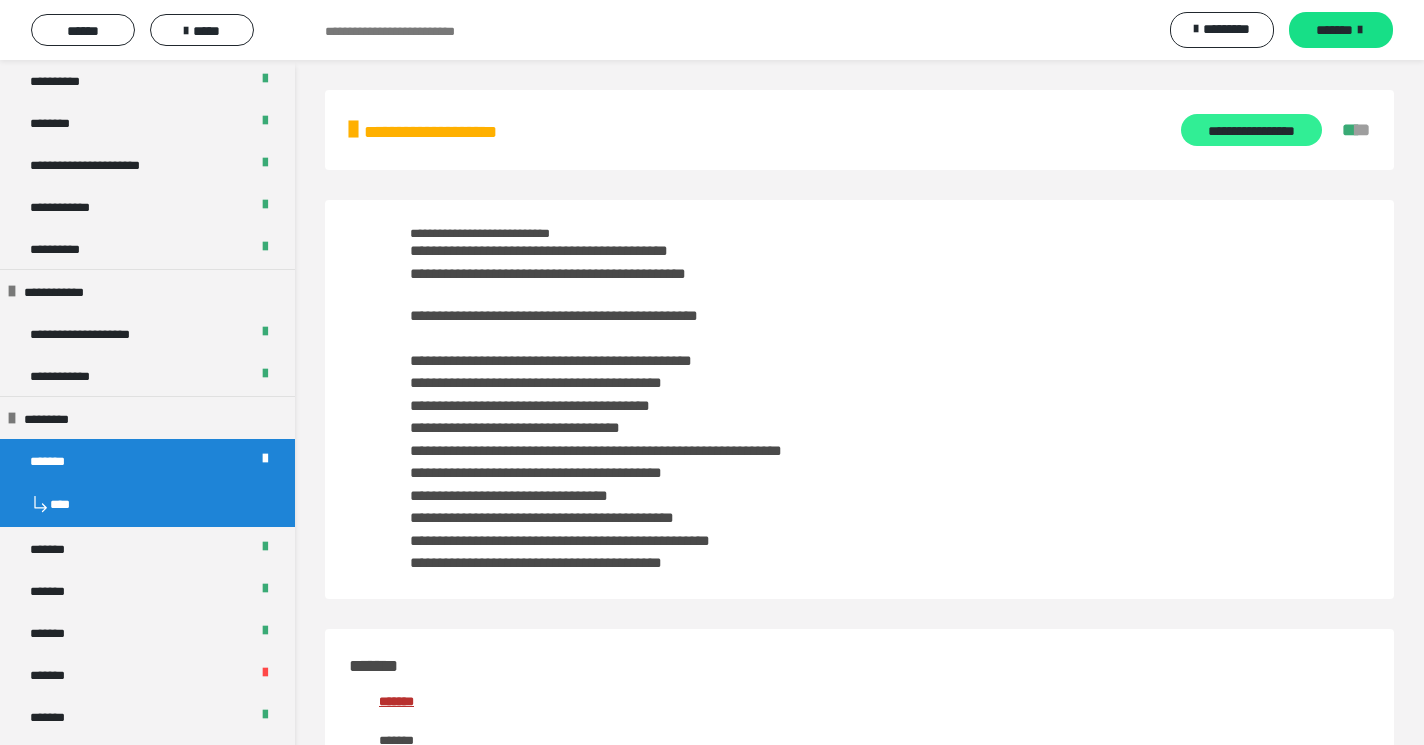 click on "**********" at bounding box center [1251, 130] 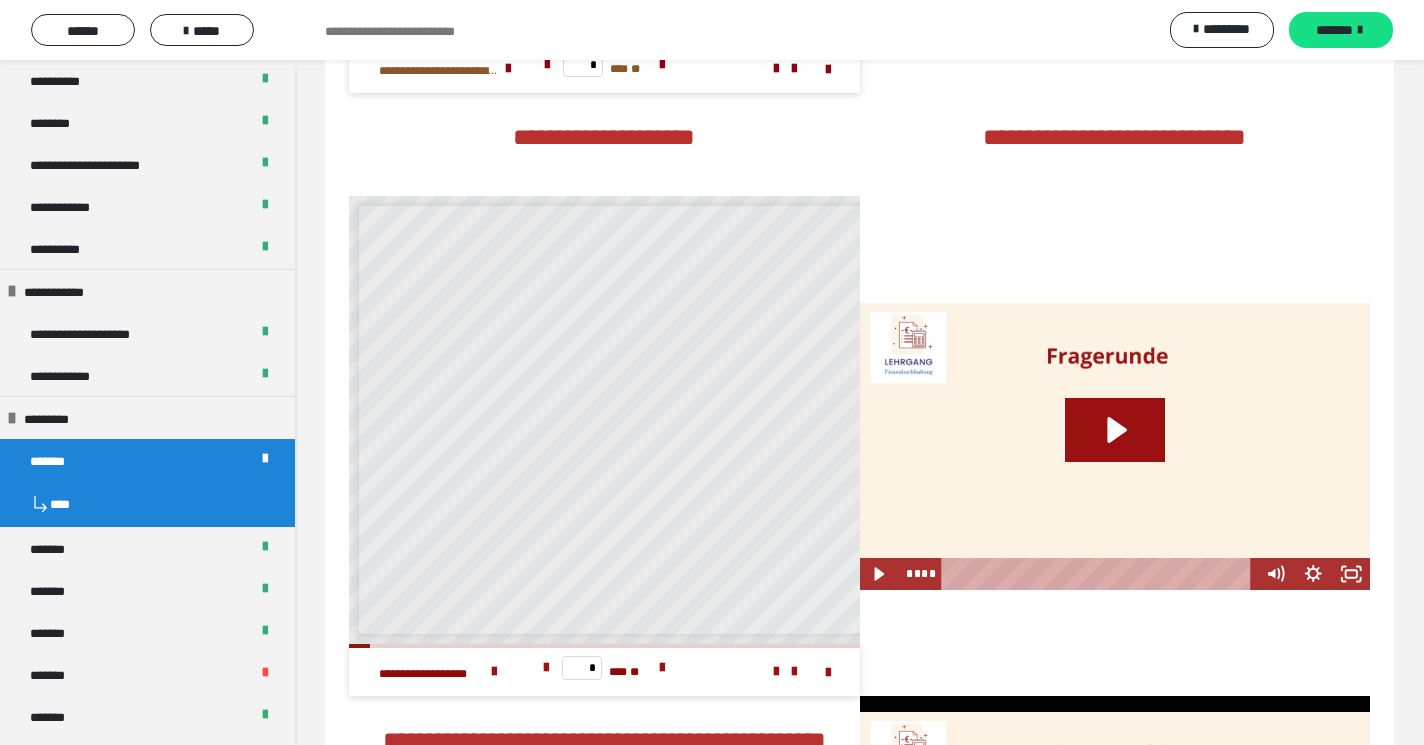 scroll, scrollTop: 5398, scrollLeft: 0, axis: vertical 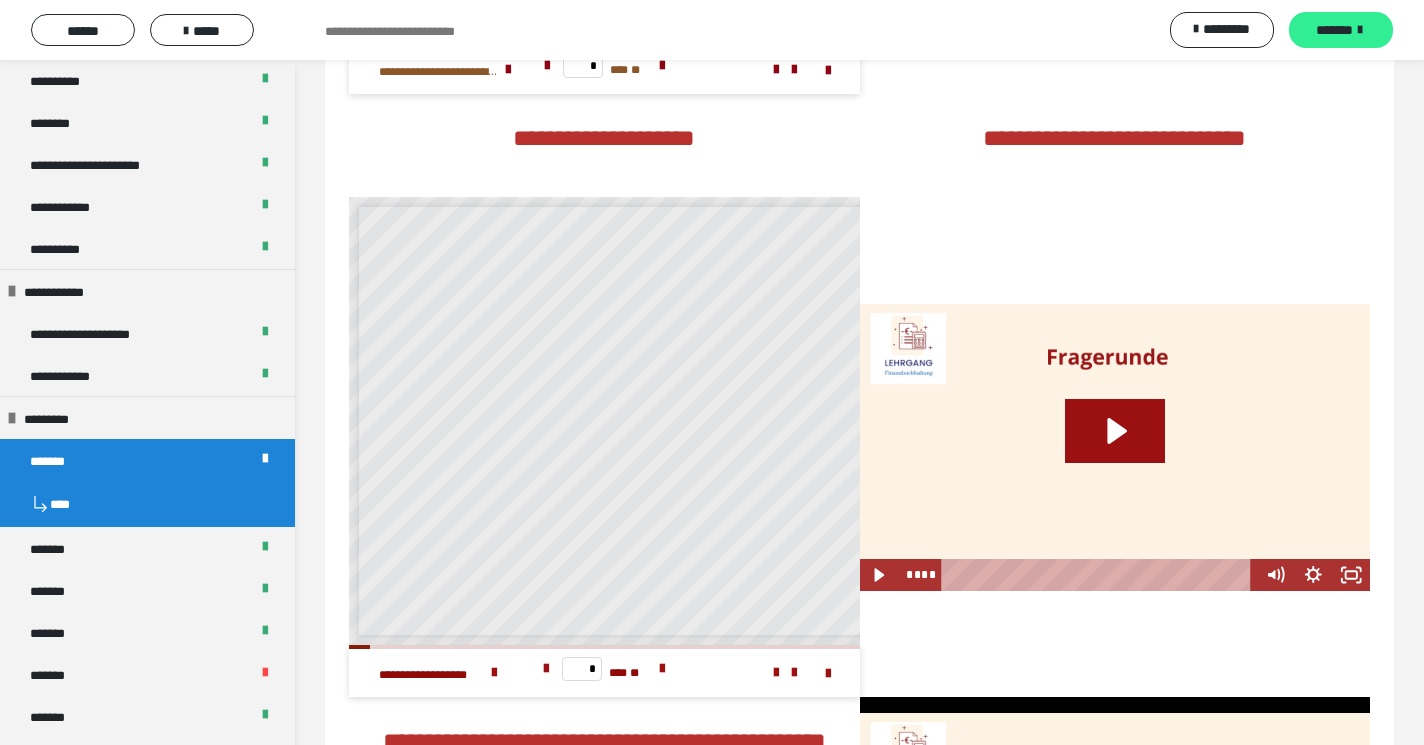 click on "*******" at bounding box center (1334, 30) 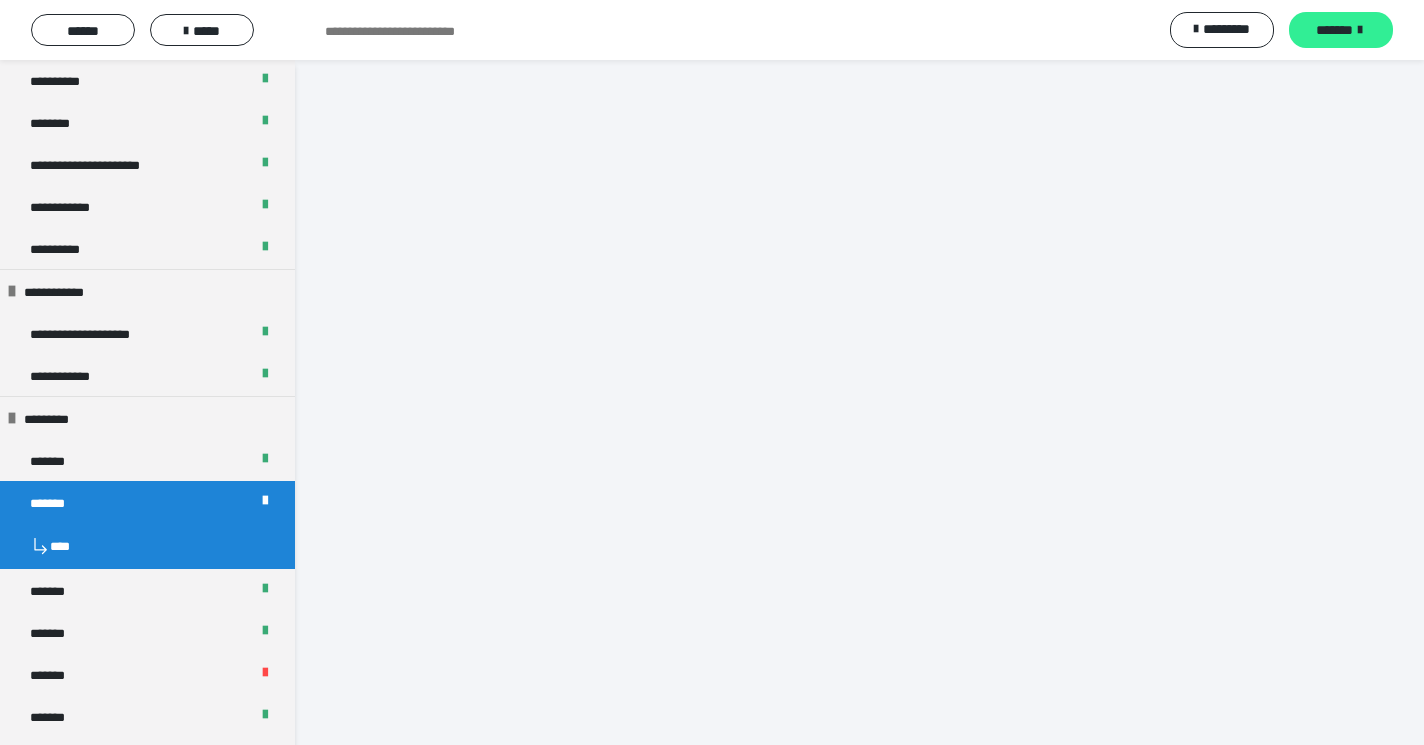 scroll, scrollTop: 2433, scrollLeft: 0, axis: vertical 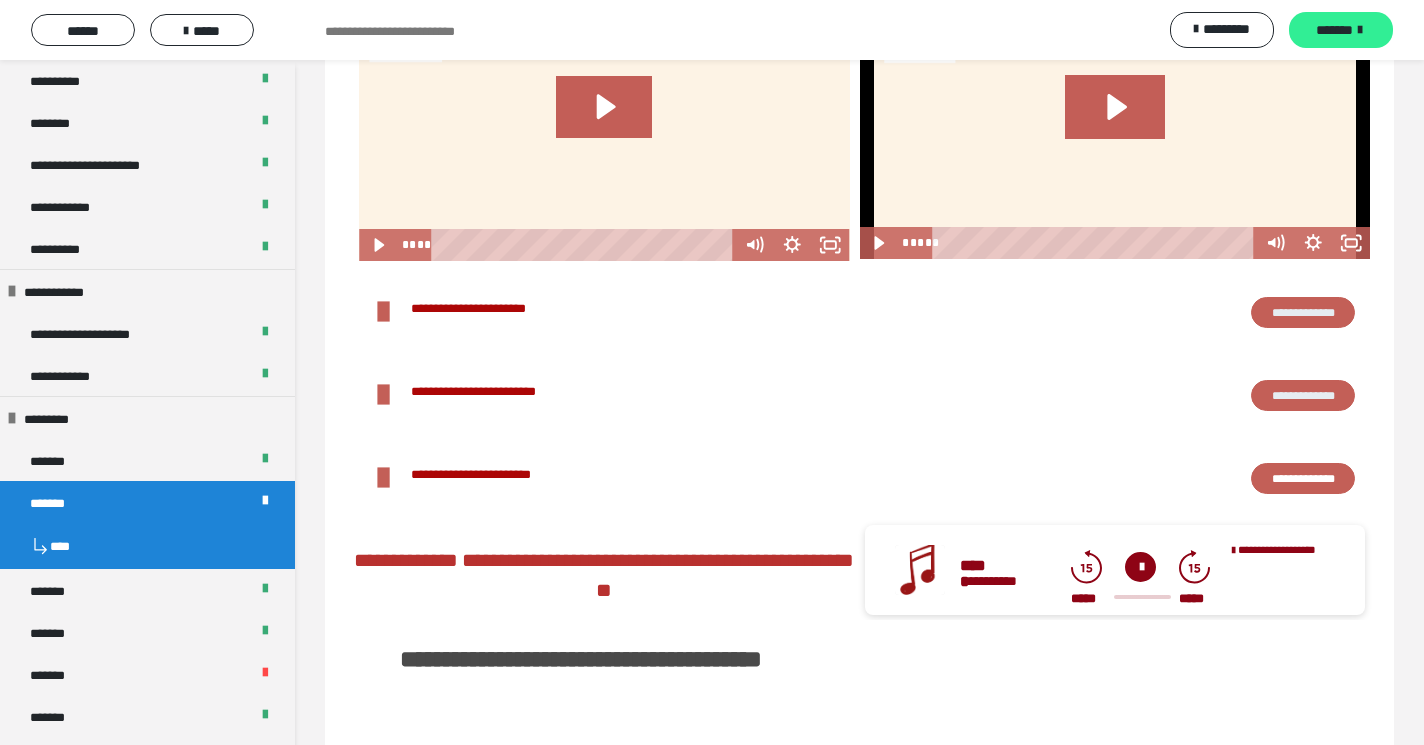 click on "*******" at bounding box center [1334, 30] 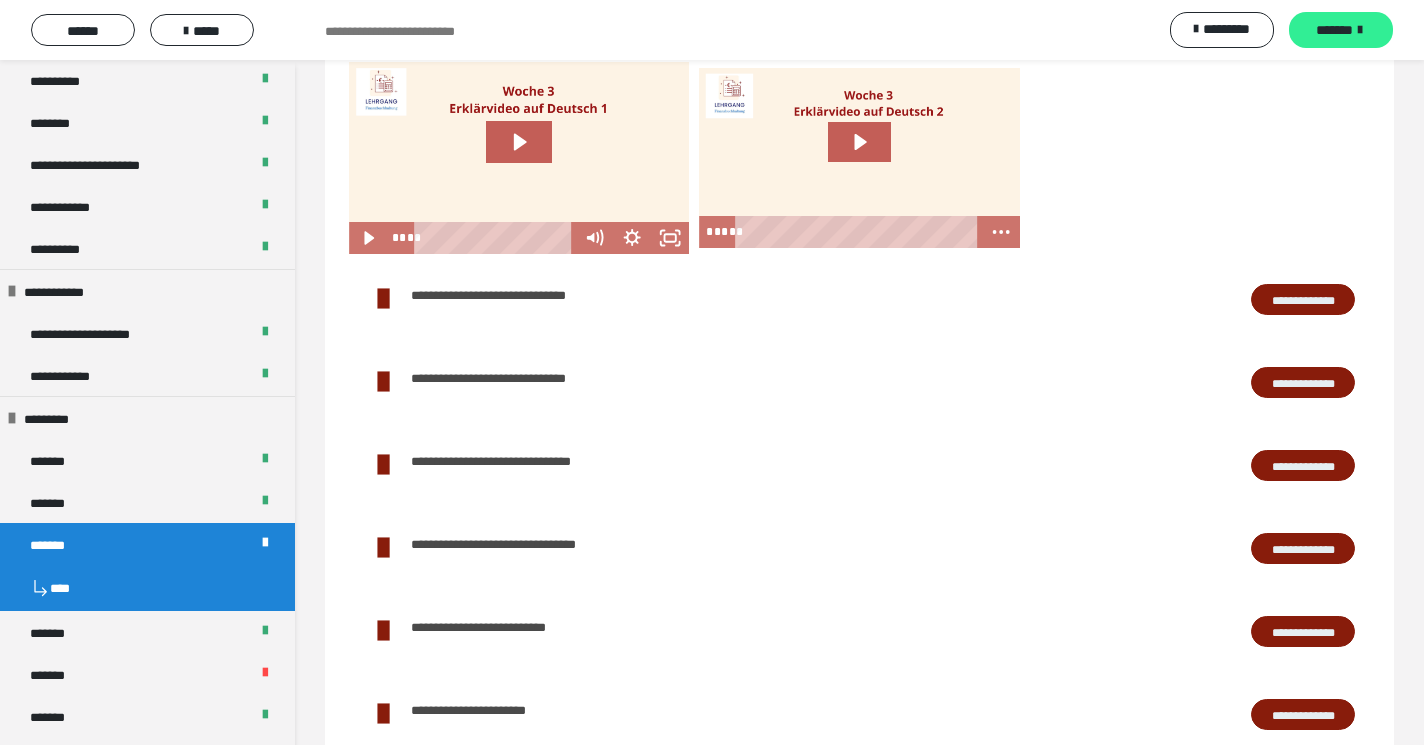 click on "*******" at bounding box center [1334, 30] 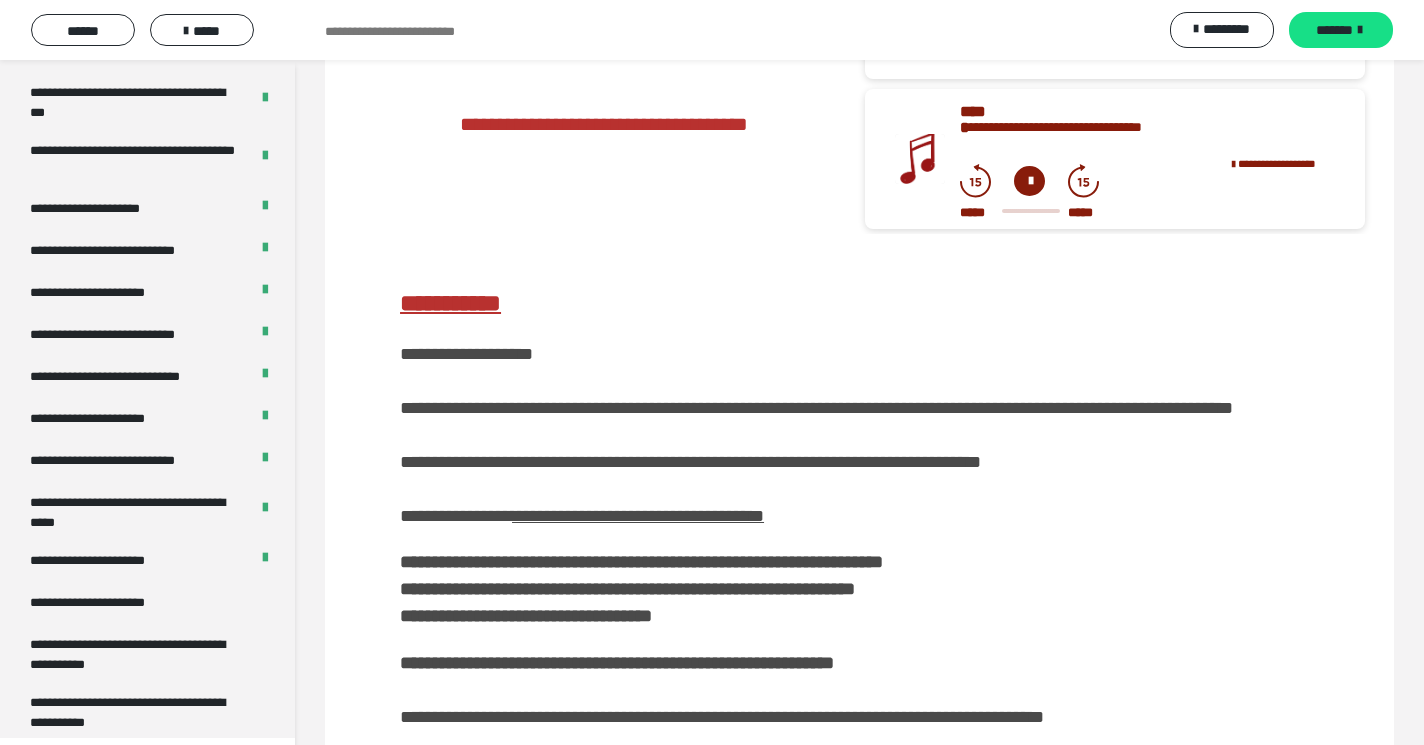 scroll, scrollTop: 3250, scrollLeft: 0, axis: vertical 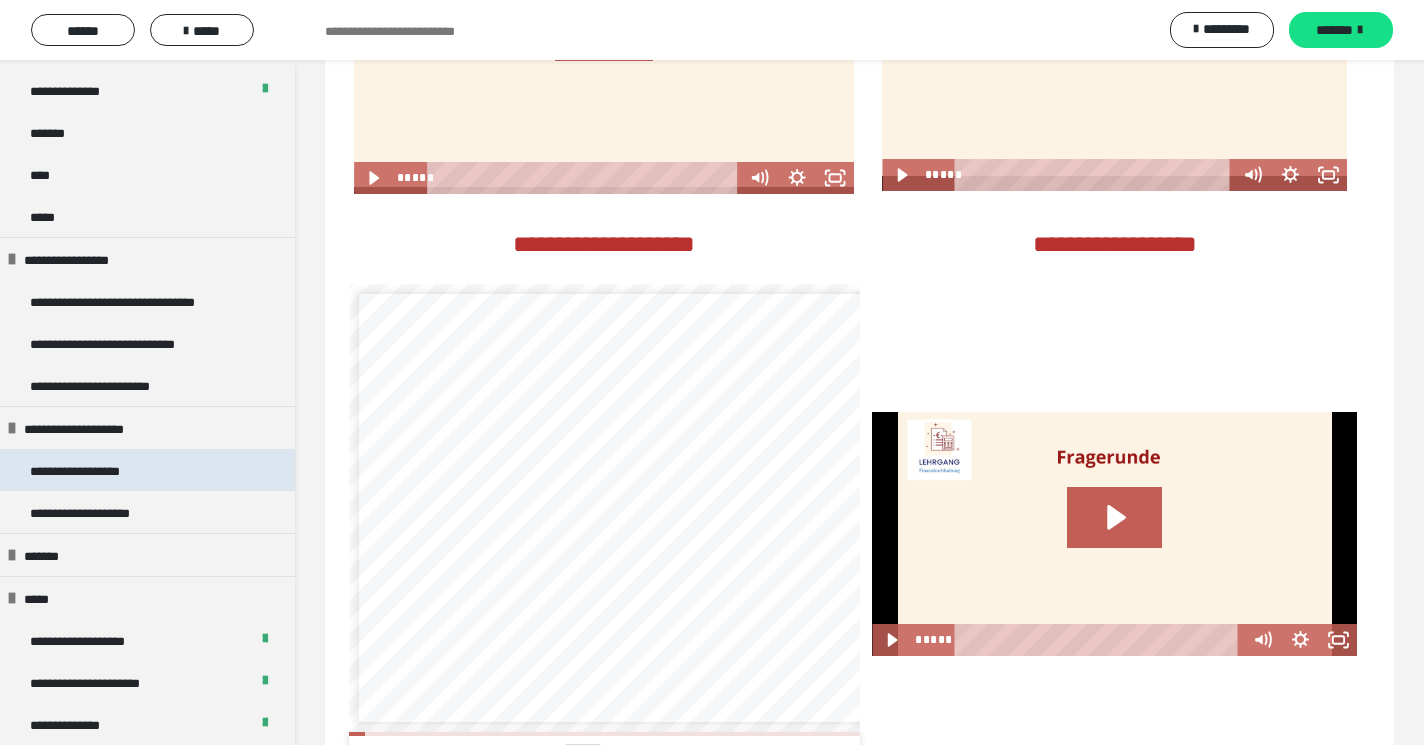 click on "**********" at bounding box center [87, 470] 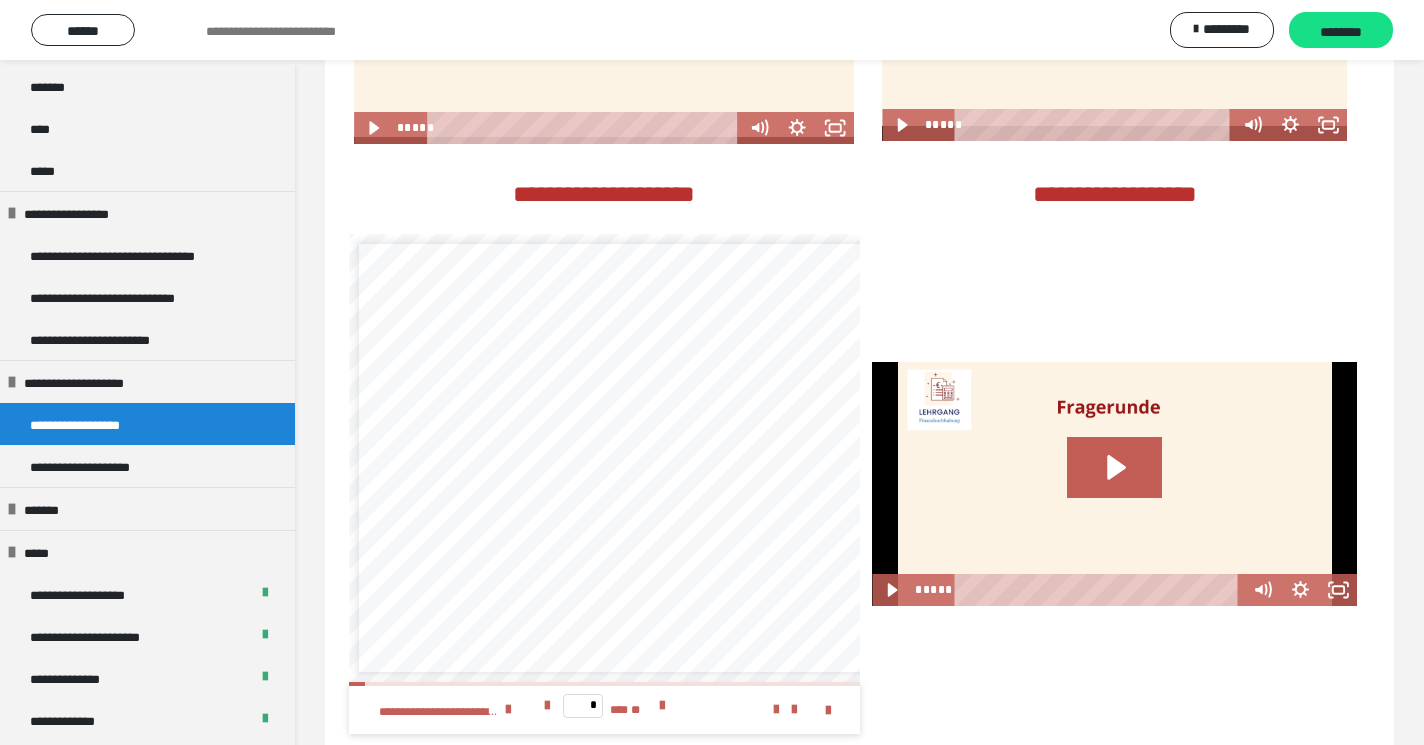 scroll, scrollTop: 416, scrollLeft: 0, axis: vertical 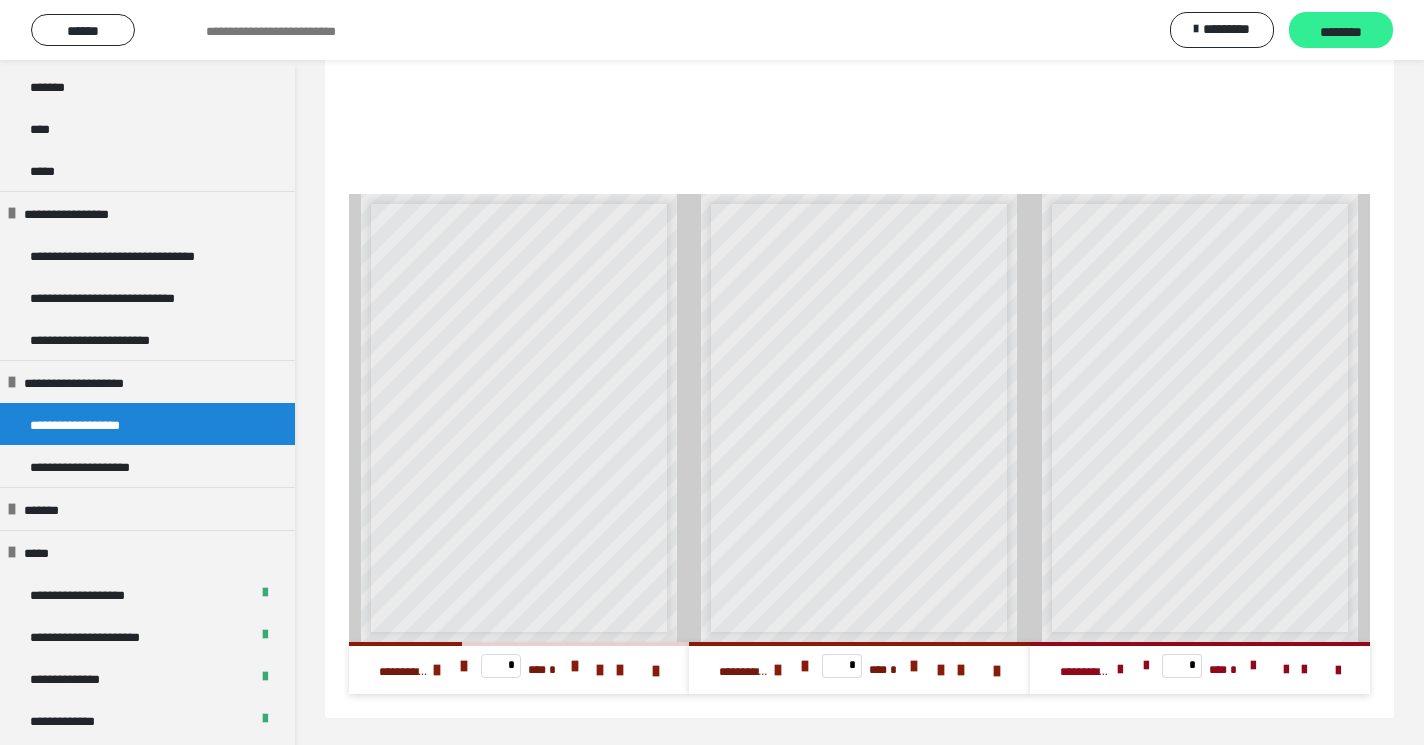 click on "********" at bounding box center [1341, 31] 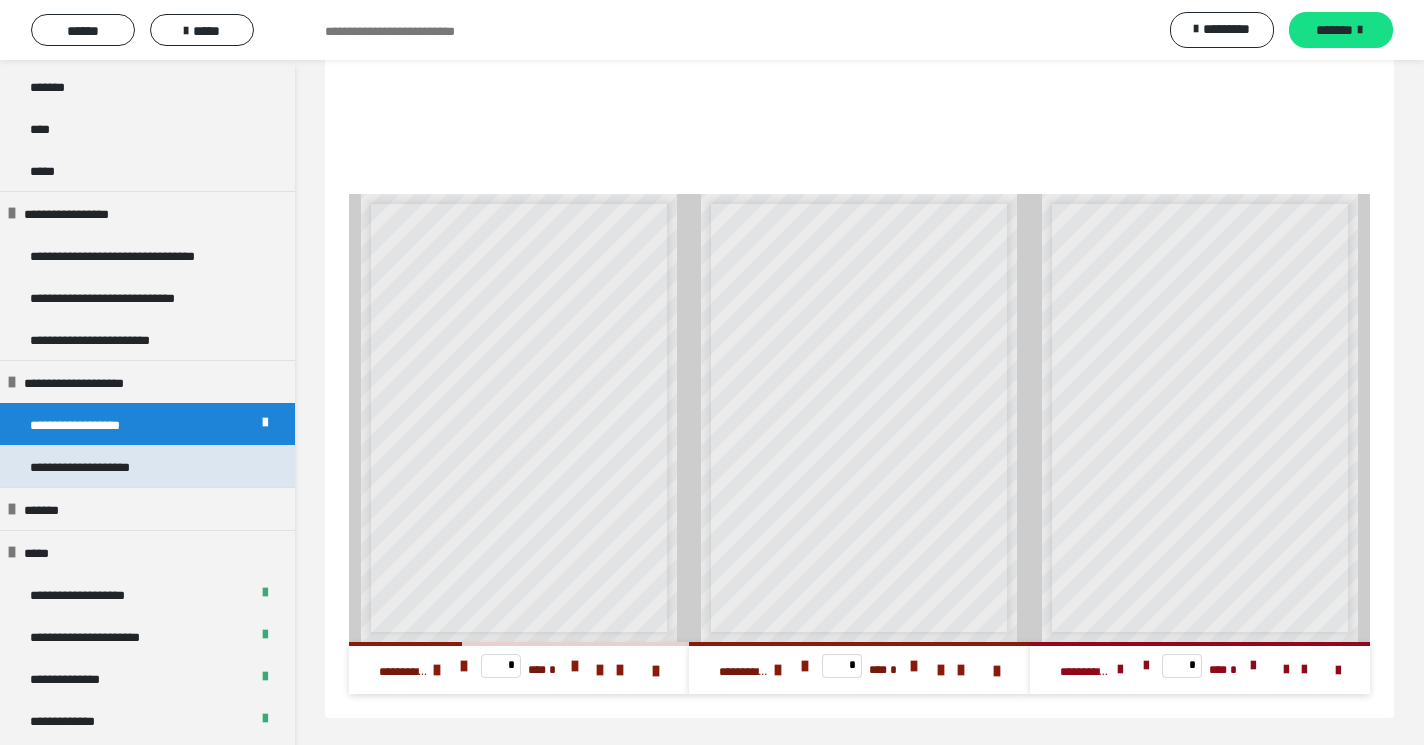 click on "**********" at bounding box center (147, 466) 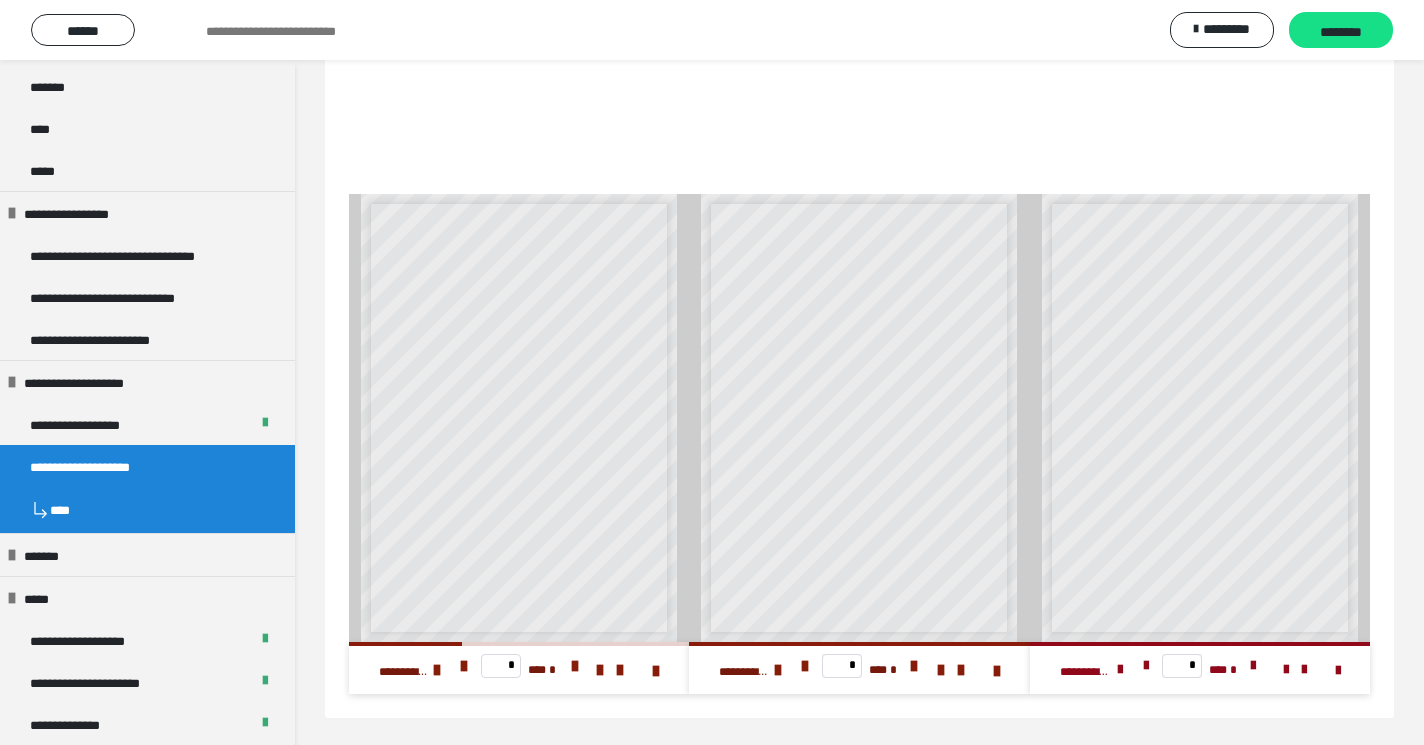 scroll, scrollTop: 60, scrollLeft: 0, axis: vertical 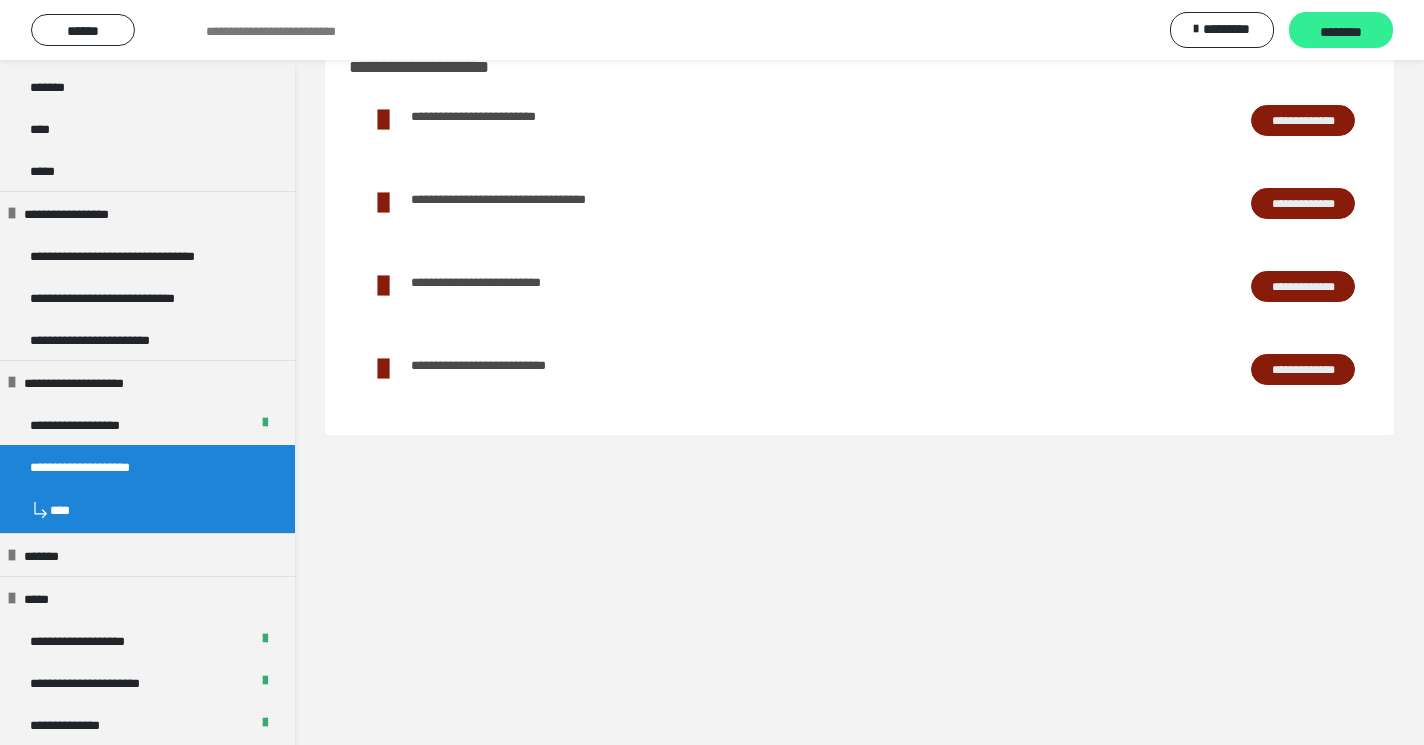 click on "********" at bounding box center [1341, 31] 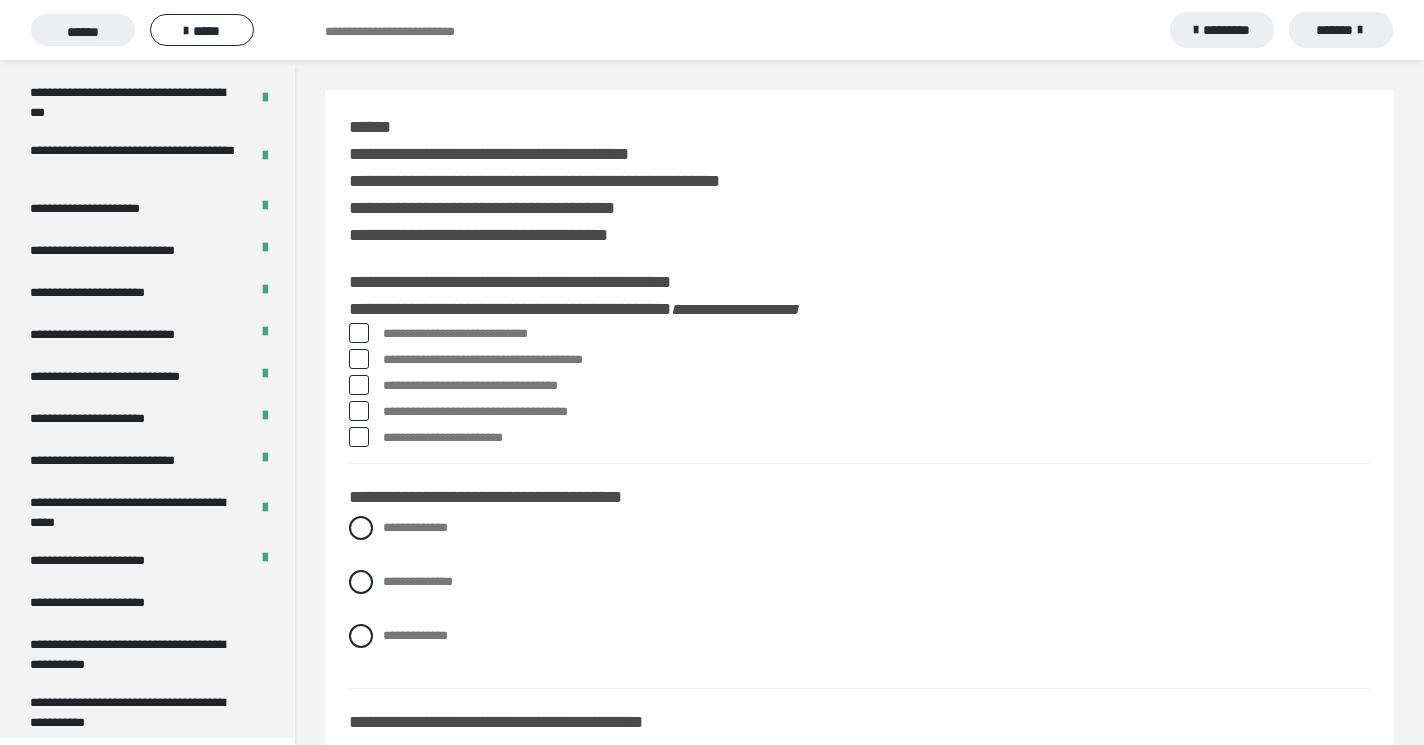 scroll, scrollTop: 3250, scrollLeft: 0, axis: vertical 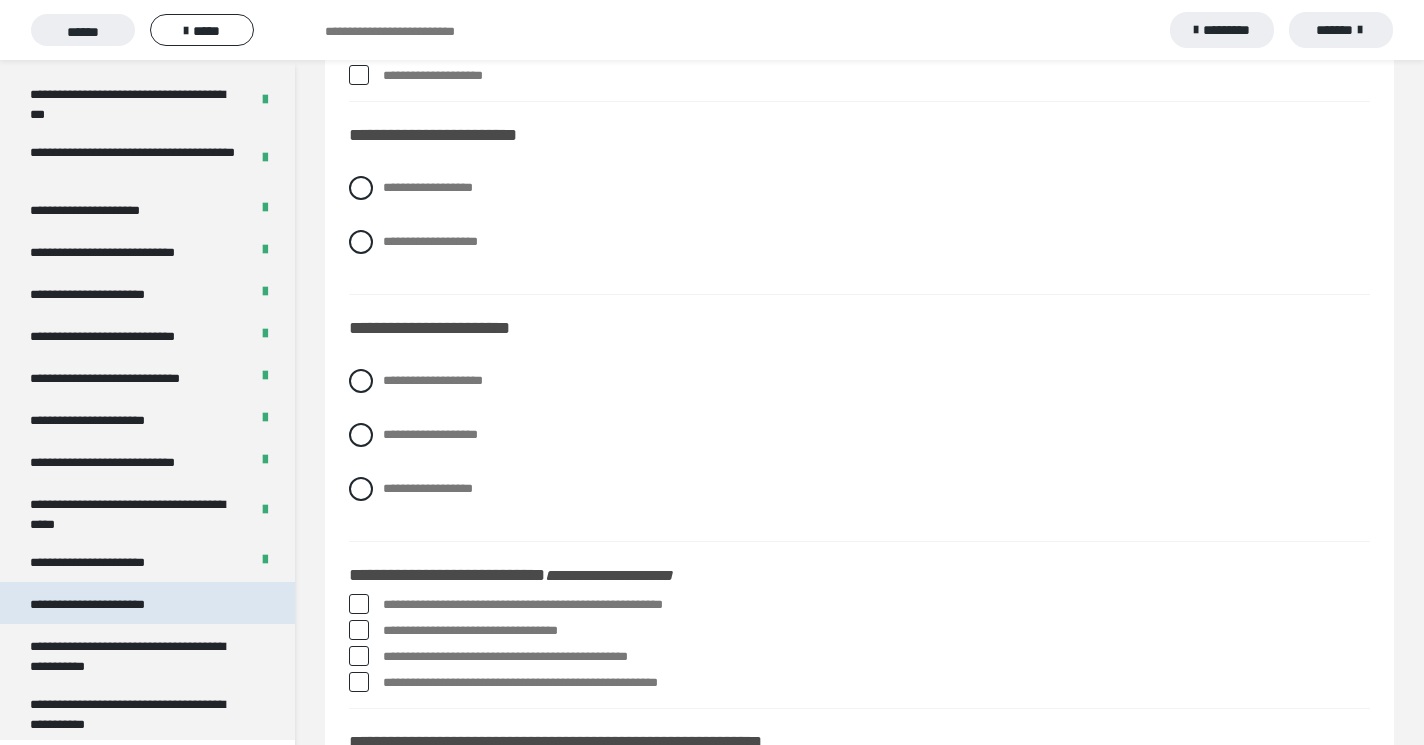 click on "**********" at bounding box center [97, 603] 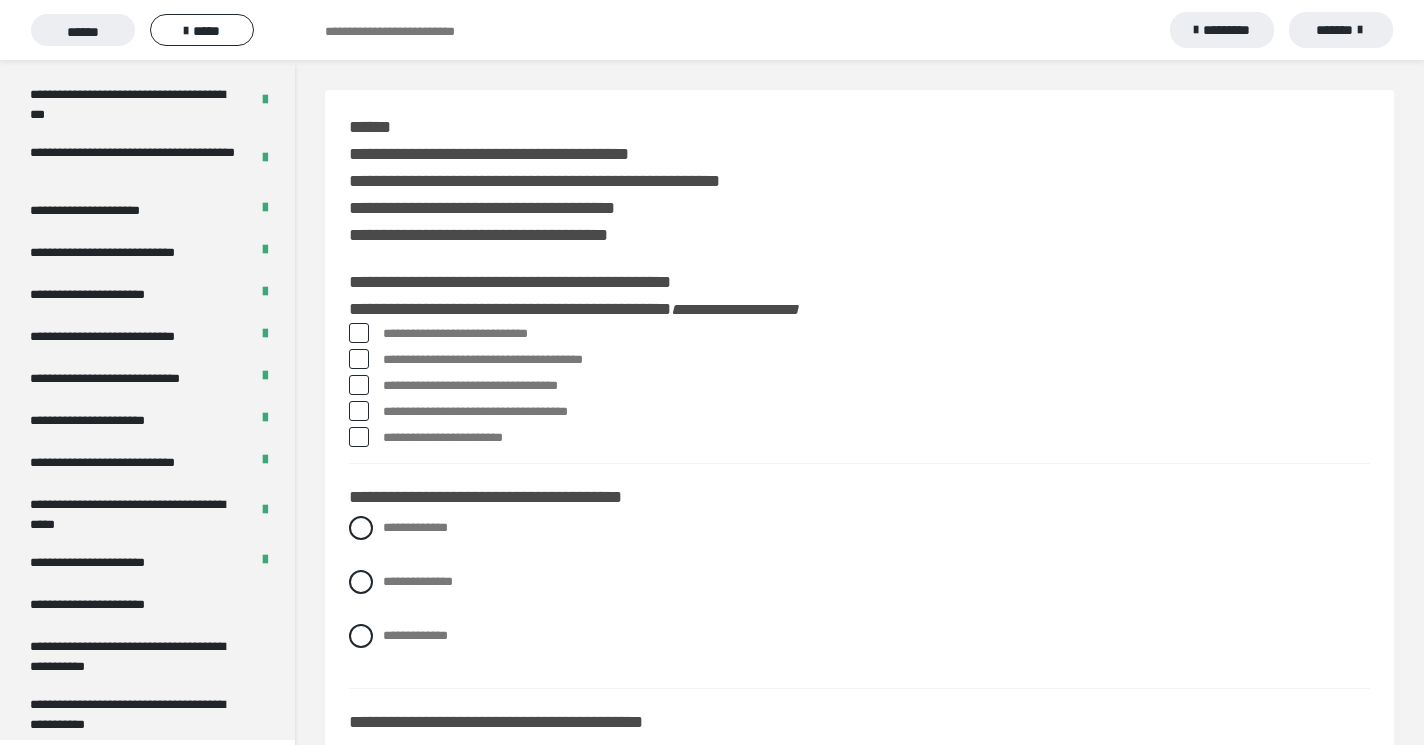 scroll, scrollTop: 0, scrollLeft: 0, axis: both 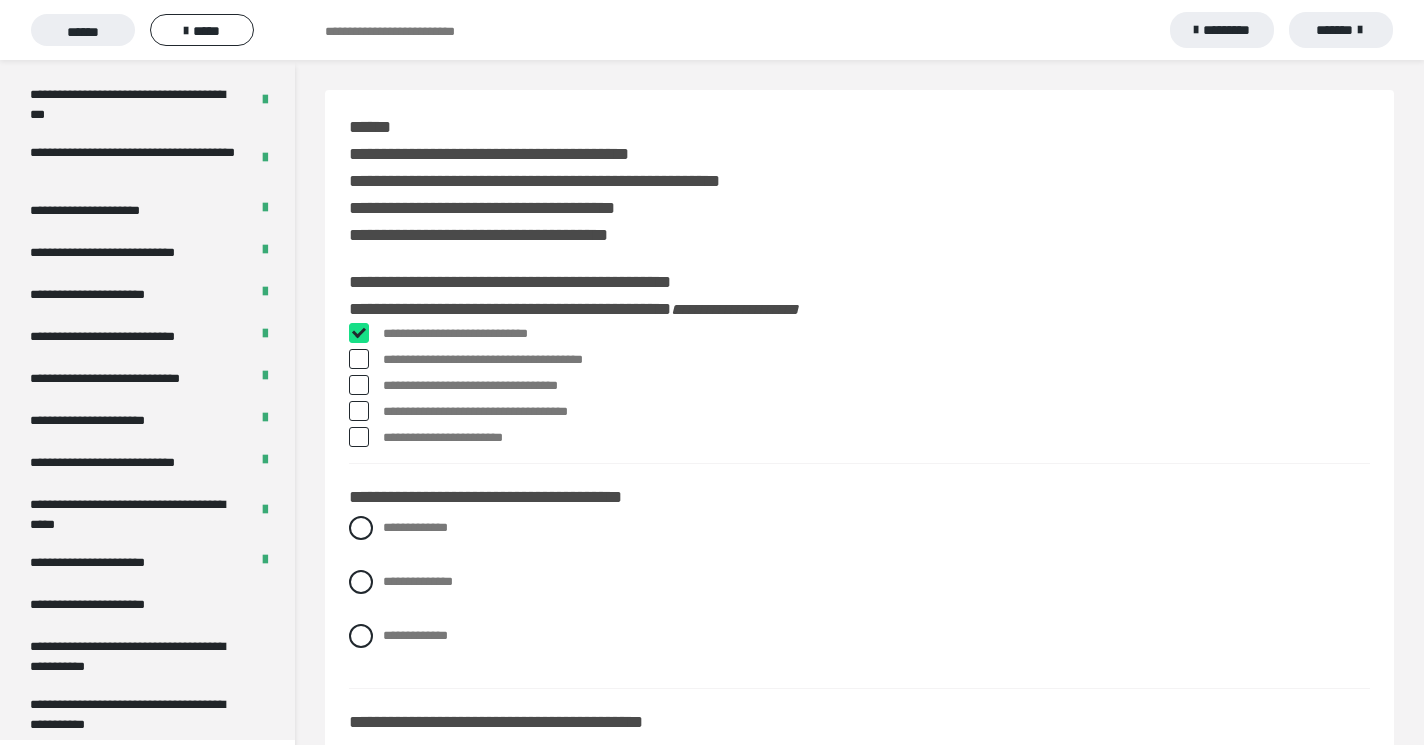 checkbox on "****" 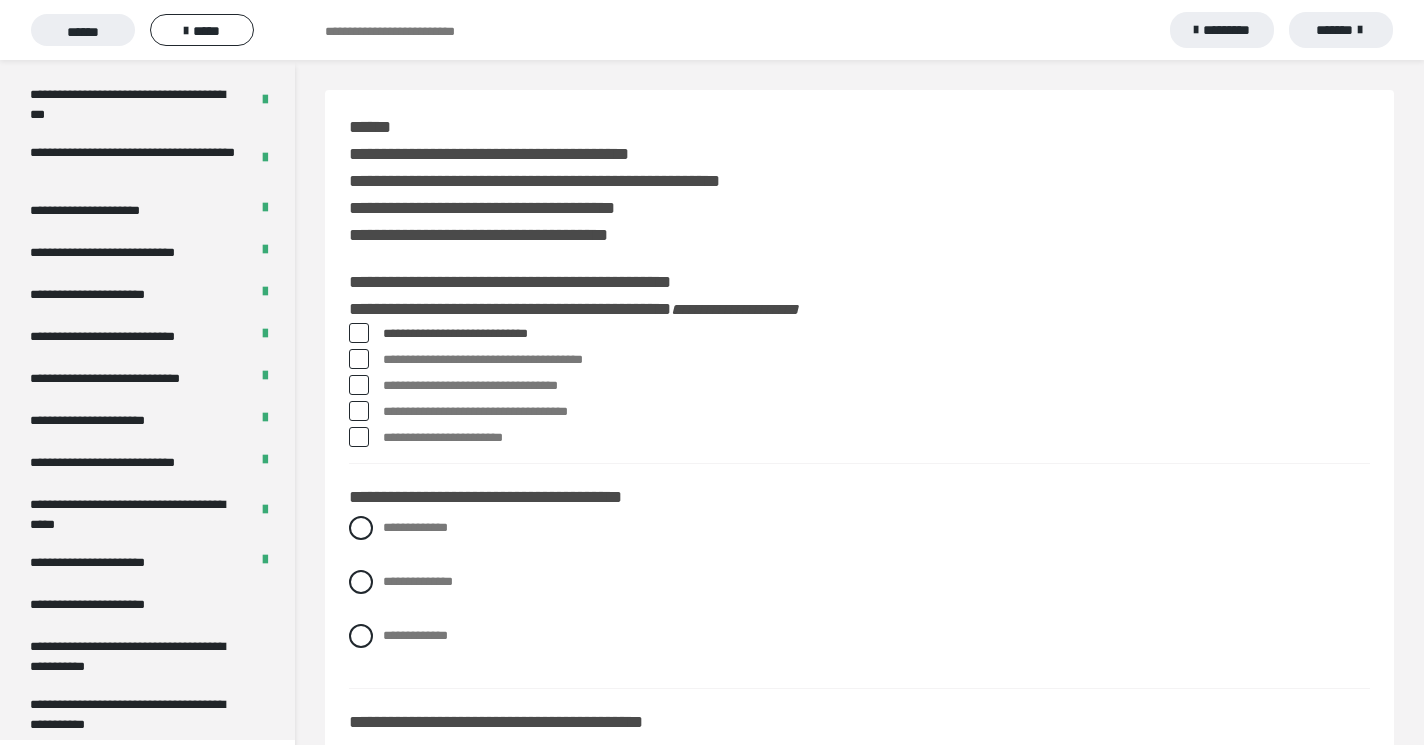 scroll, scrollTop: 0, scrollLeft: 0, axis: both 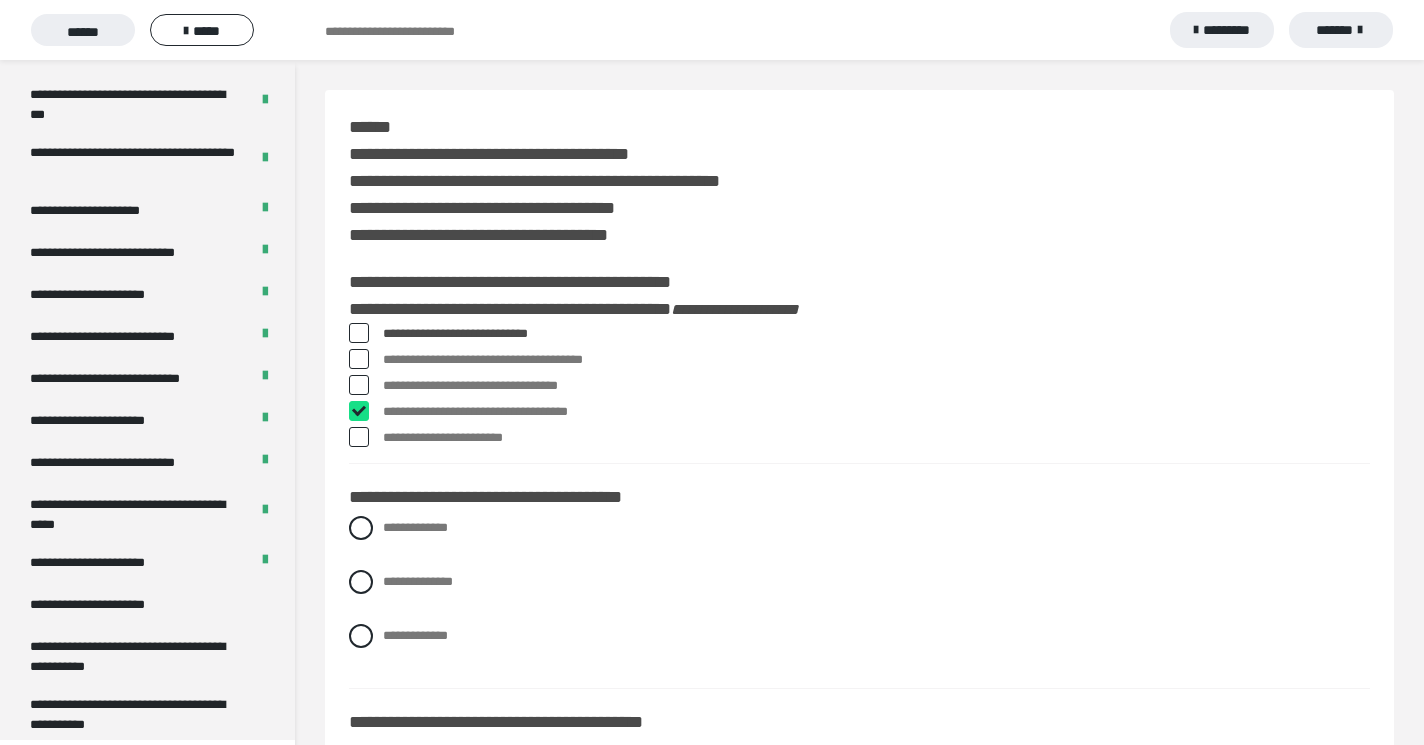 checkbox on "****" 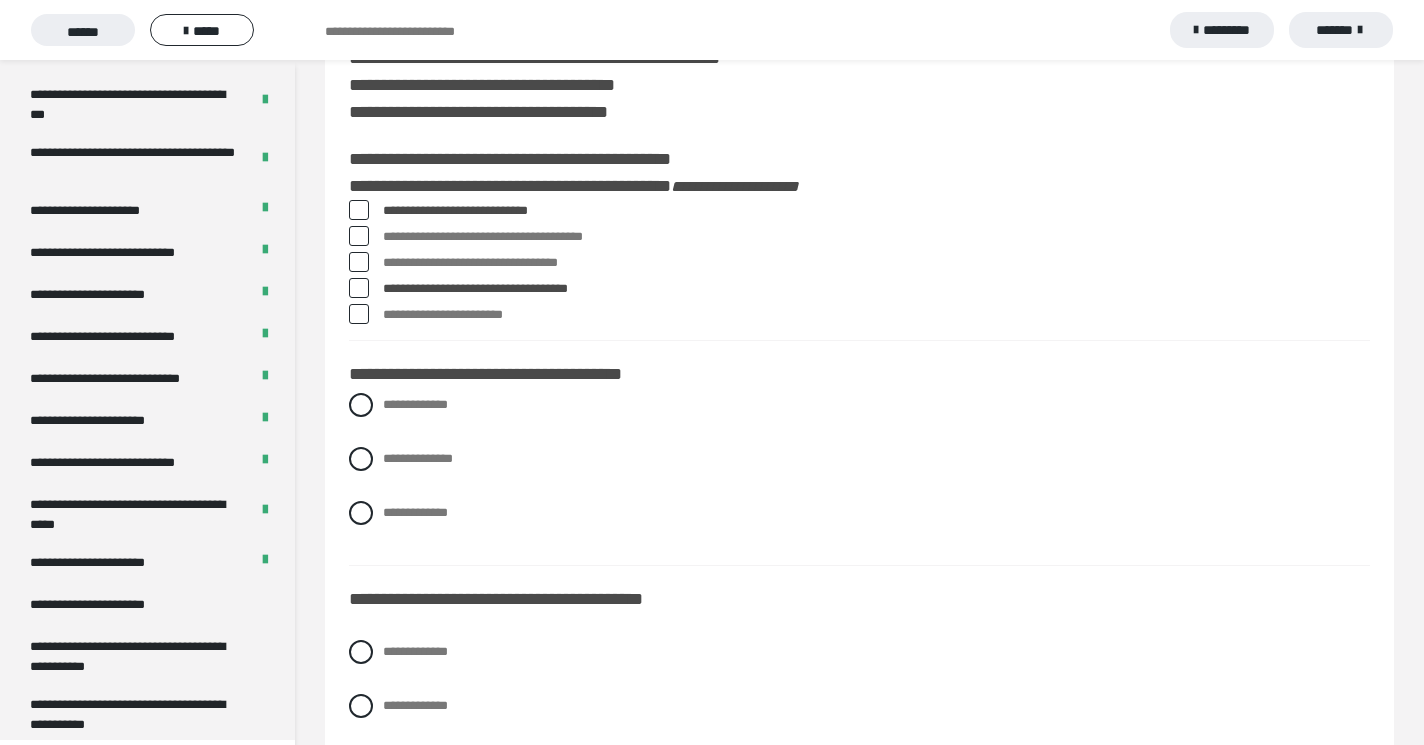 scroll, scrollTop: 124, scrollLeft: 0, axis: vertical 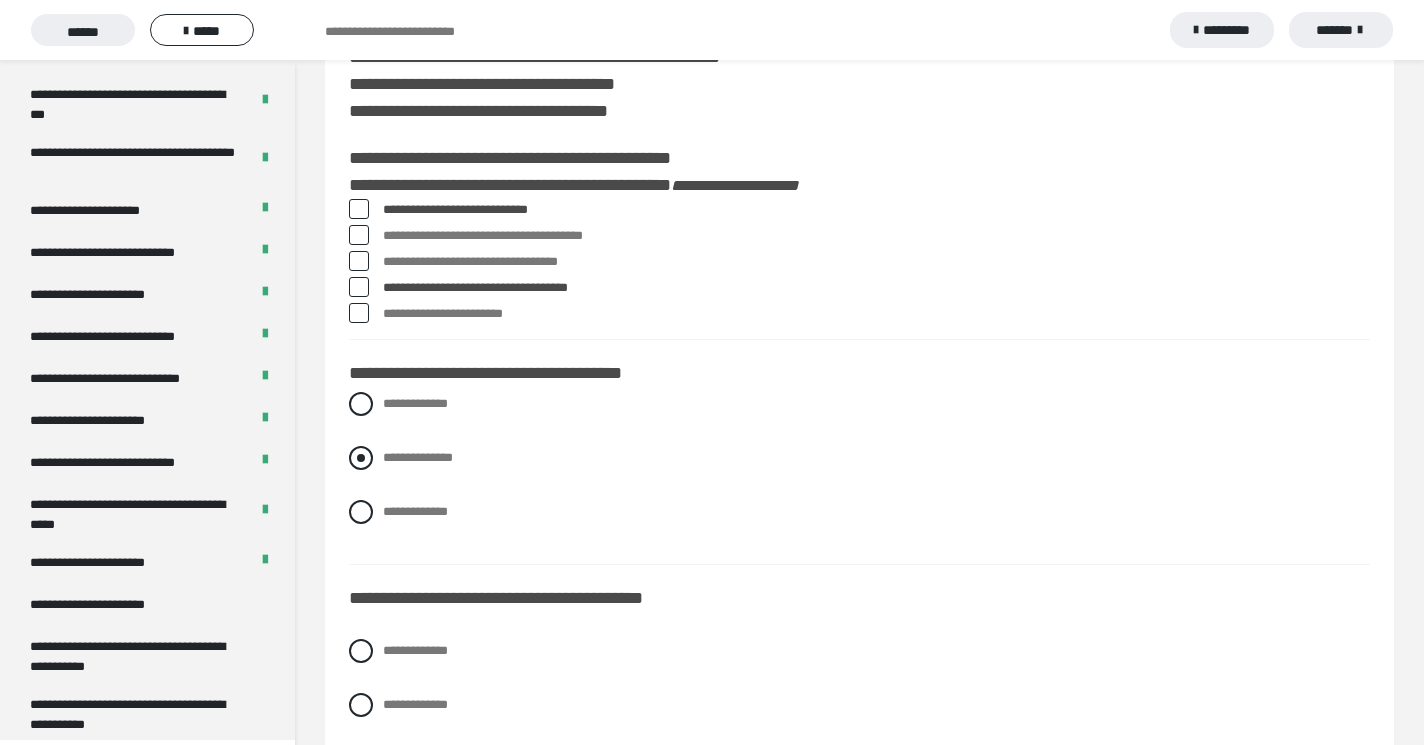 click at bounding box center [361, 458] 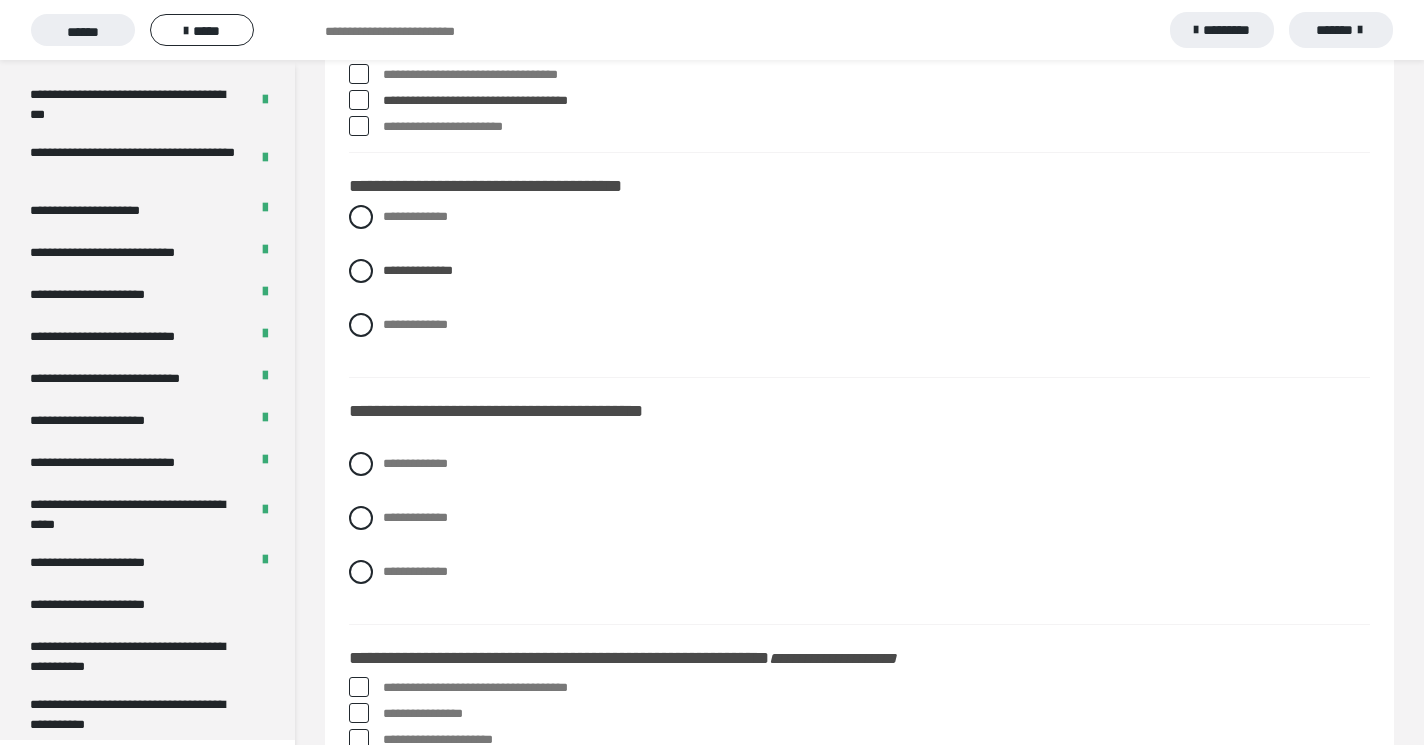 scroll, scrollTop: 323, scrollLeft: 0, axis: vertical 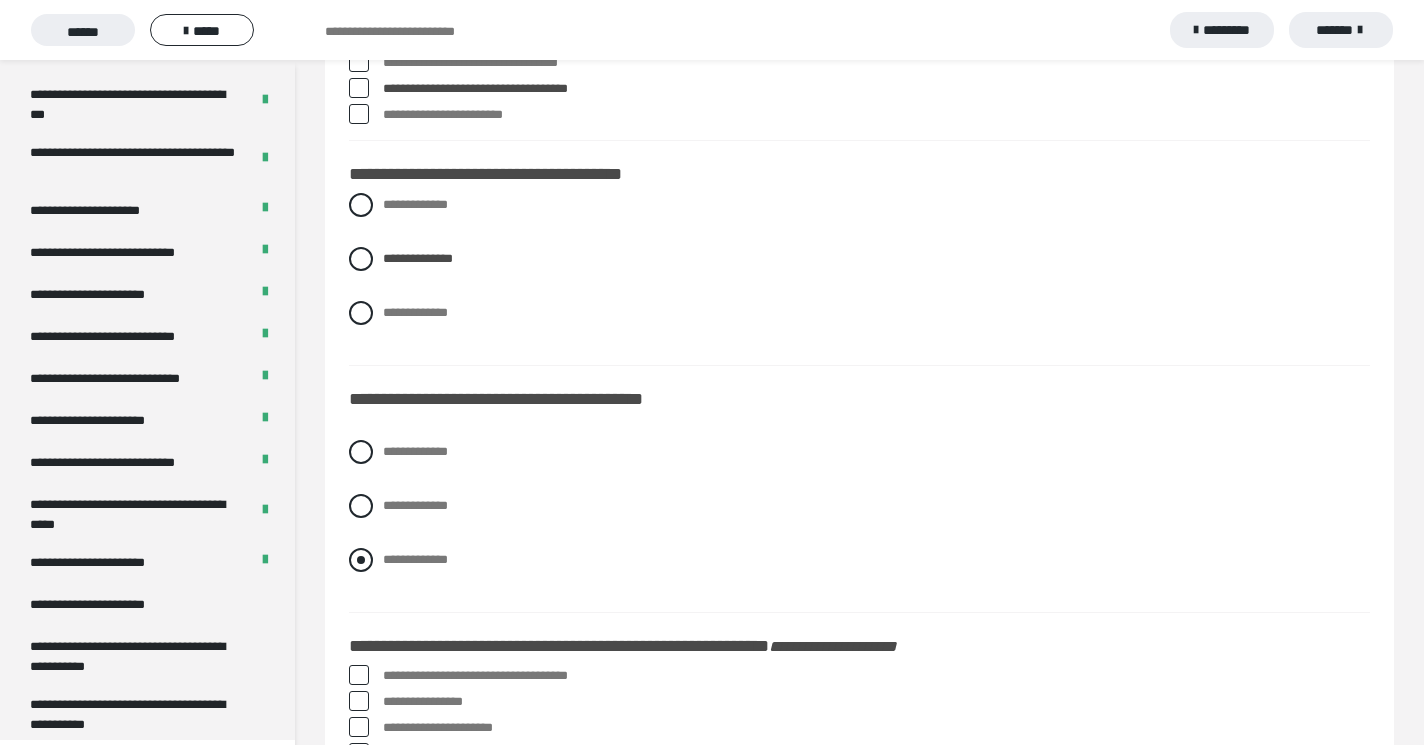click at bounding box center (361, 560) 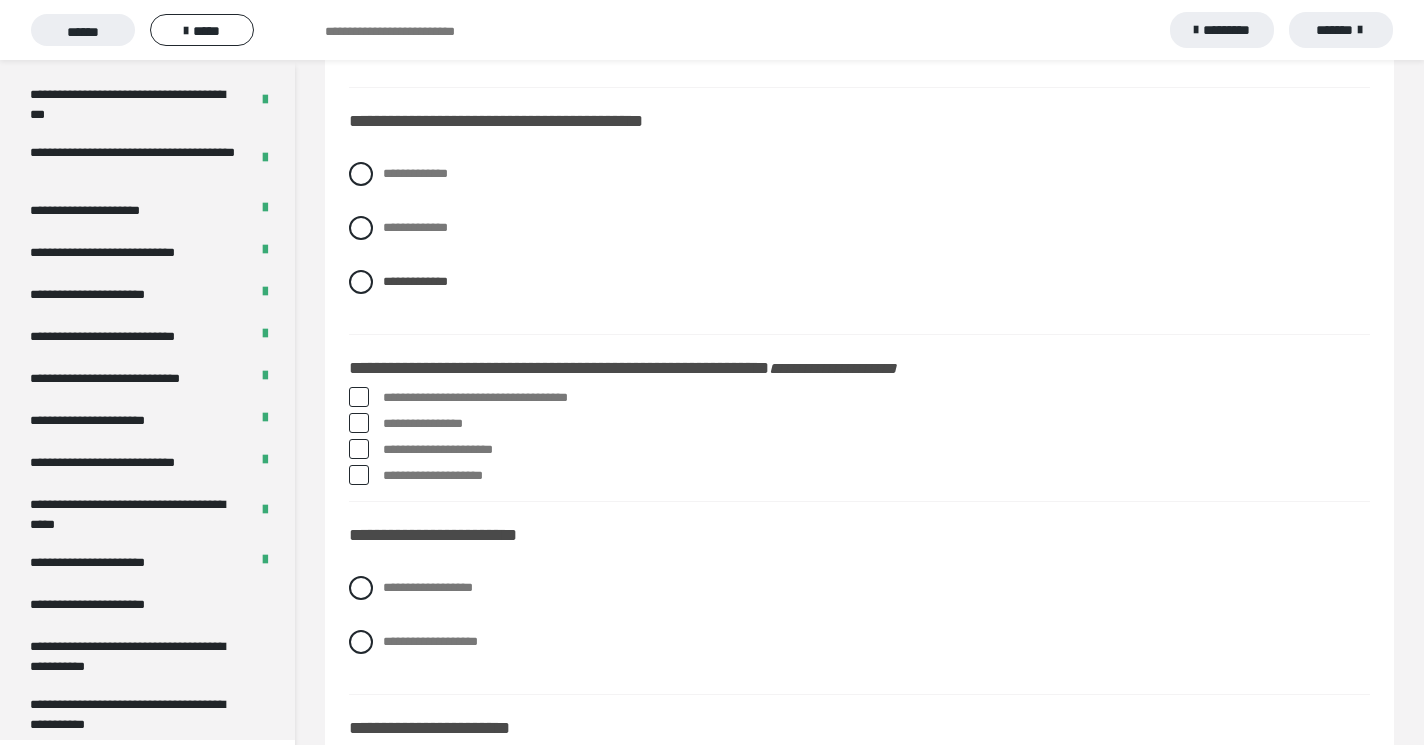scroll, scrollTop: 603, scrollLeft: 0, axis: vertical 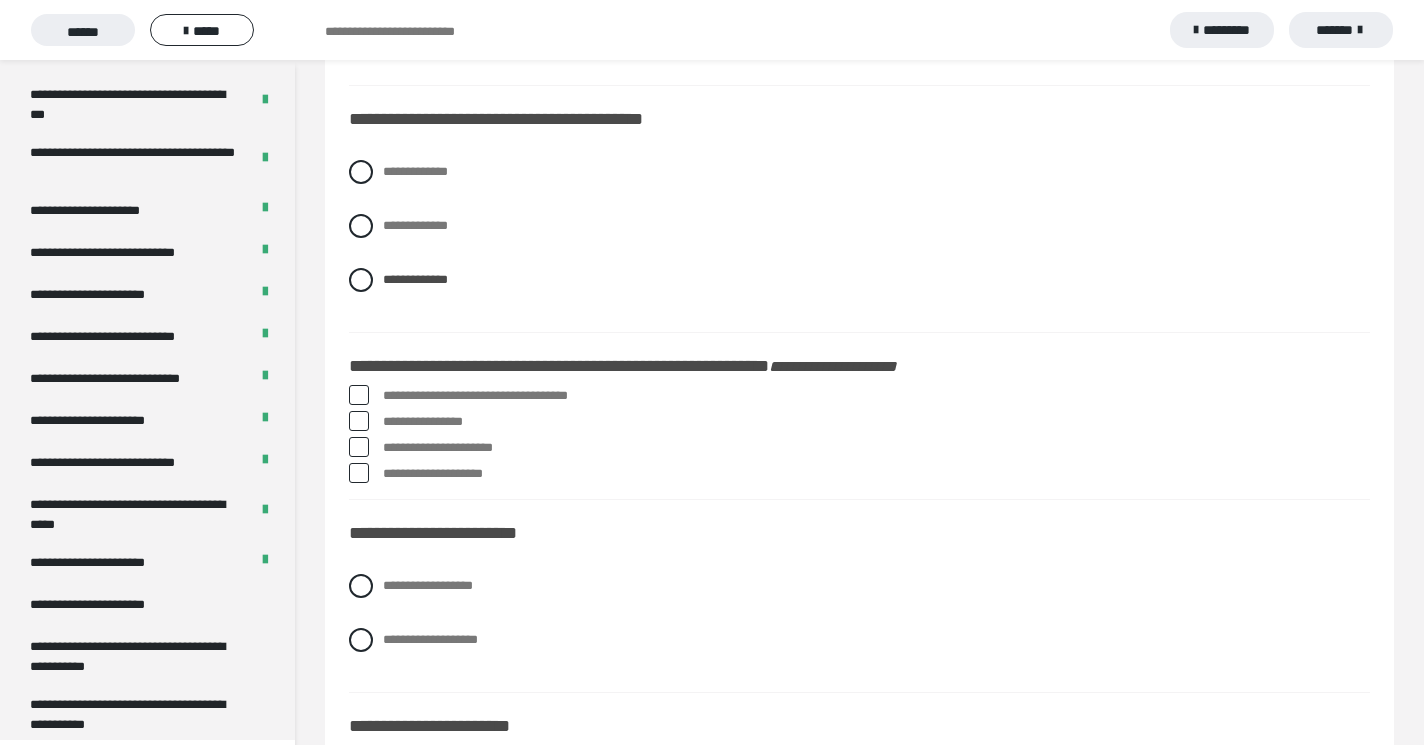click at bounding box center [359, 421] 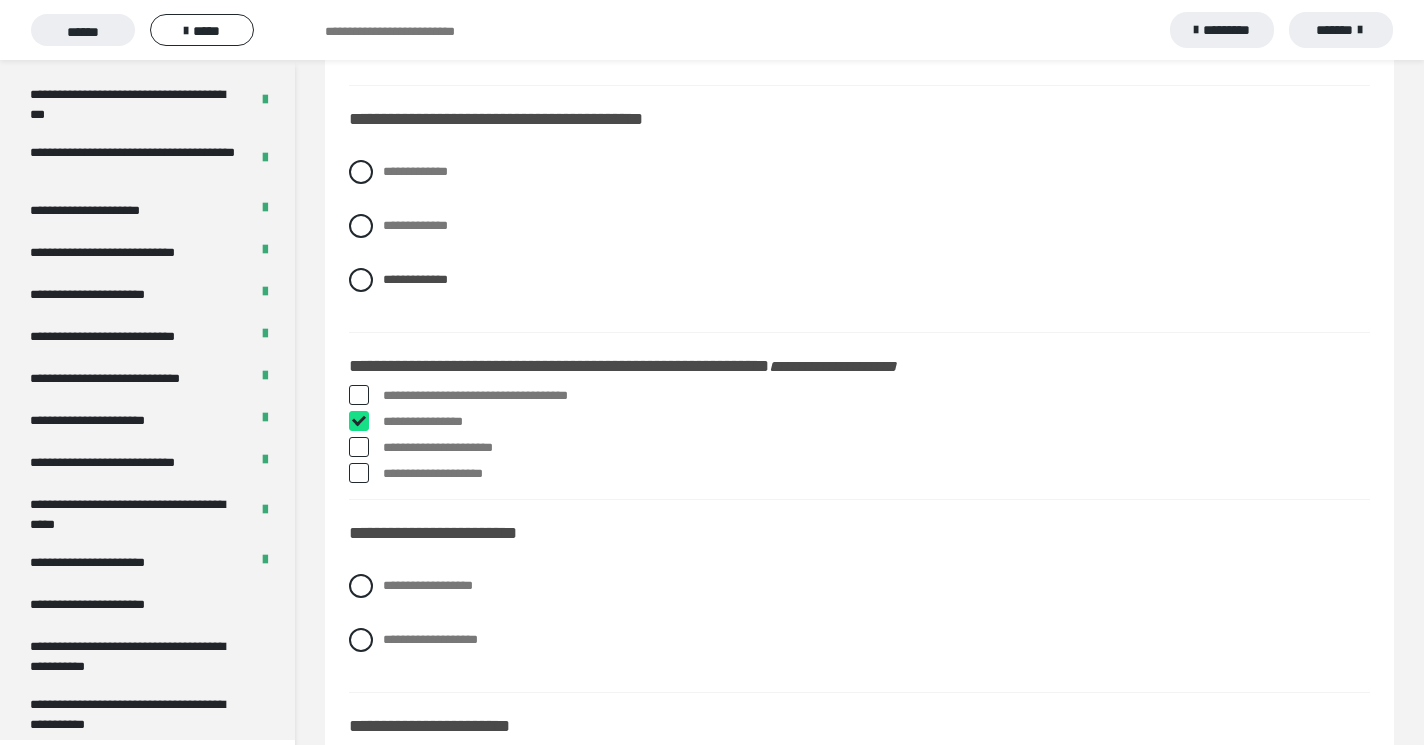 checkbox on "****" 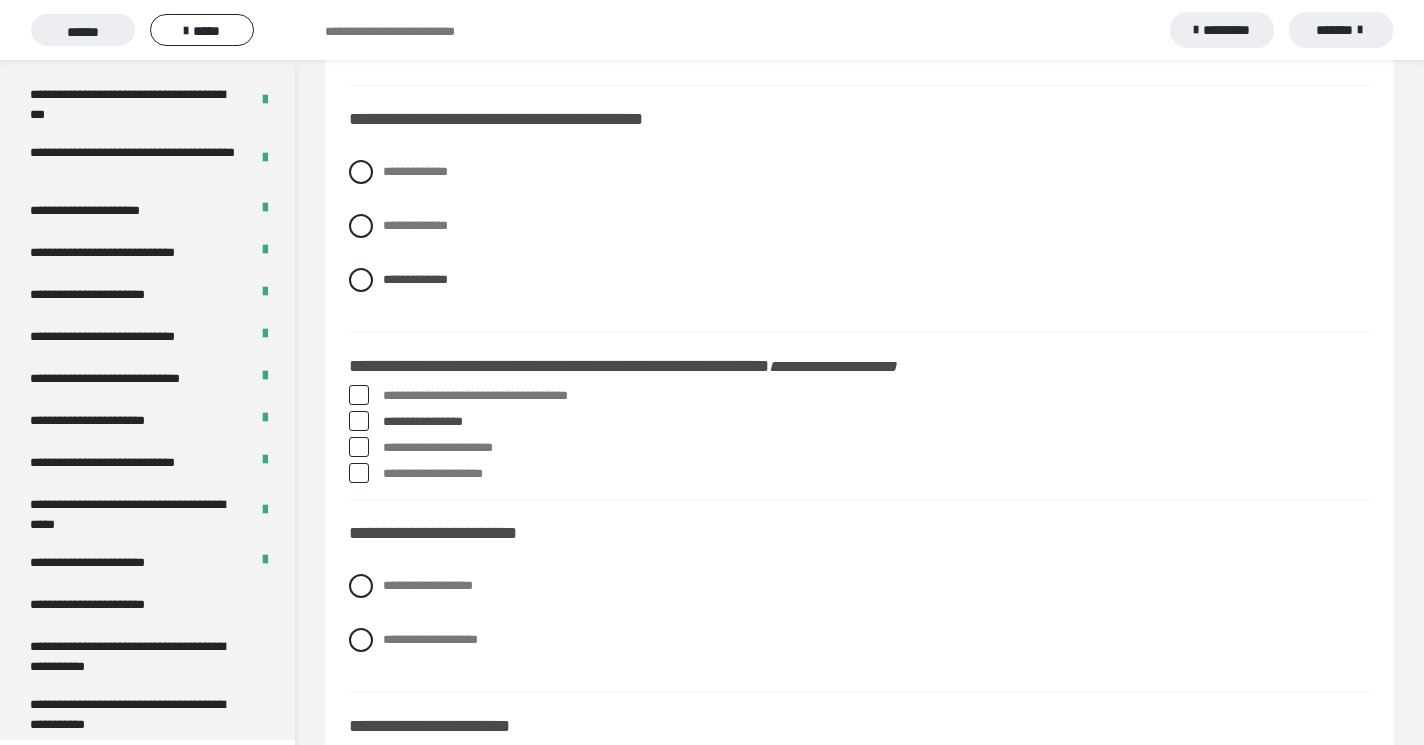 click at bounding box center [359, 473] 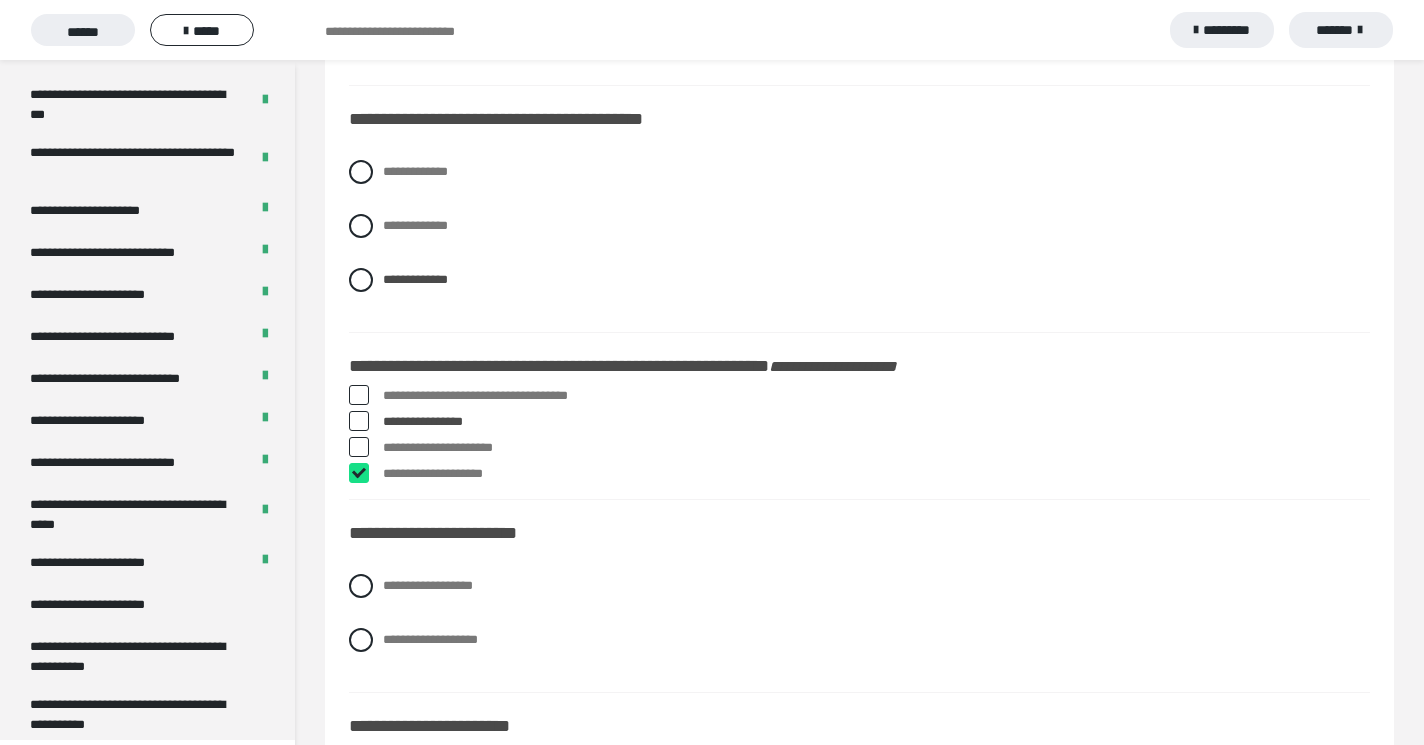 checkbox on "****" 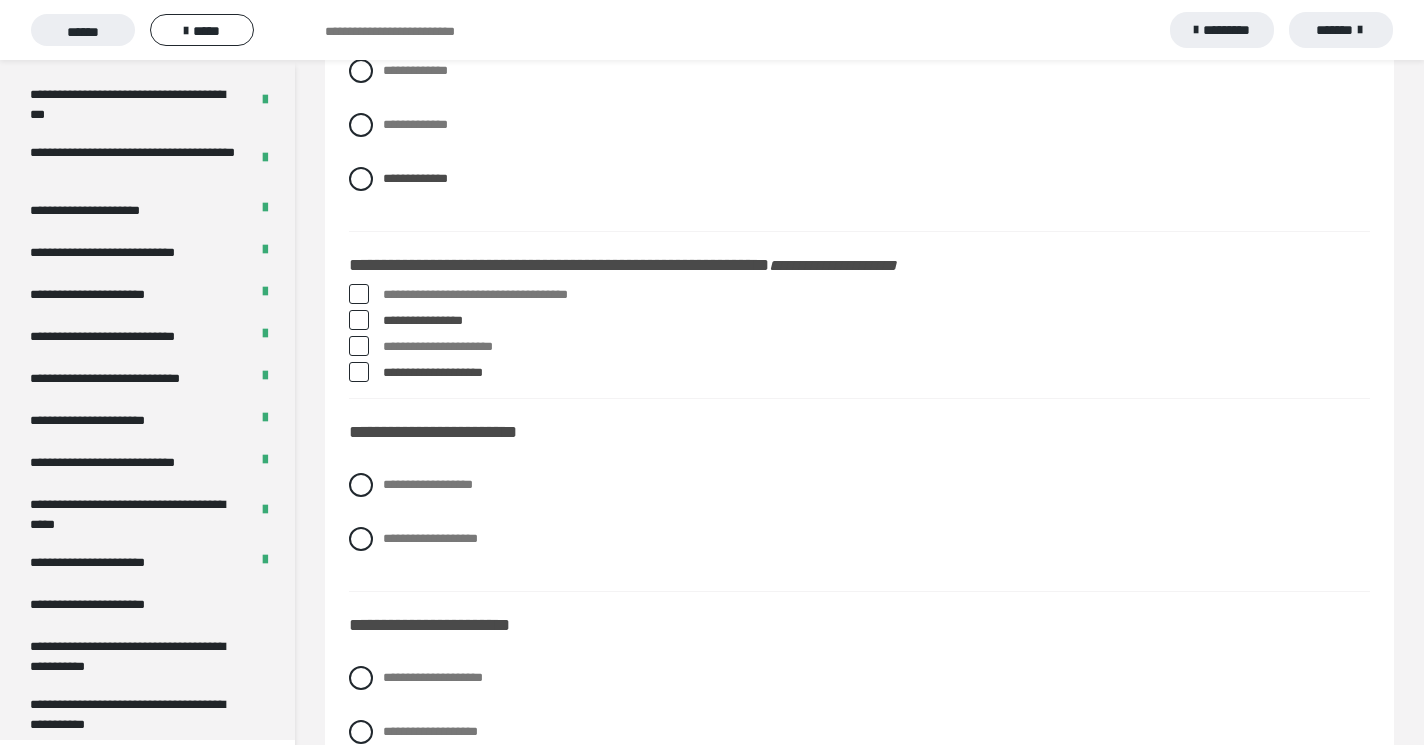 scroll, scrollTop: 710, scrollLeft: 0, axis: vertical 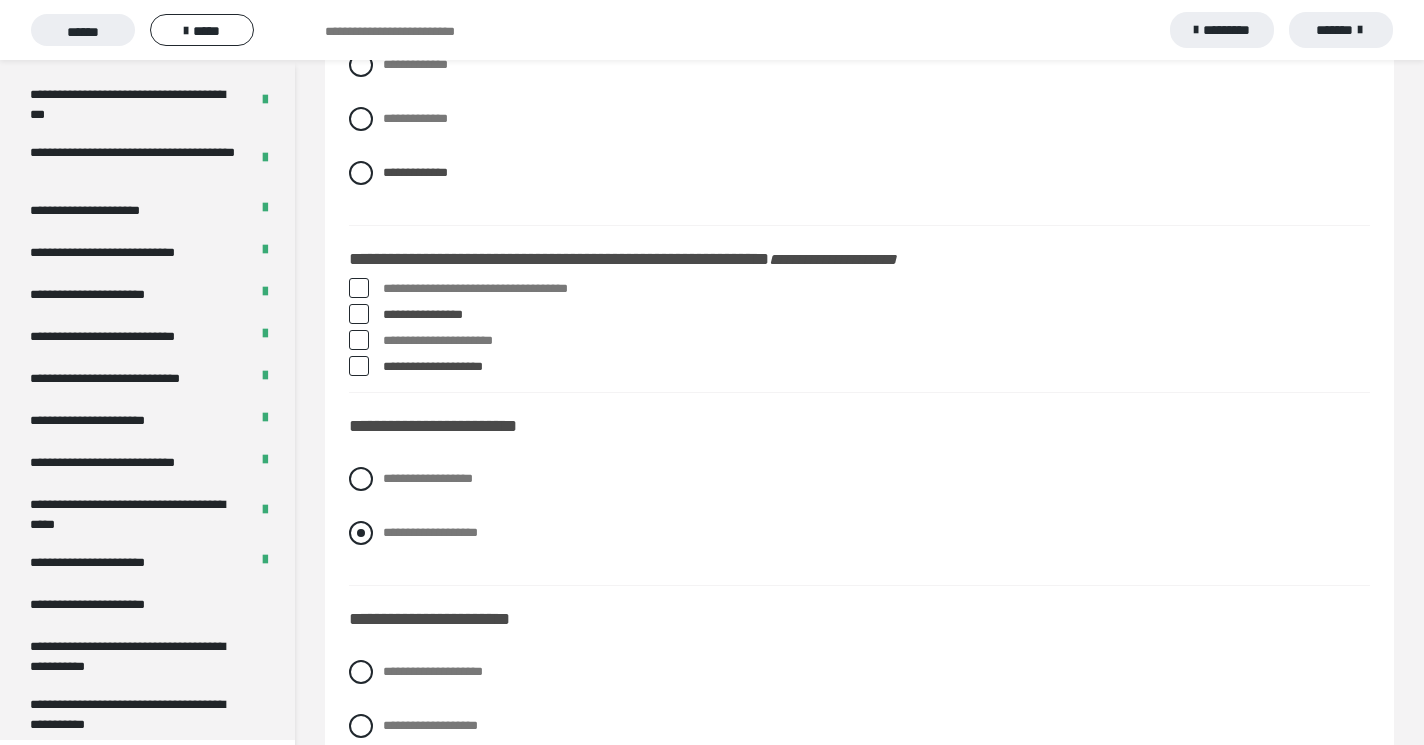click at bounding box center [361, 533] 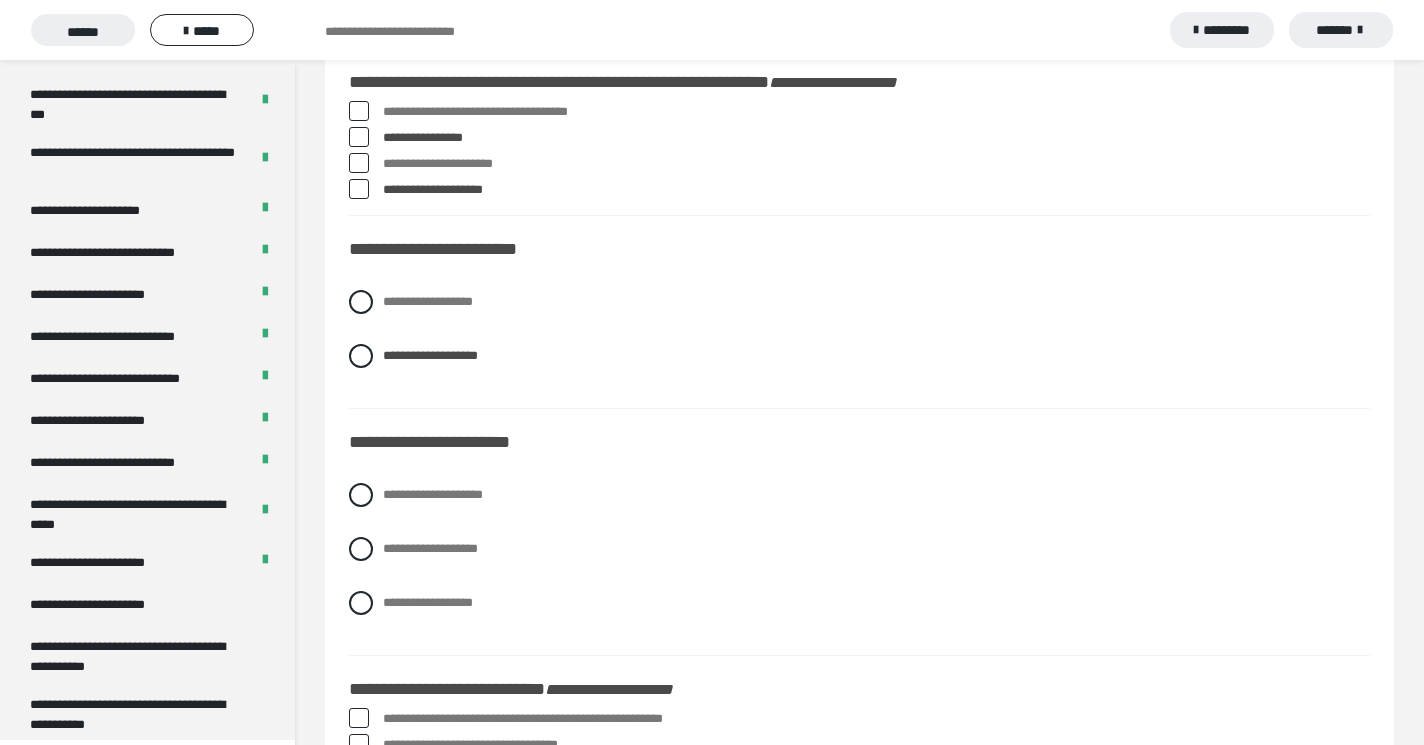 scroll, scrollTop: 939, scrollLeft: 0, axis: vertical 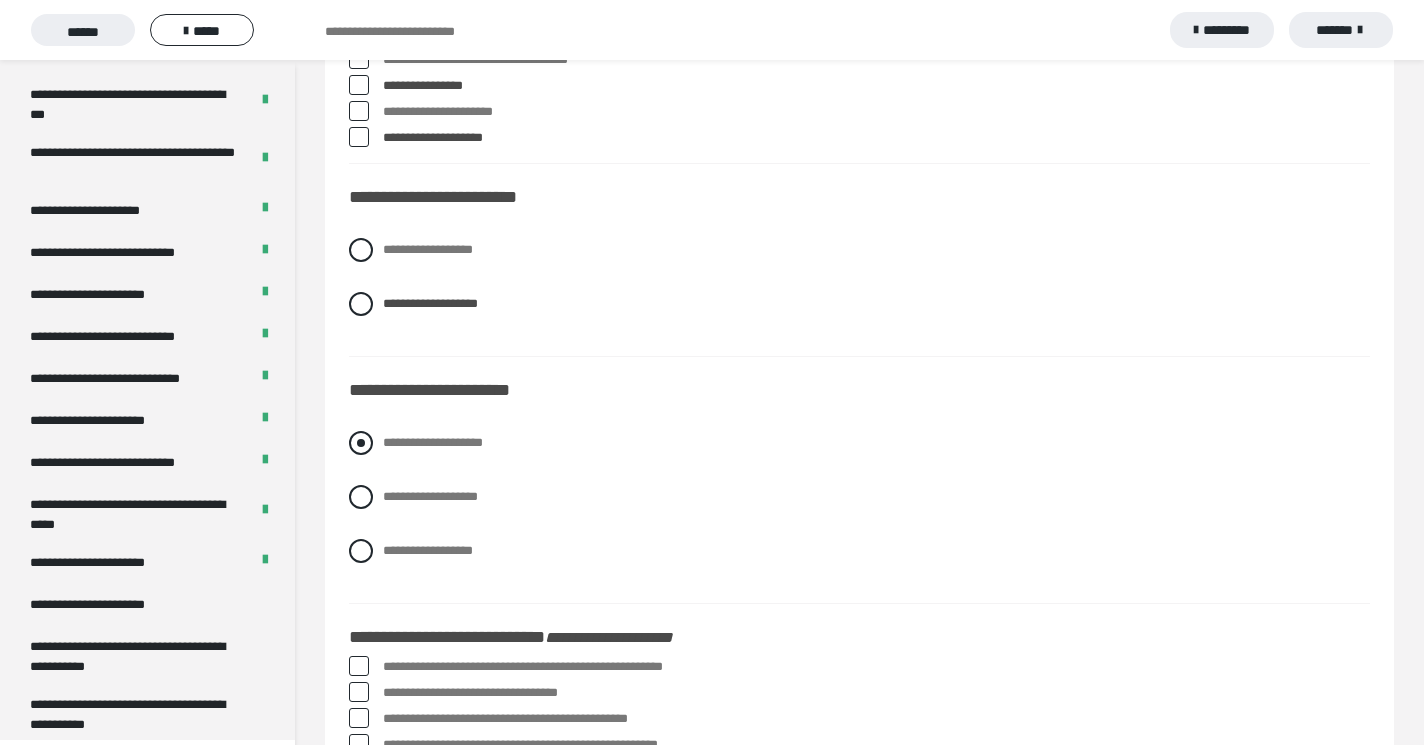 click at bounding box center [361, 443] 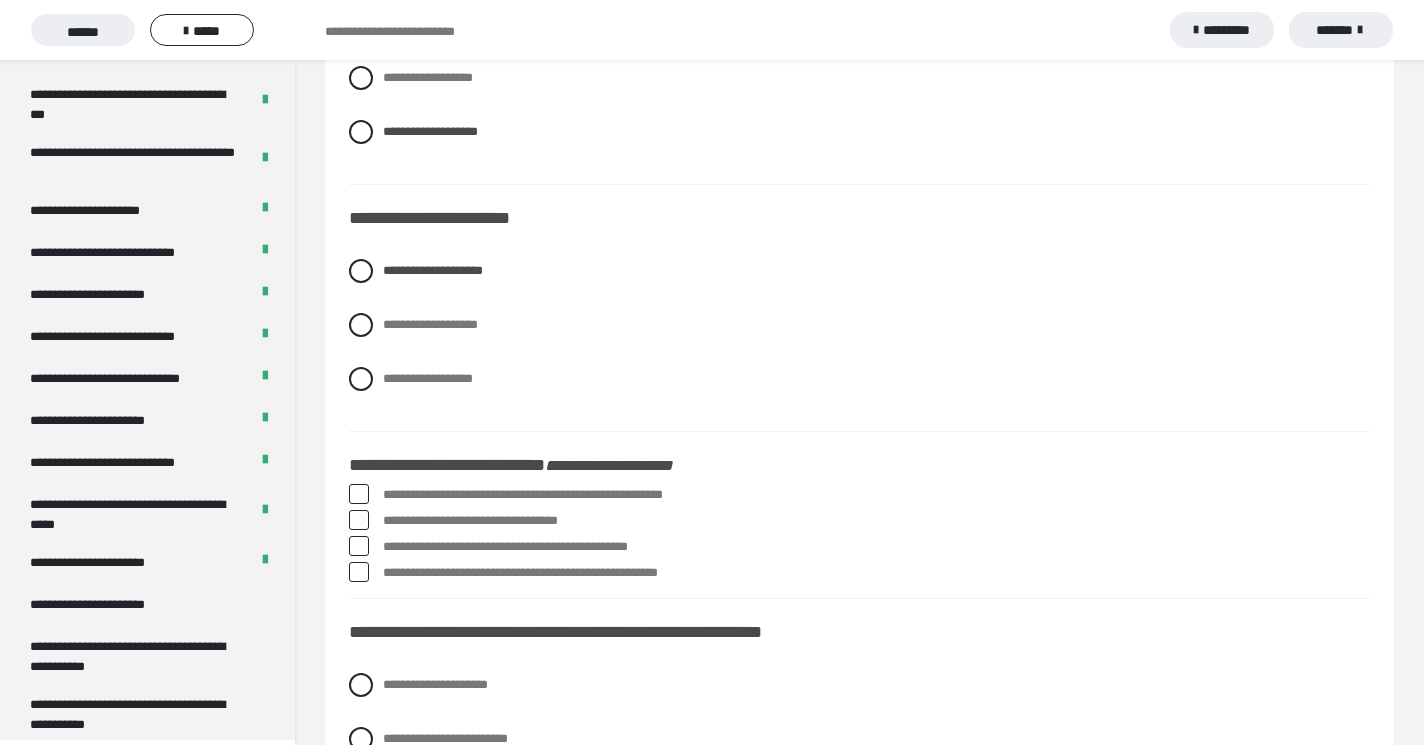 scroll, scrollTop: 1128, scrollLeft: 0, axis: vertical 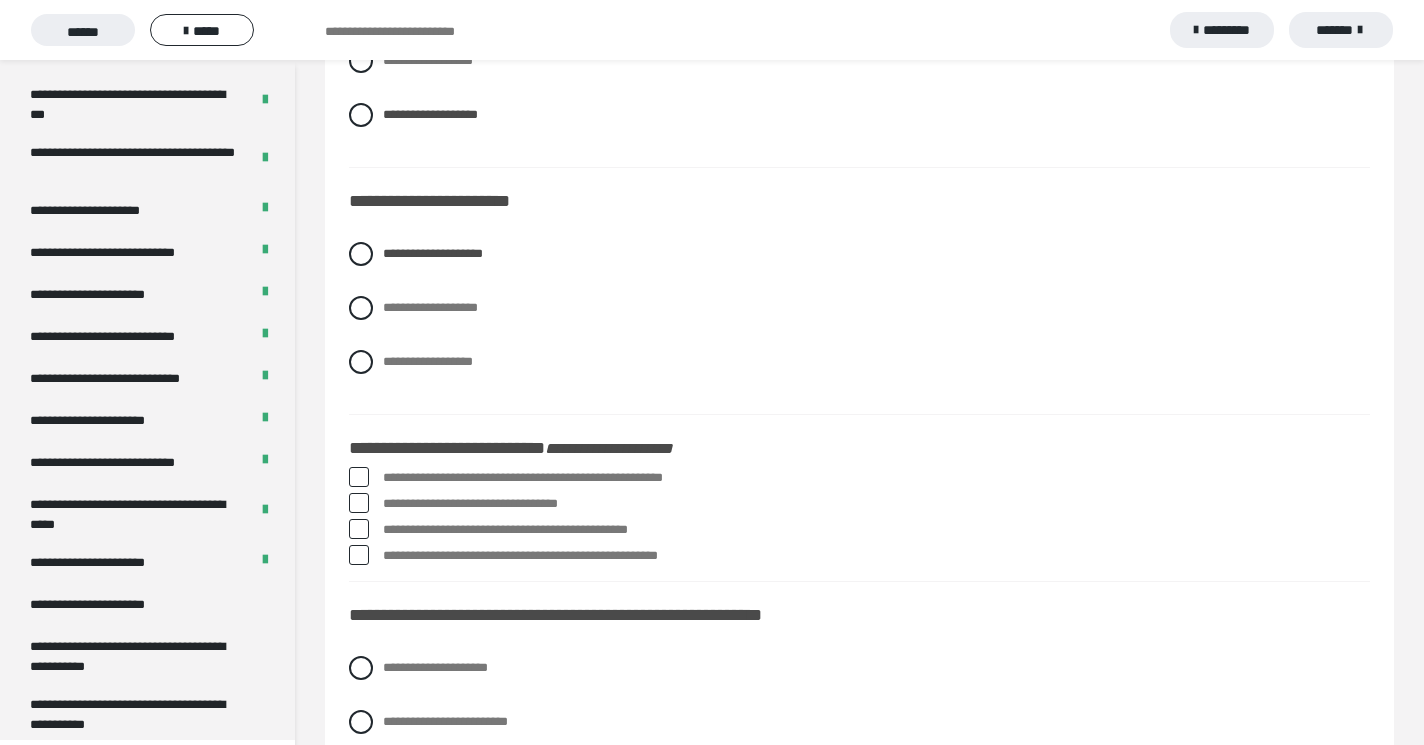 click at bounding box center (359, 477) 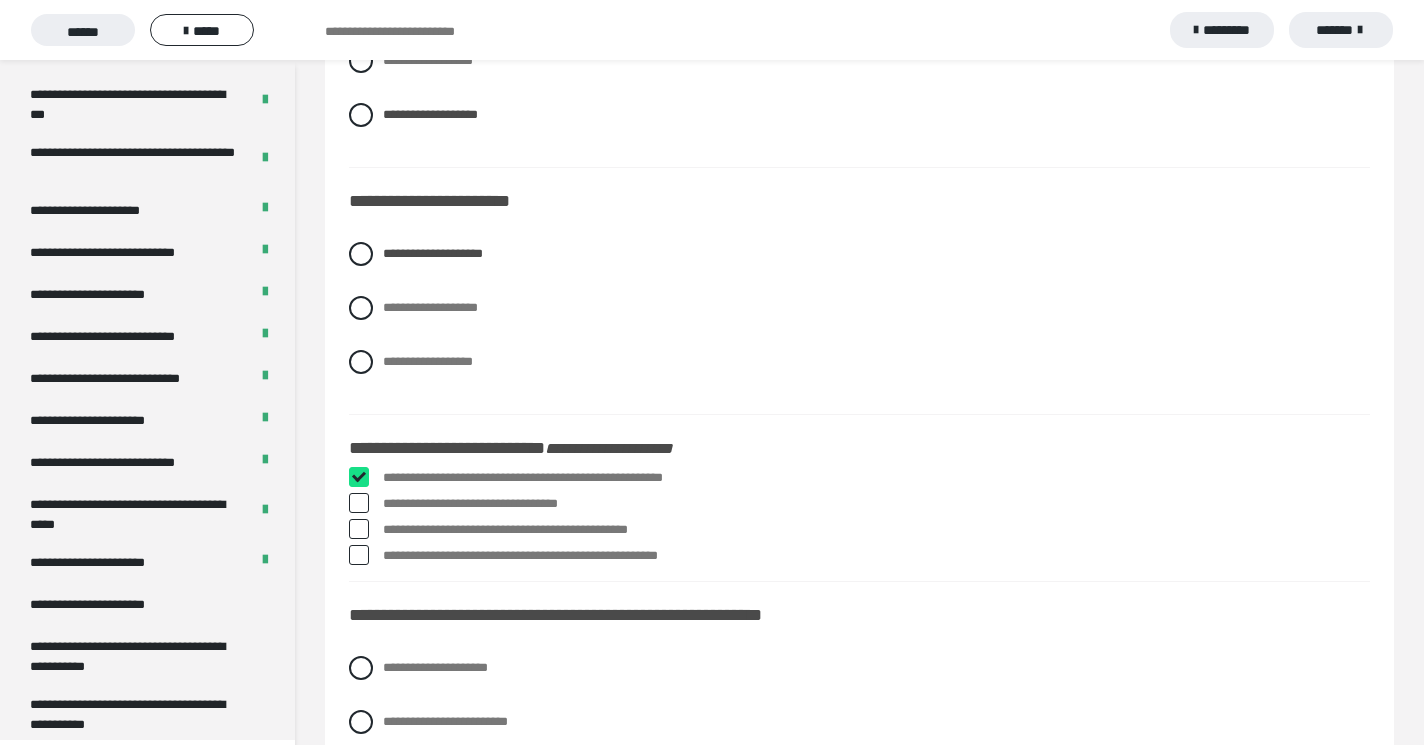 checkbox on "****" 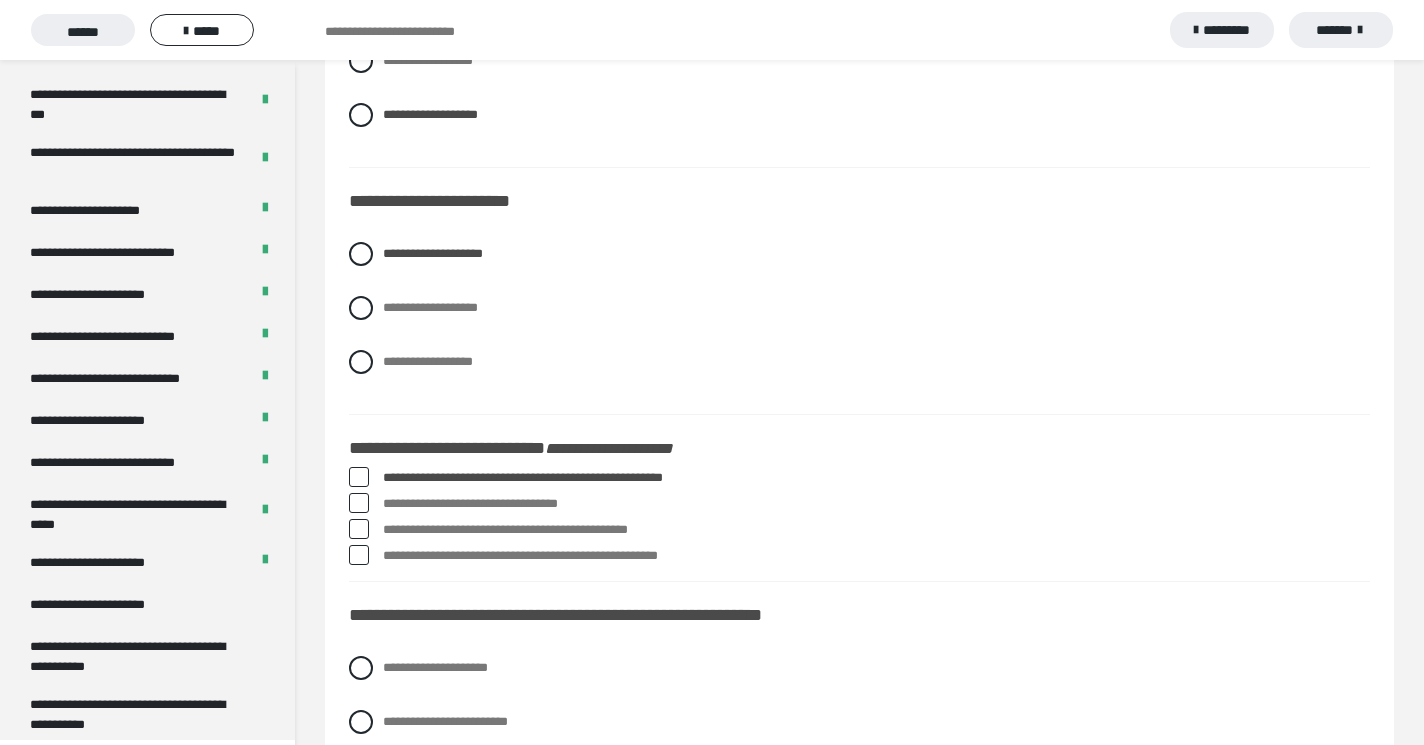 click at bounding box center (359, 529) 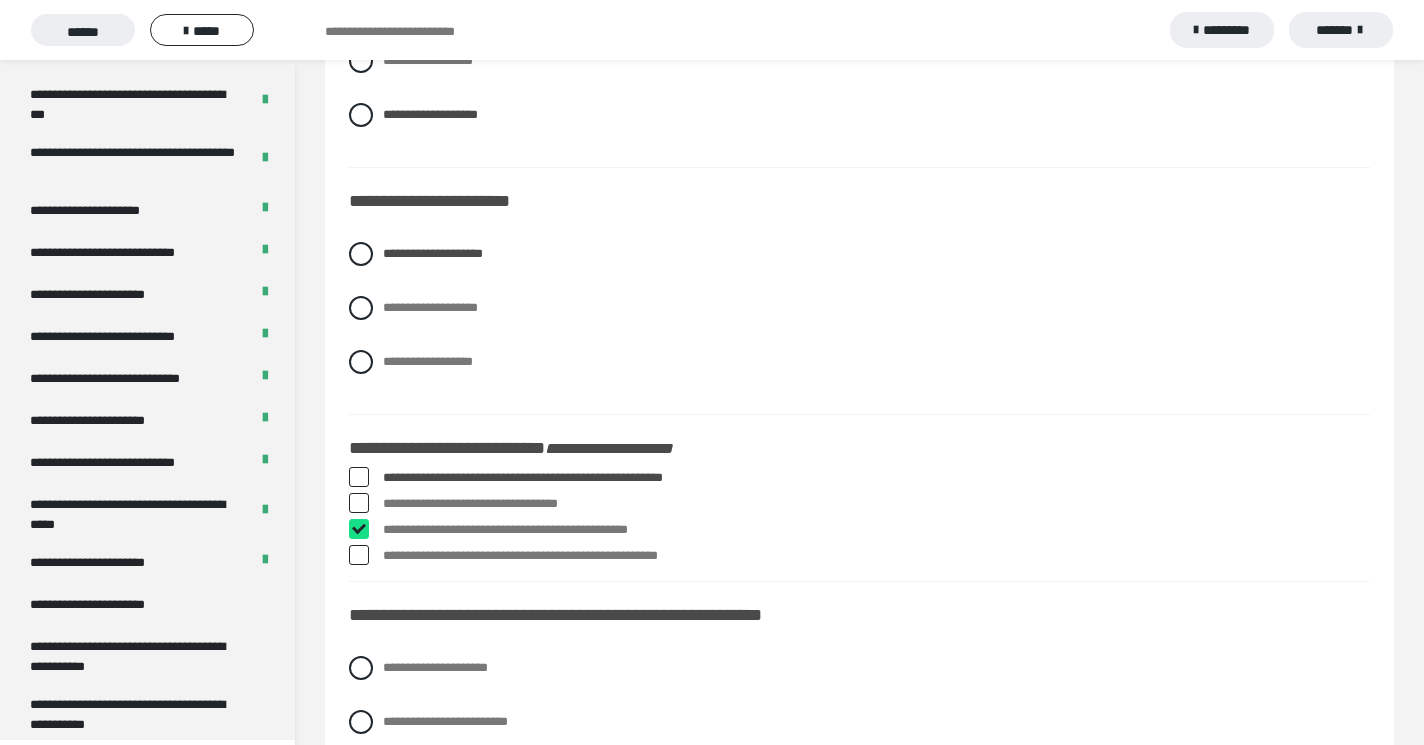 checkbox on "****" 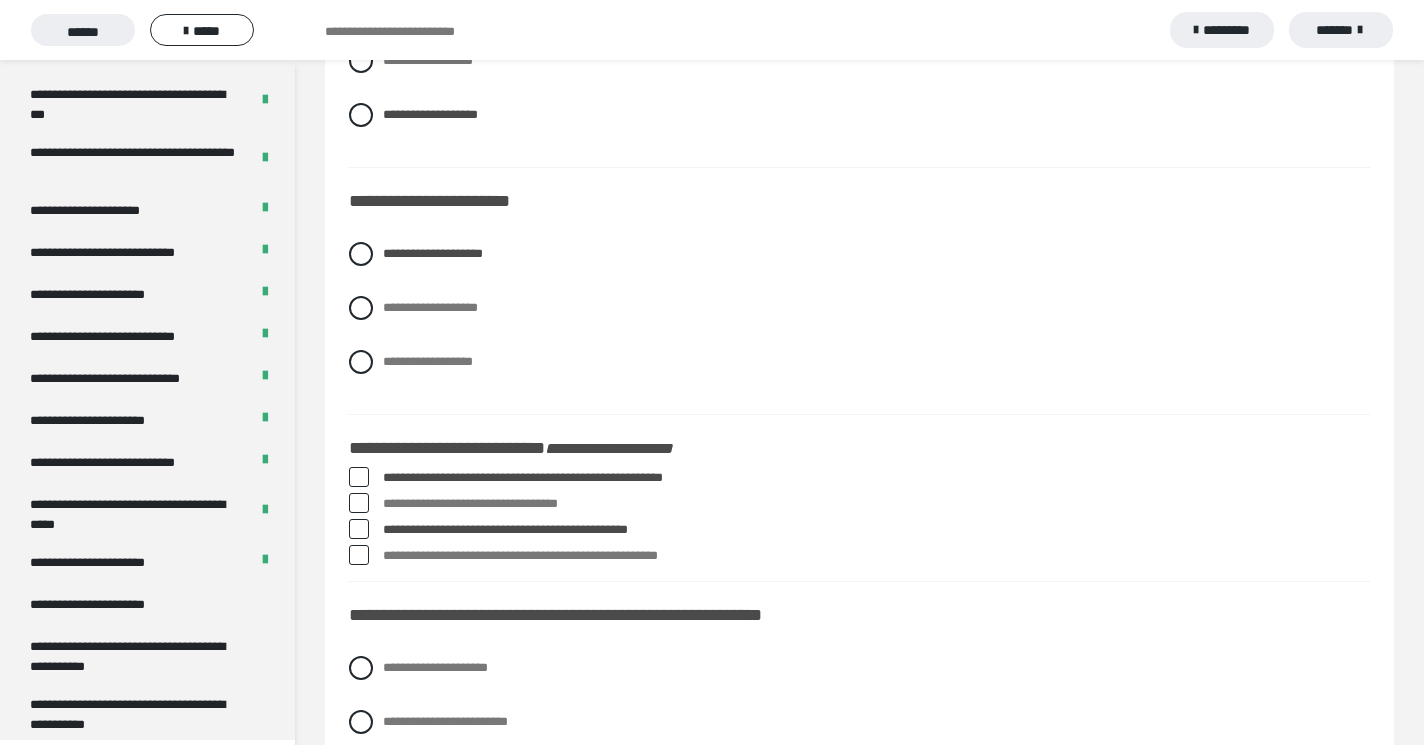 click at bounding box center (359, 503) 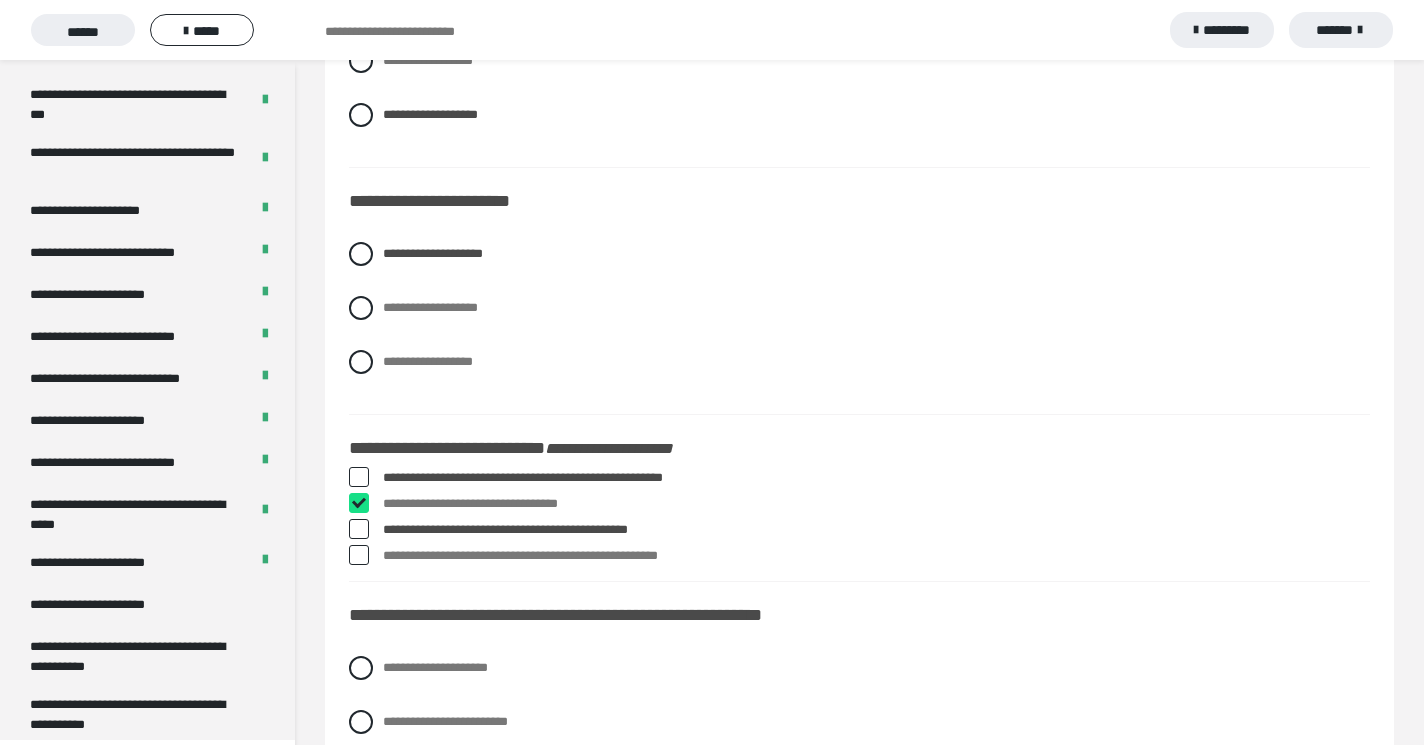 checkbox on "****" 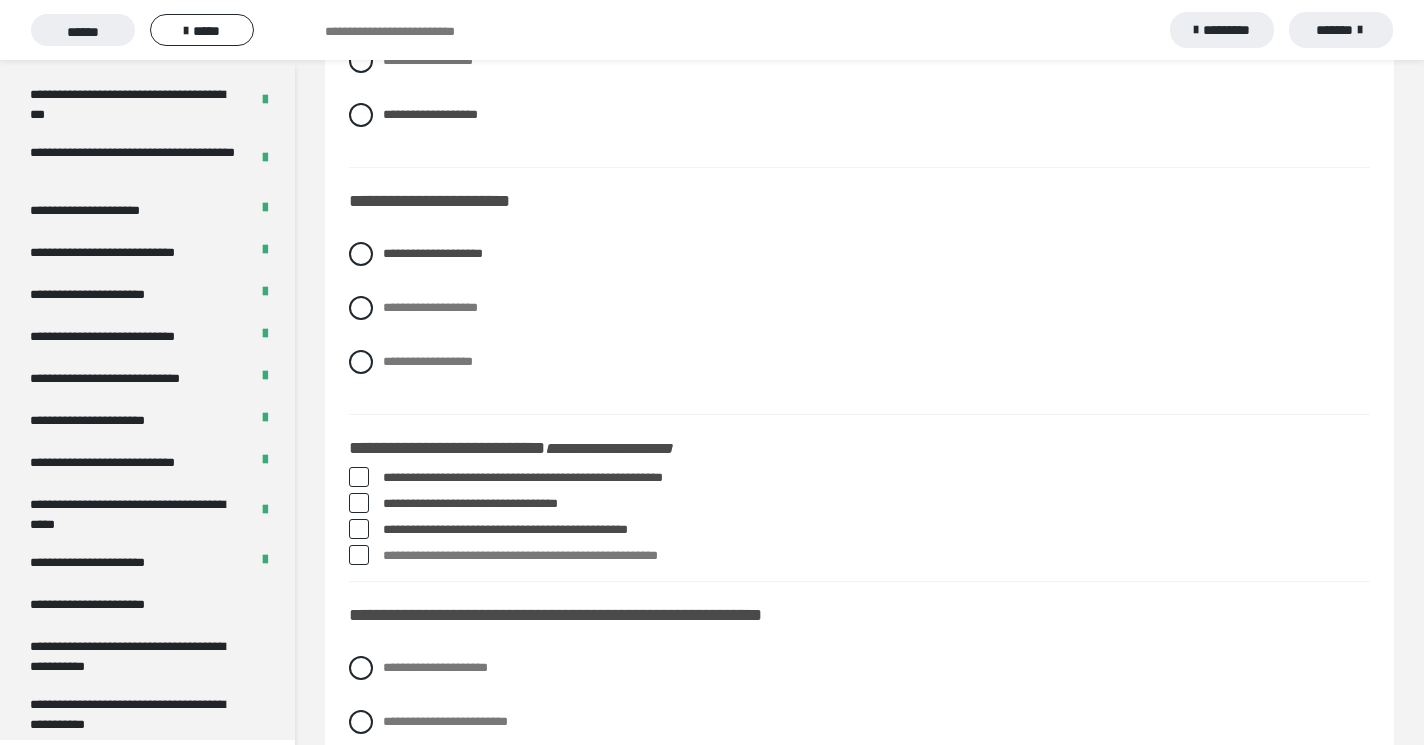 click at bounding box center (359, 529) 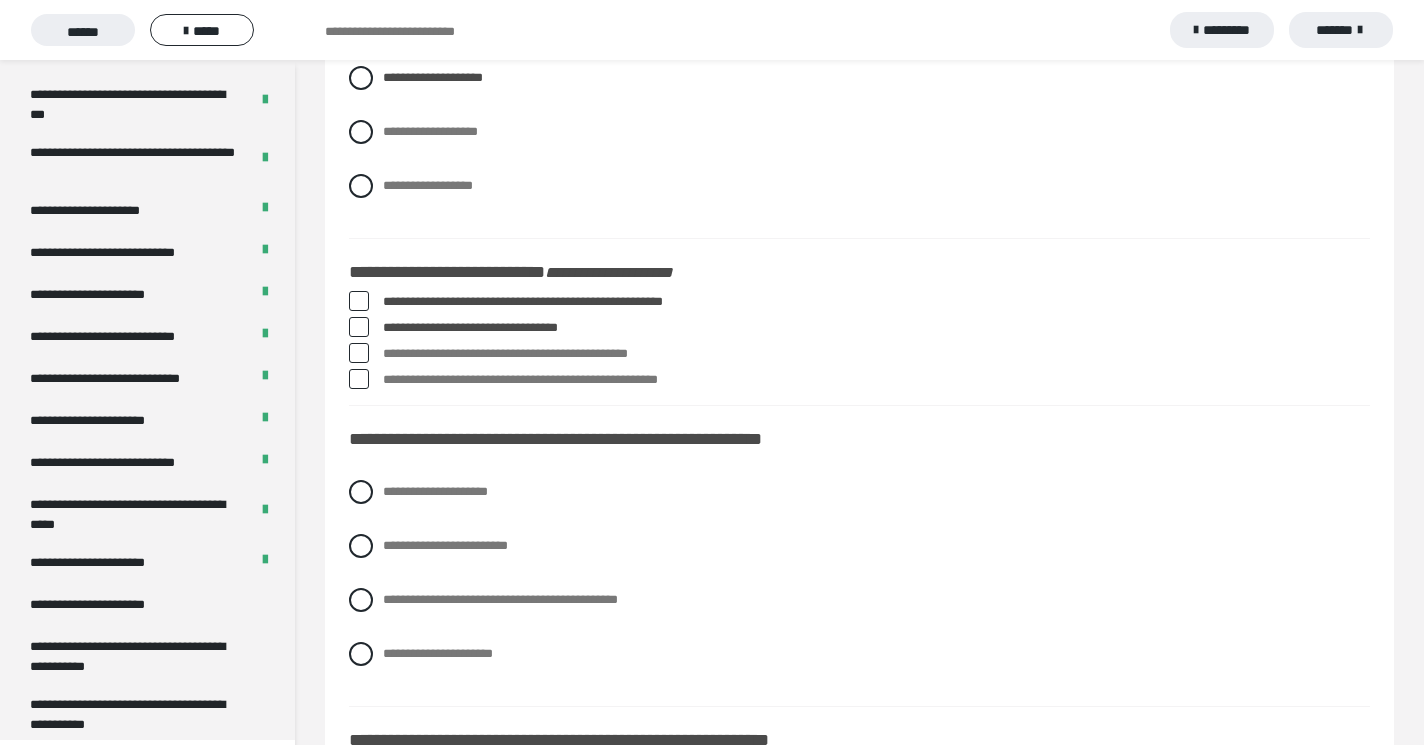 scroll, scrollTop: 1307, scrollLeft: 0, axis: vertical 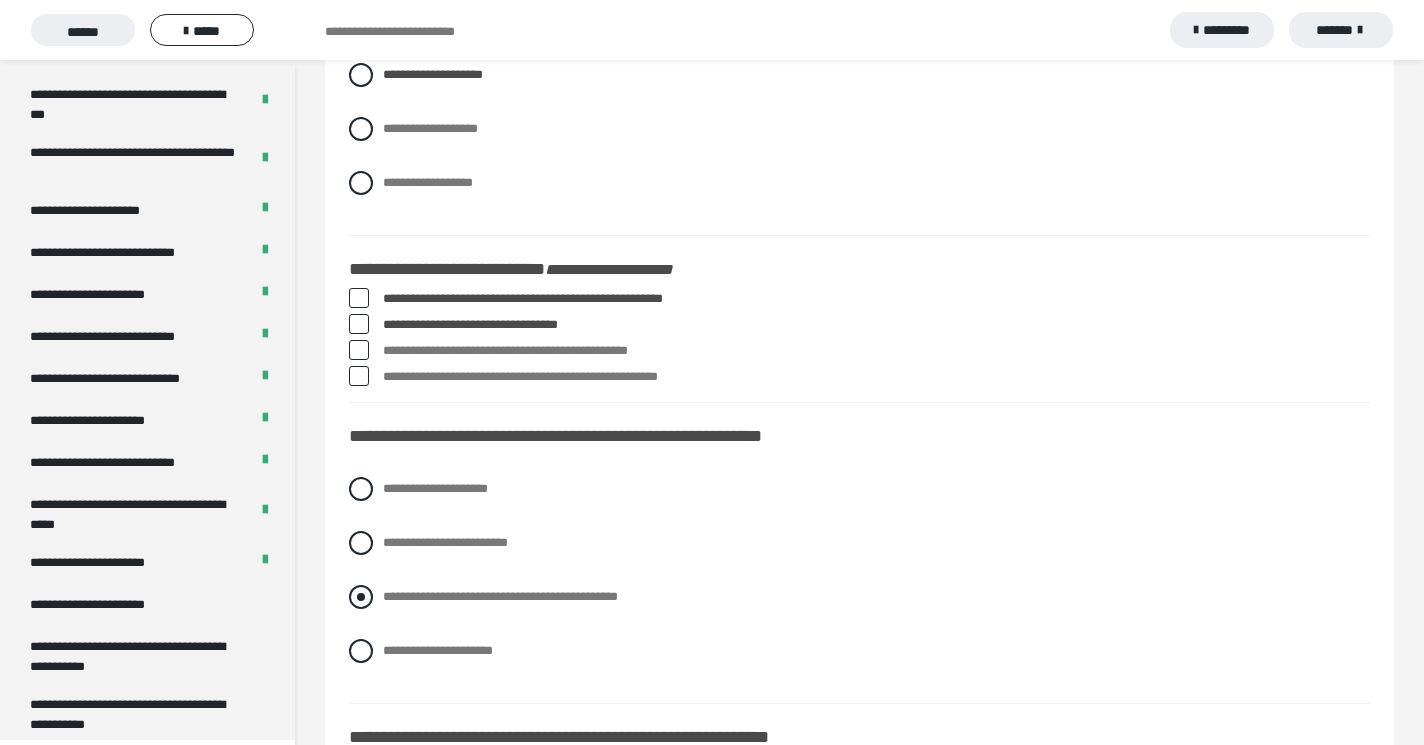 click at bounding box center [361, 597] 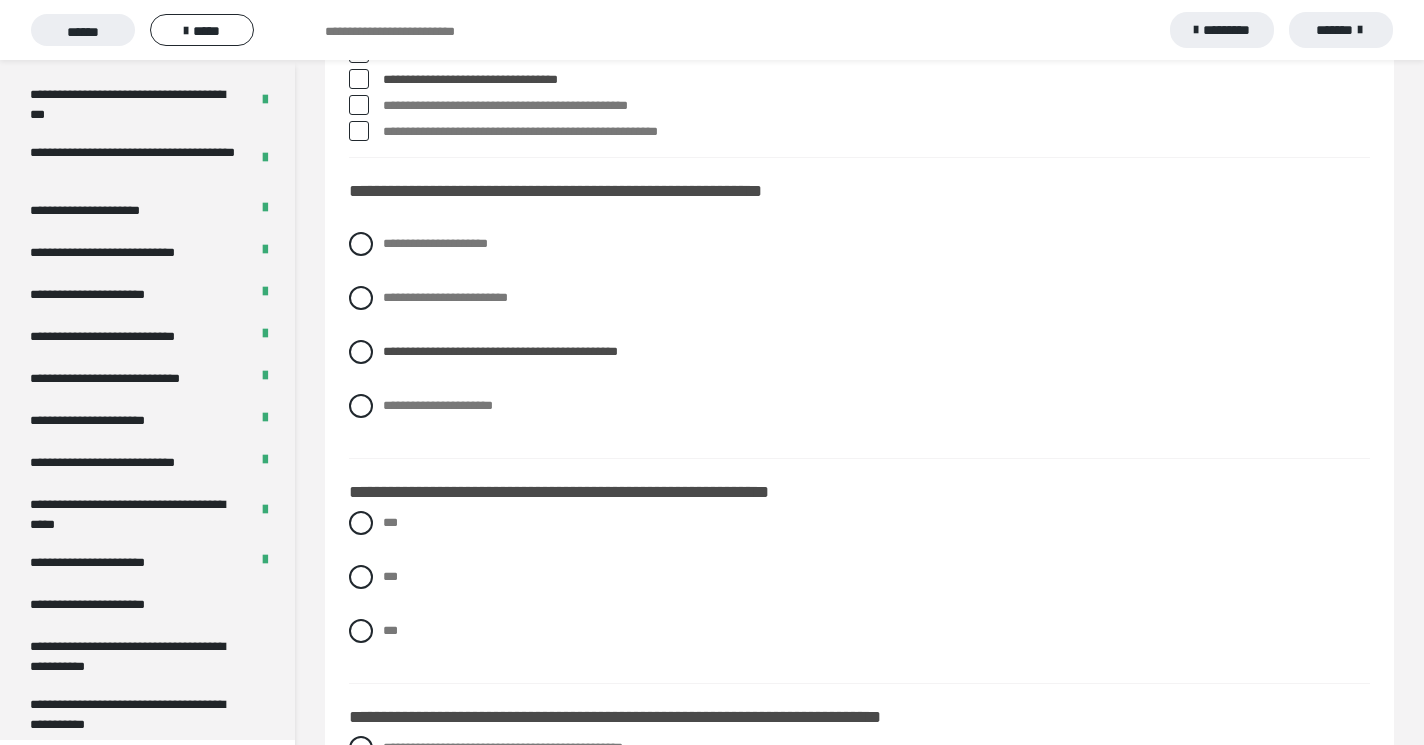 scroll, scrollTop: 1576, scrollLeft: 0, axis: vertical 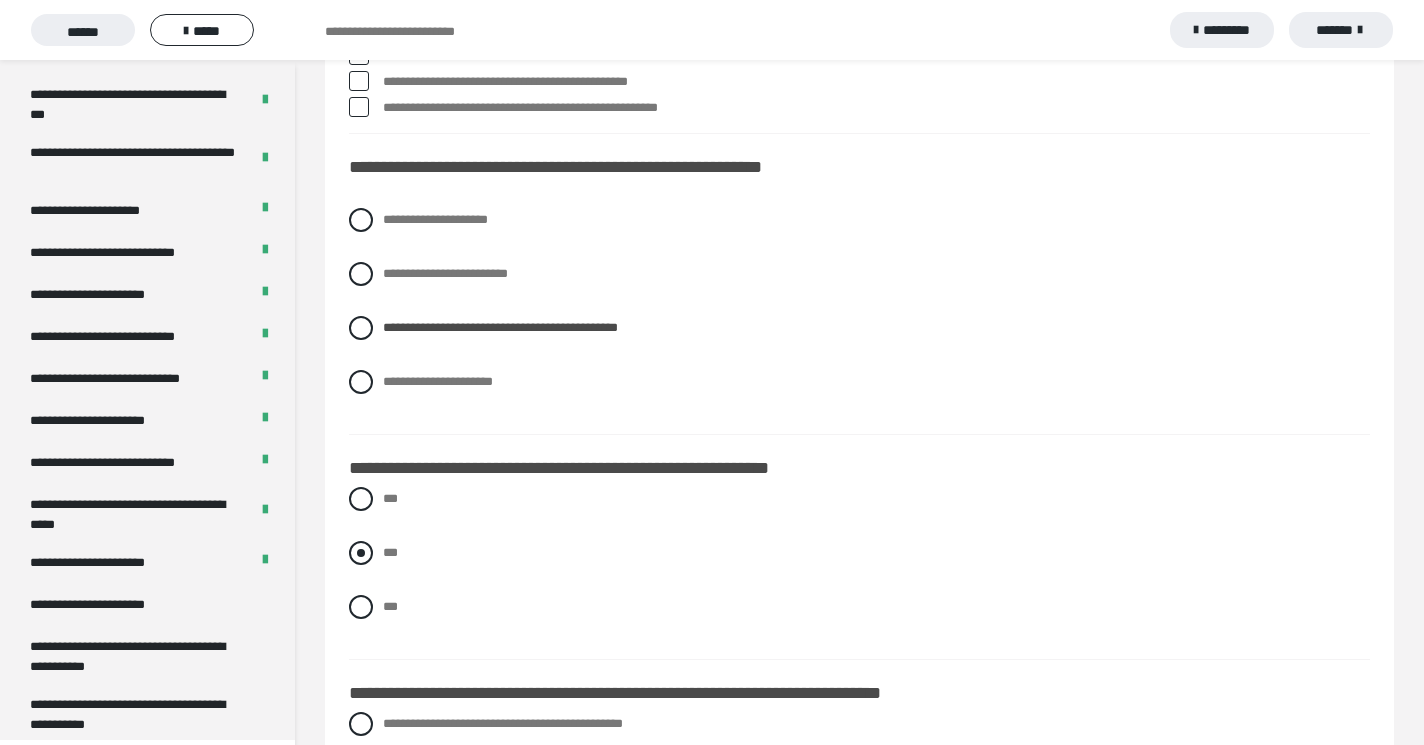 click at bounding box center (361, 553) 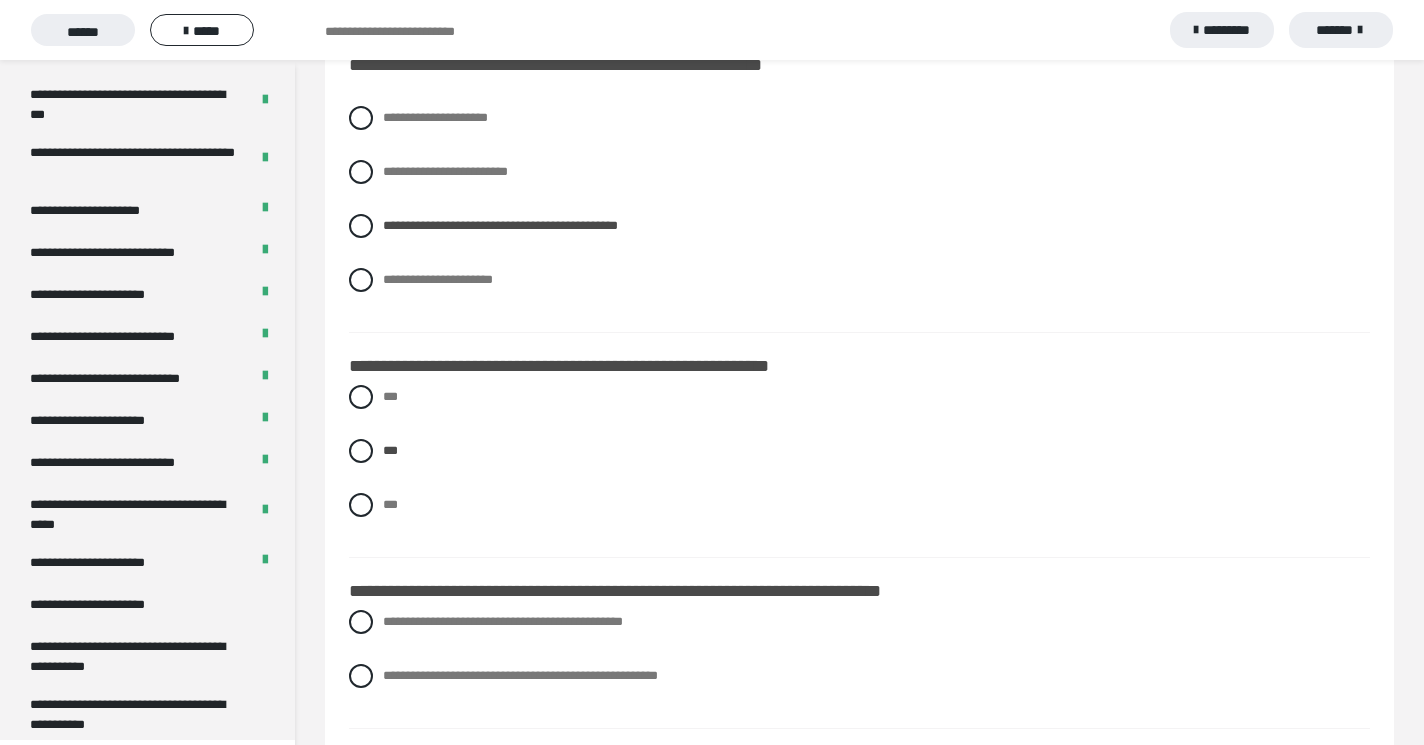 scroll, scrollTop: 1680, scrollLeft: 0, axis: vertical 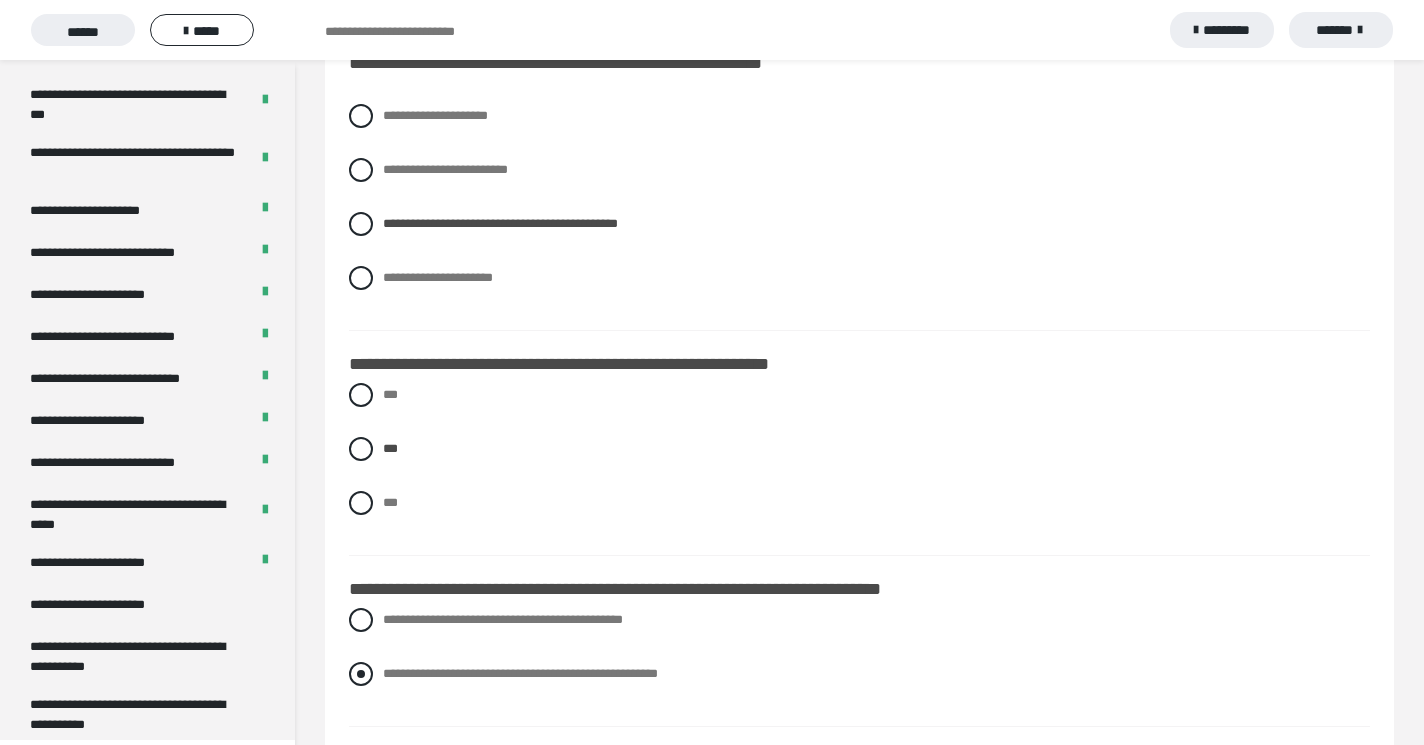 click at bounding box center (361, 674) 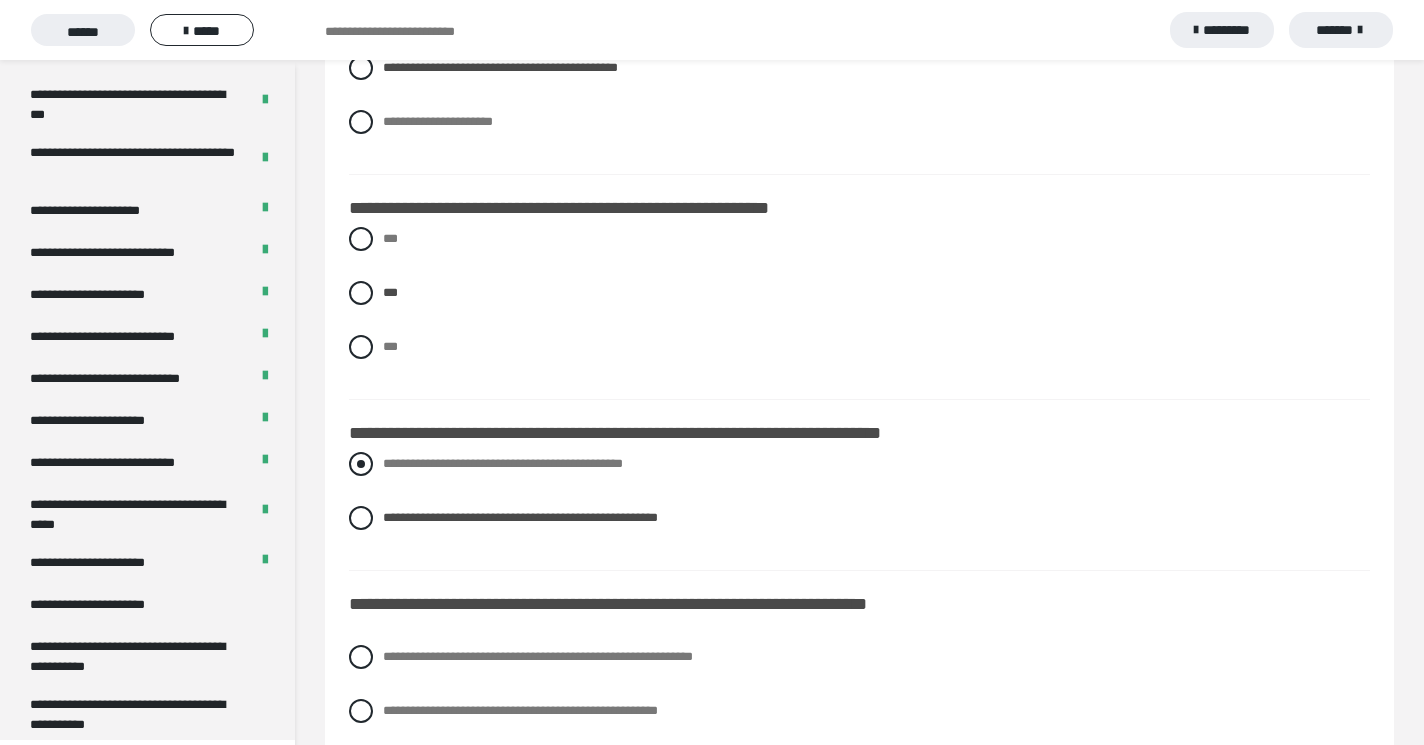 scroll, scrollTop: 1883, scrollLeft: 0, axis: vertical 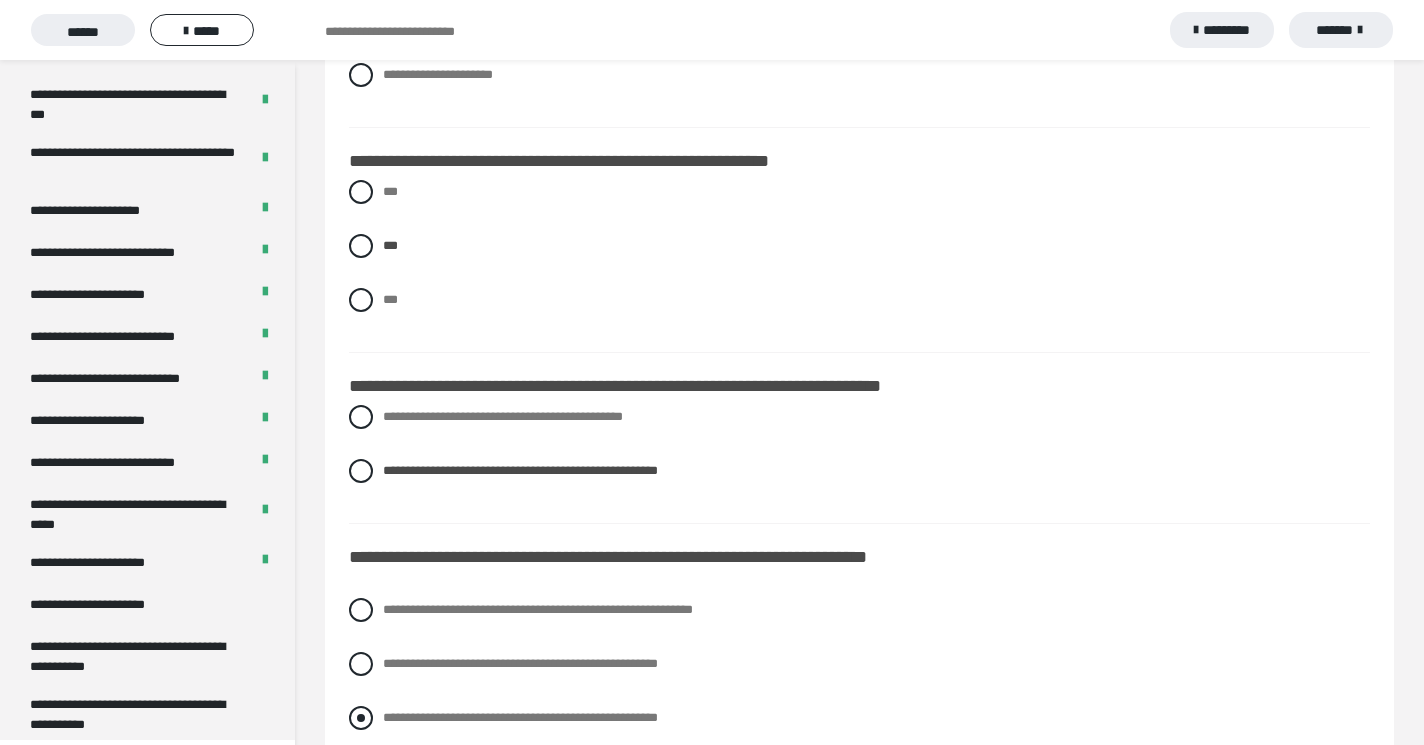 click at bounding box center [361, 718] 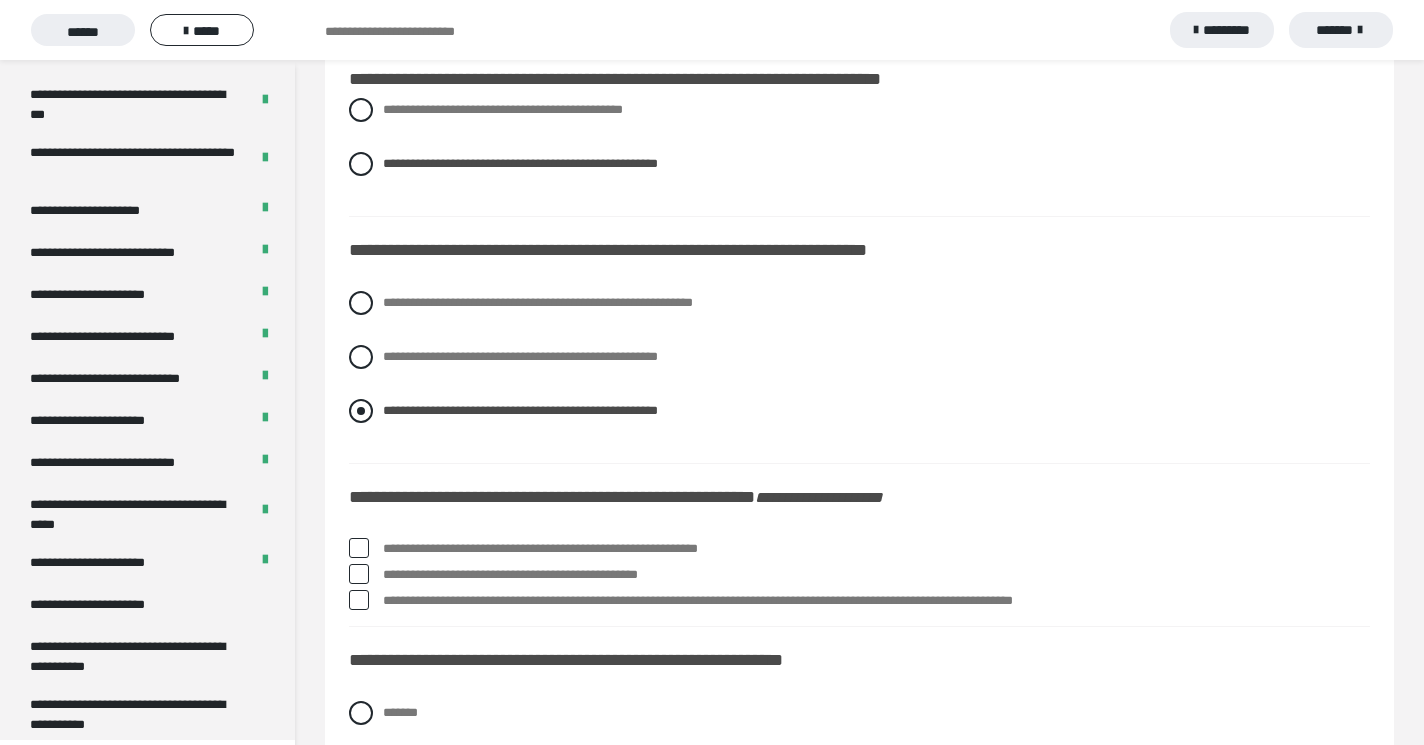 scroll, scrollTop: 2203, scrollLeft: 0, axis: vertical 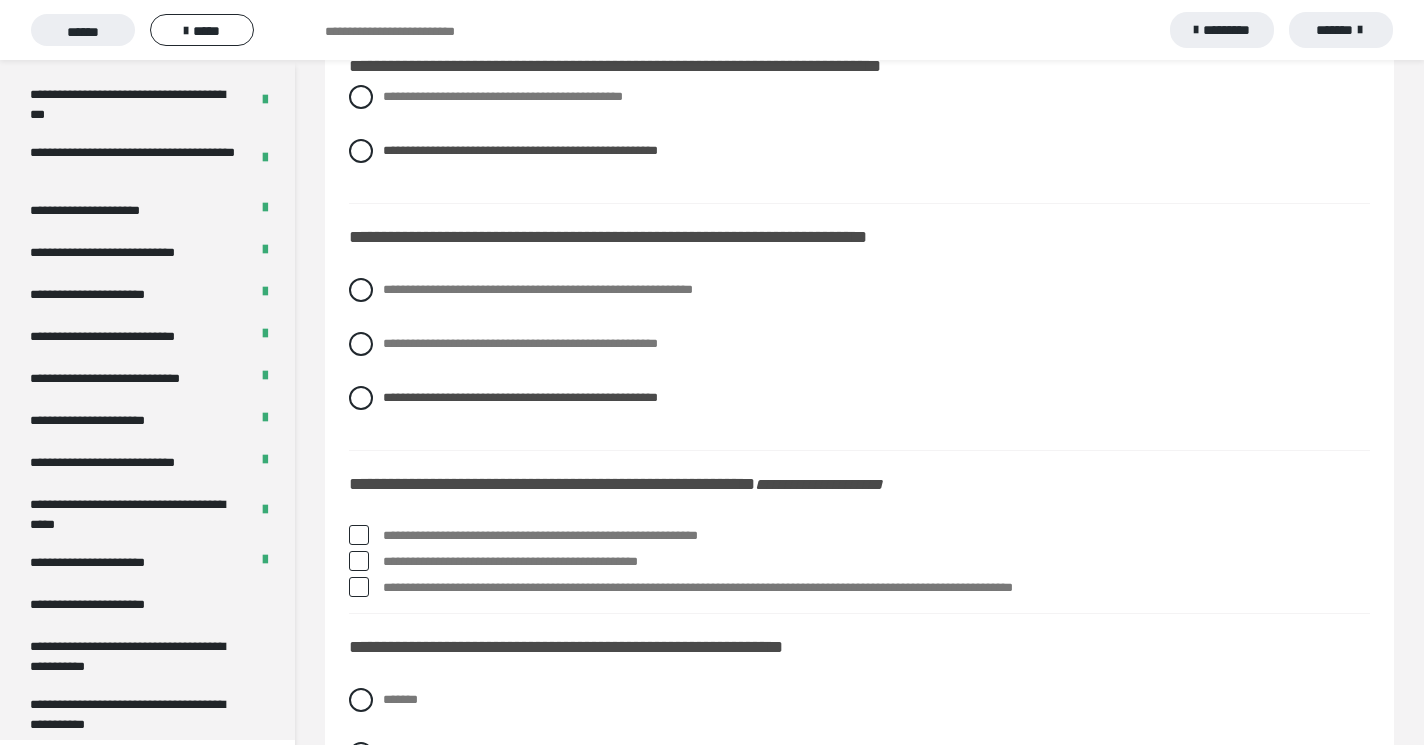 click at bounding box center (359, 535) 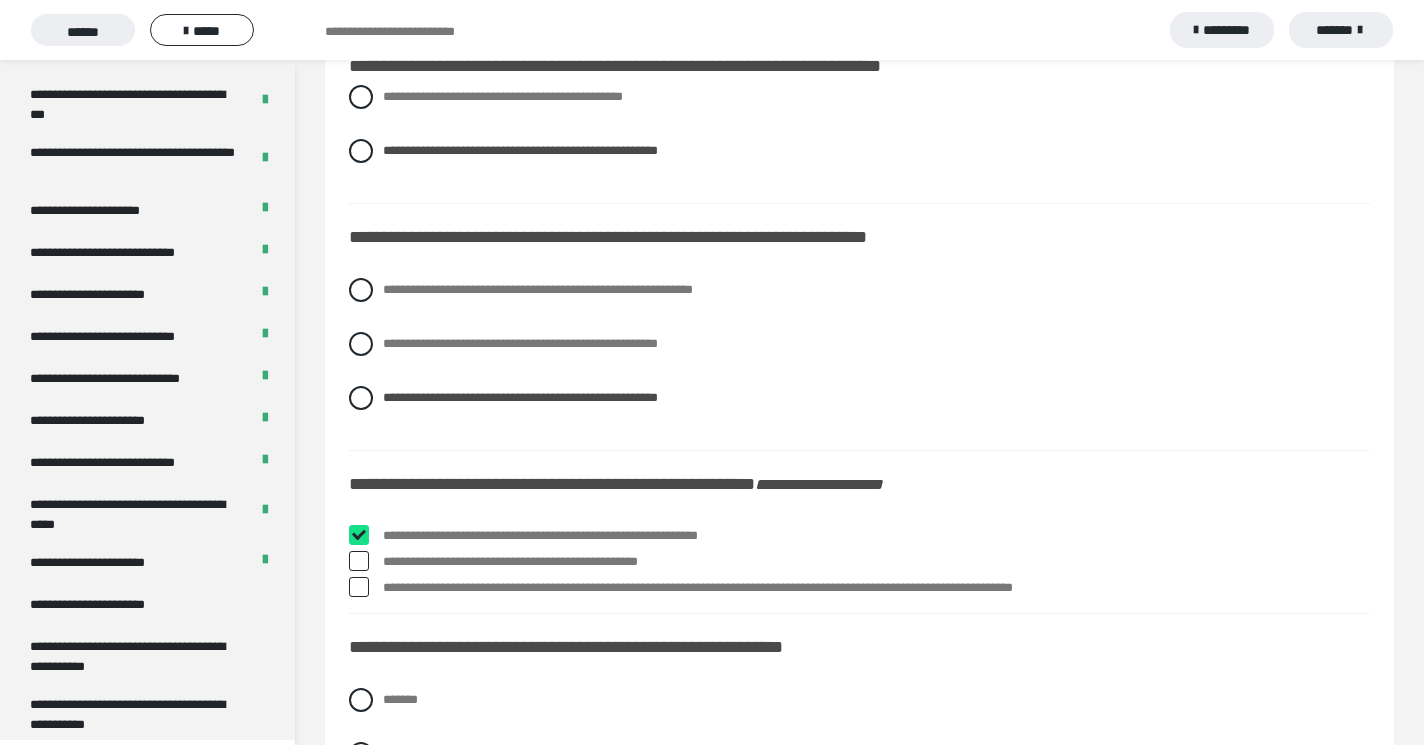 checkbox on "****" 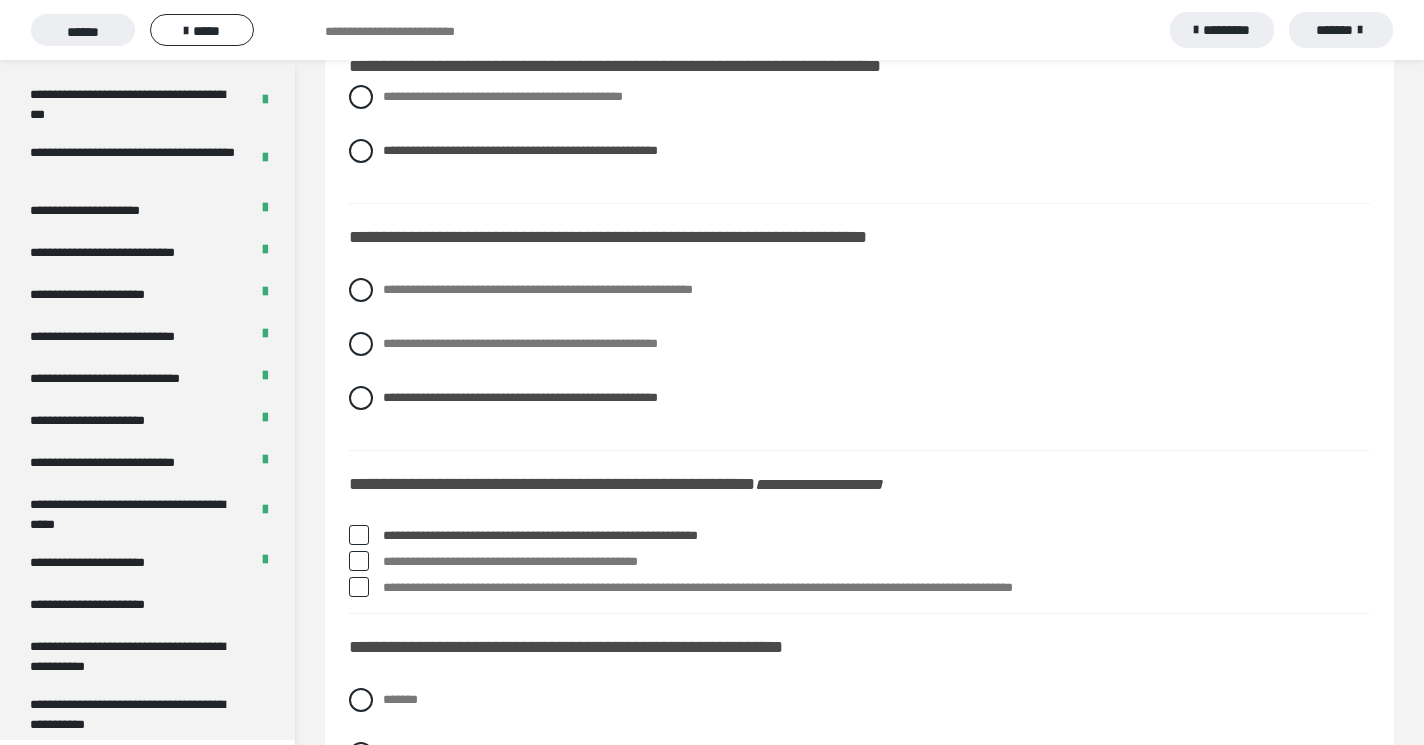click on "**********" at bounding box center (859, 564) 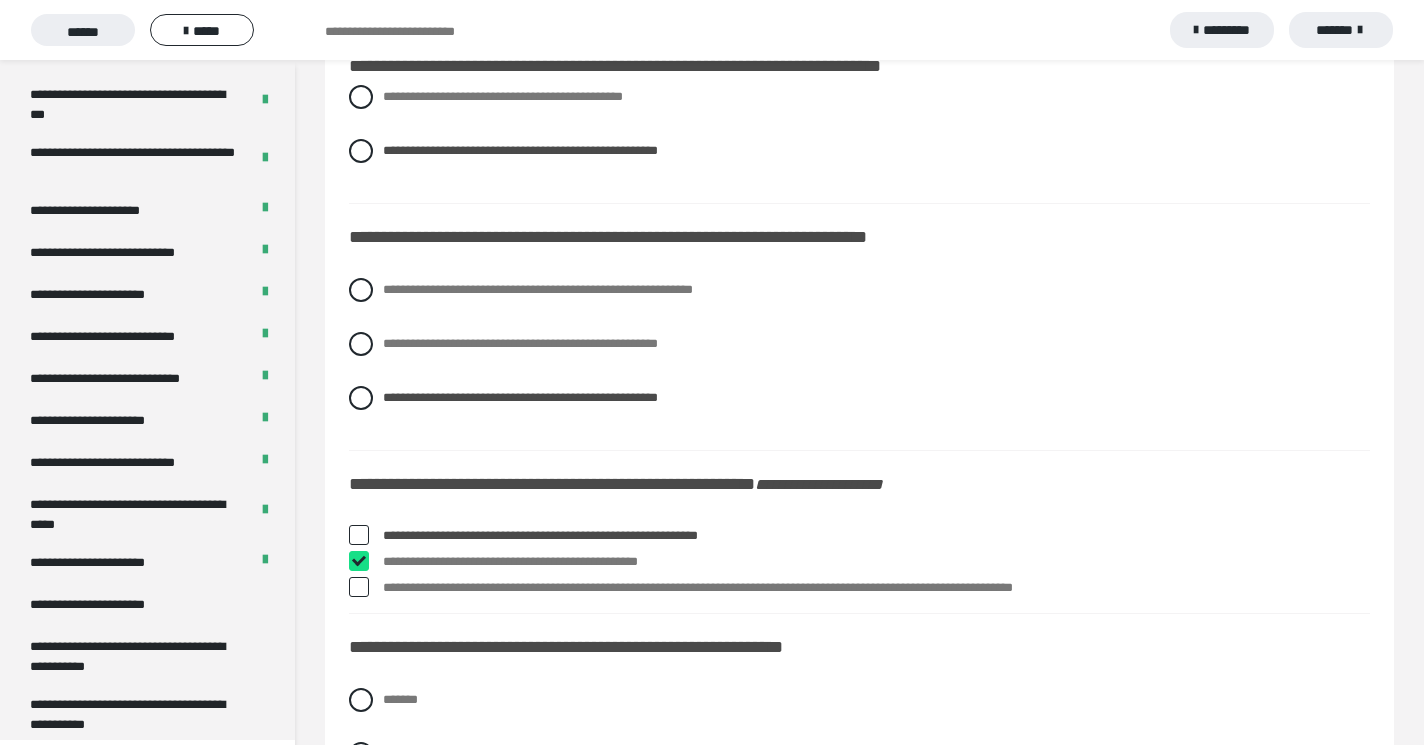 checkbox on "****" 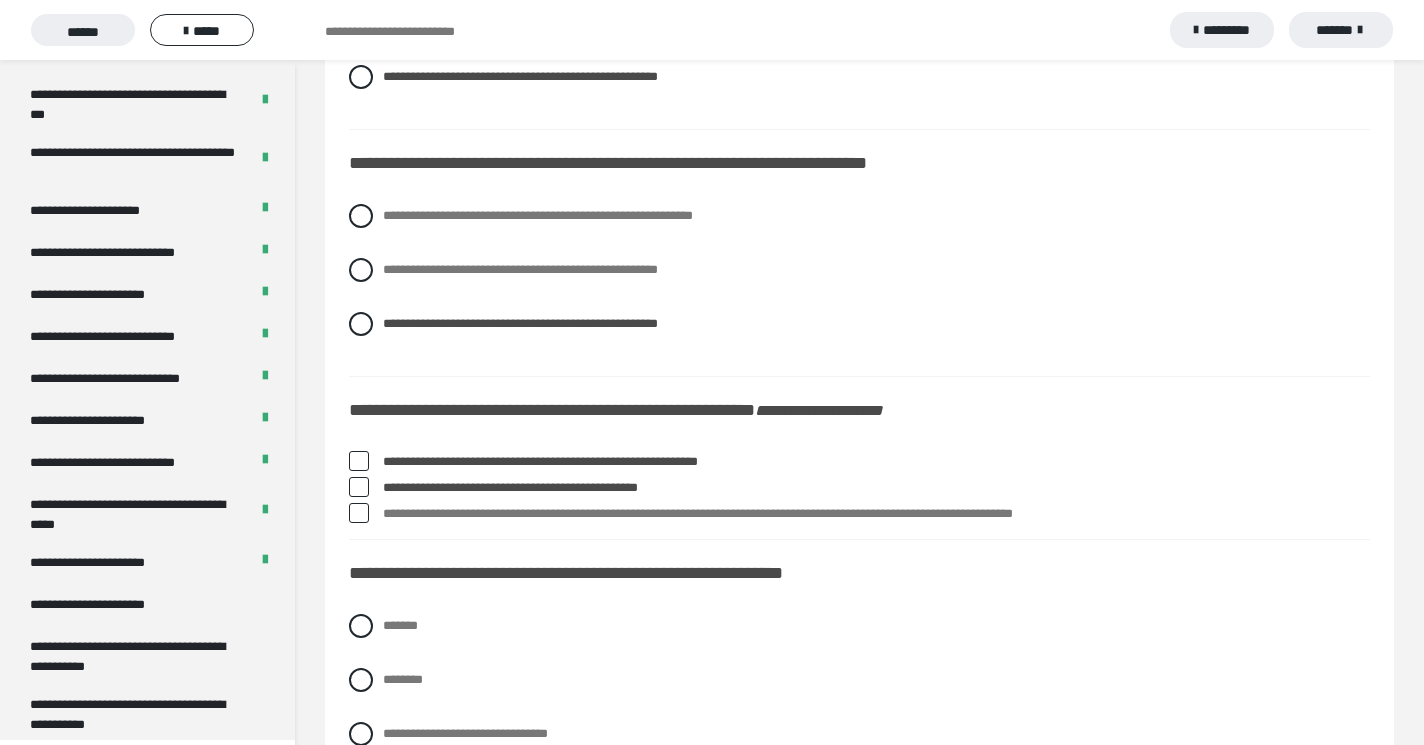 scroll, scrollTop: 2281, scrollLeft: 0, axis: vertical 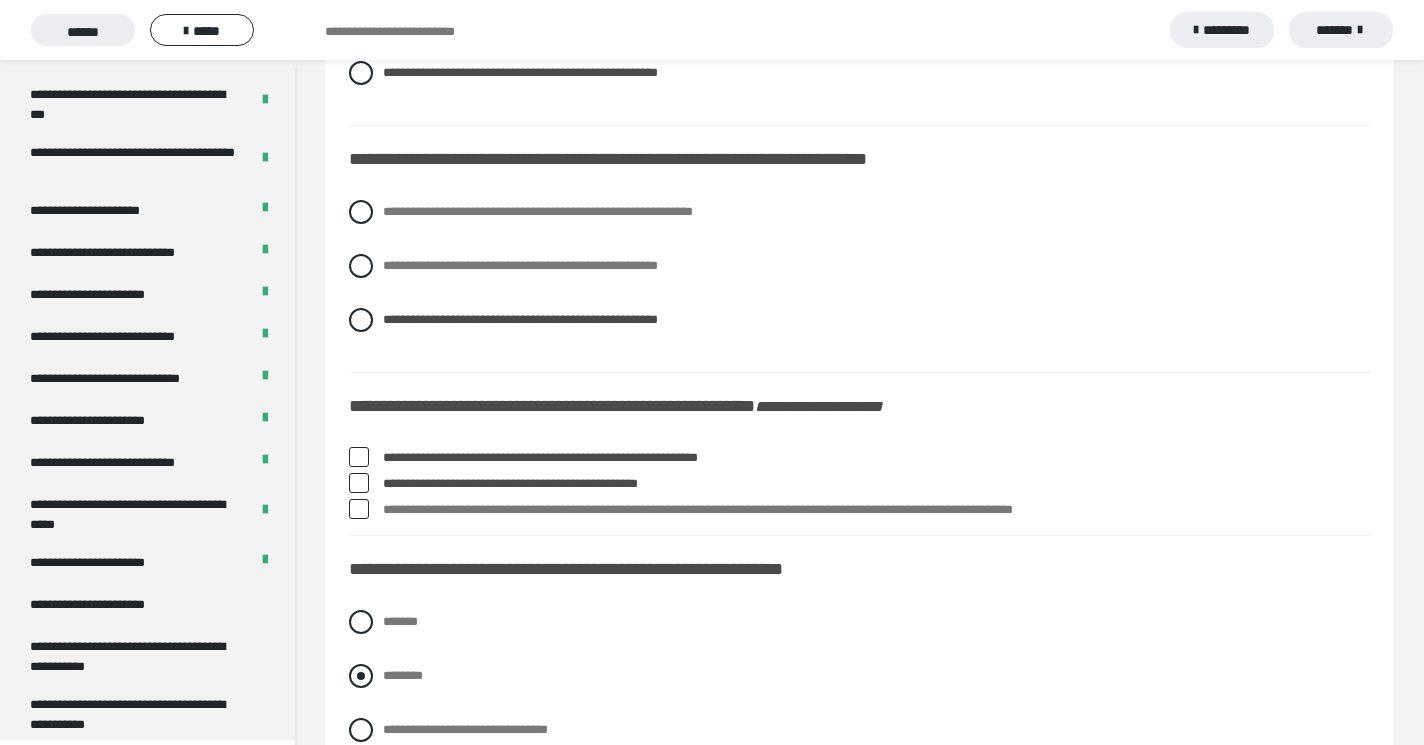 click at bounding box center [361, 676] 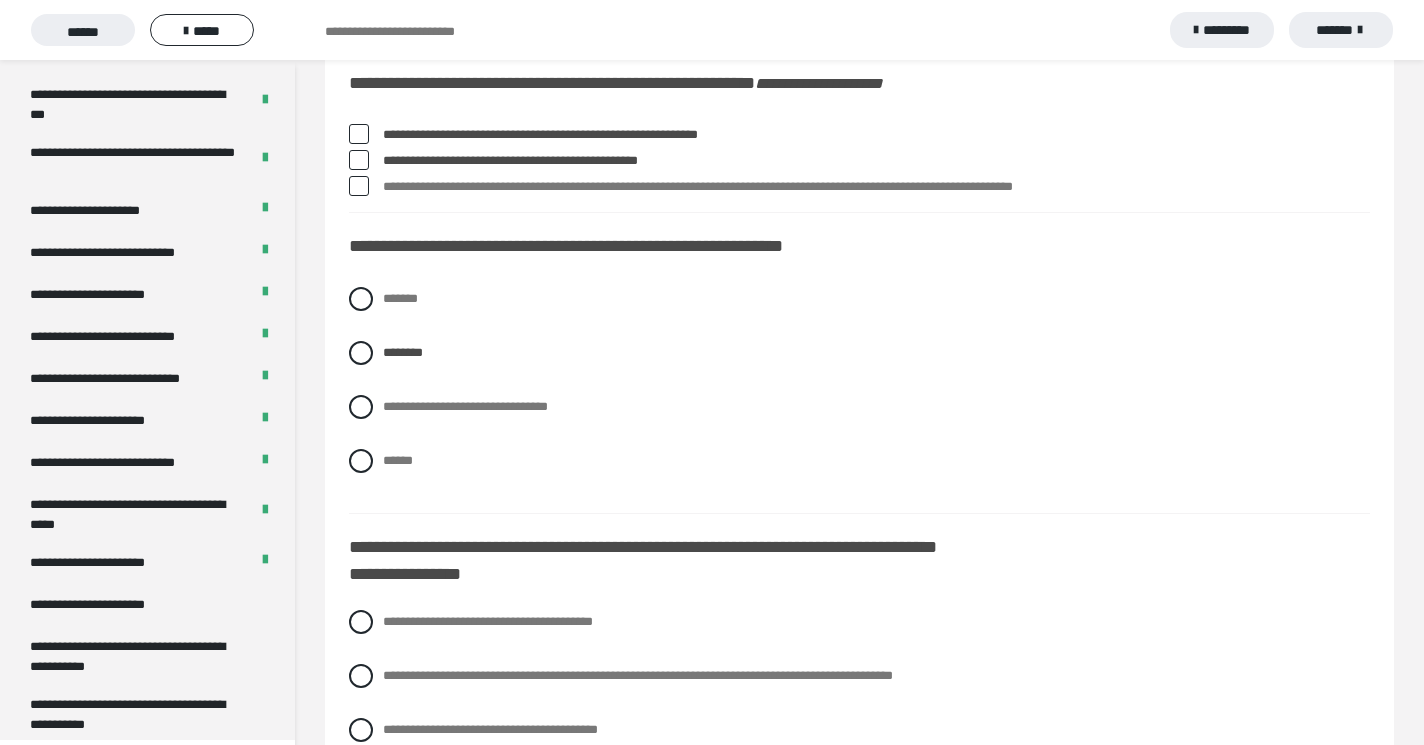 scroll, scrollTop: 2606, scrollLeft: 0, axis: vertical 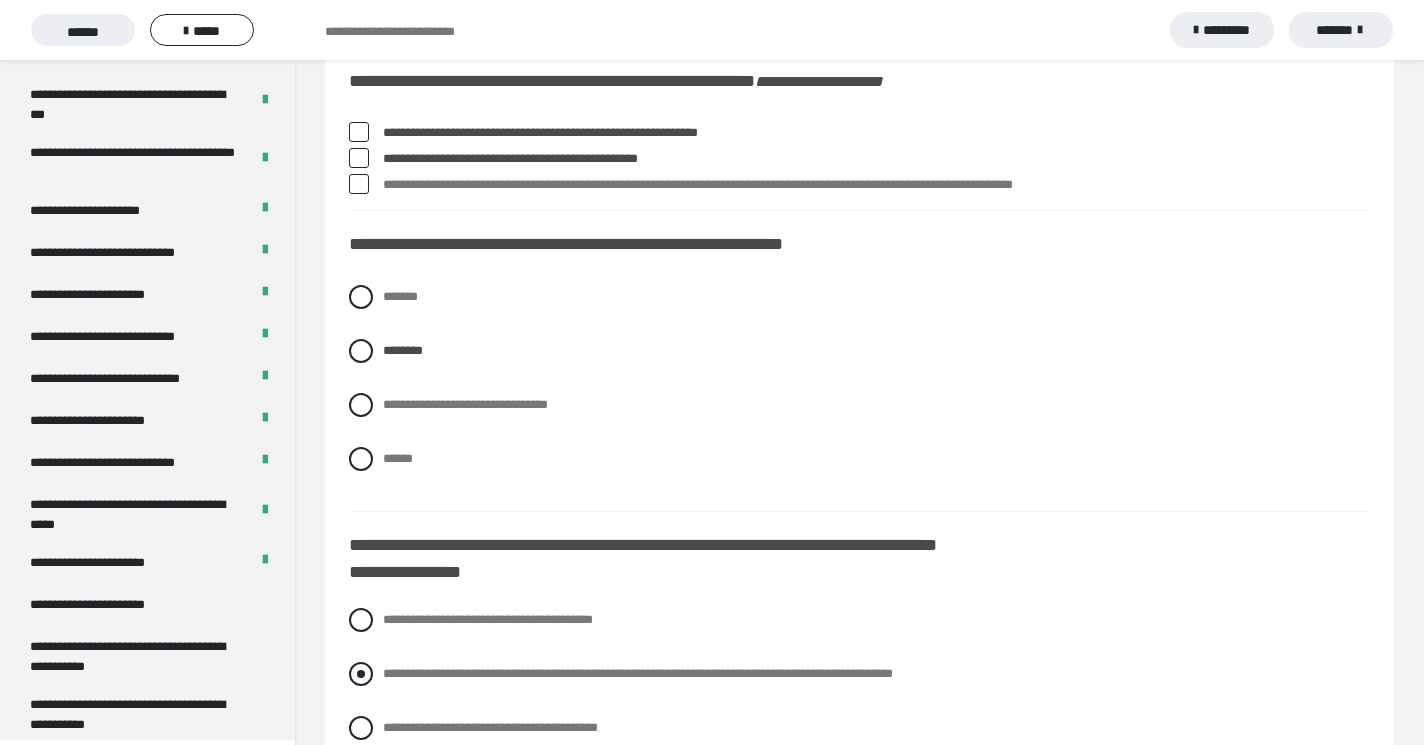 click at bounding box center [361, 674] 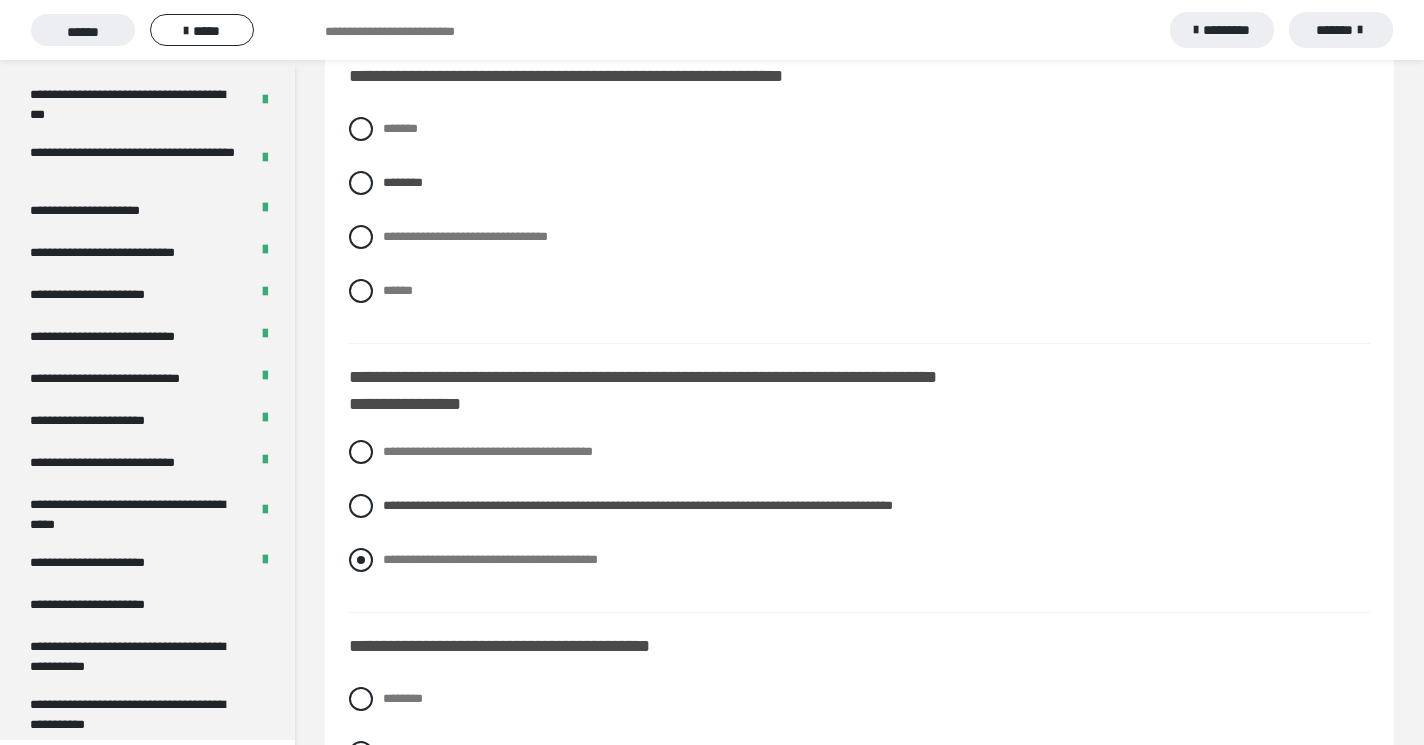 scroll, scrollTop: 2783, scrollLeft: 0, axis: vertical 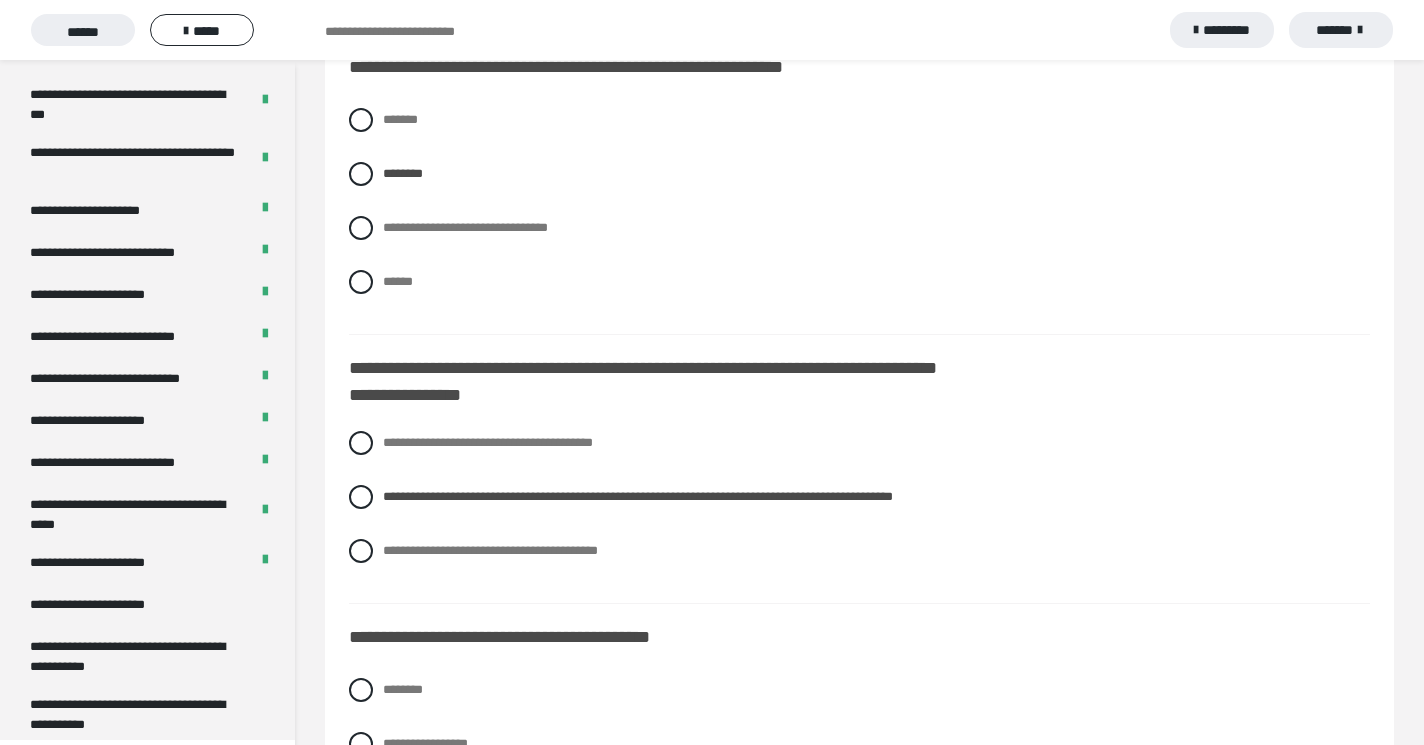 click at bounding box center [361, 798] 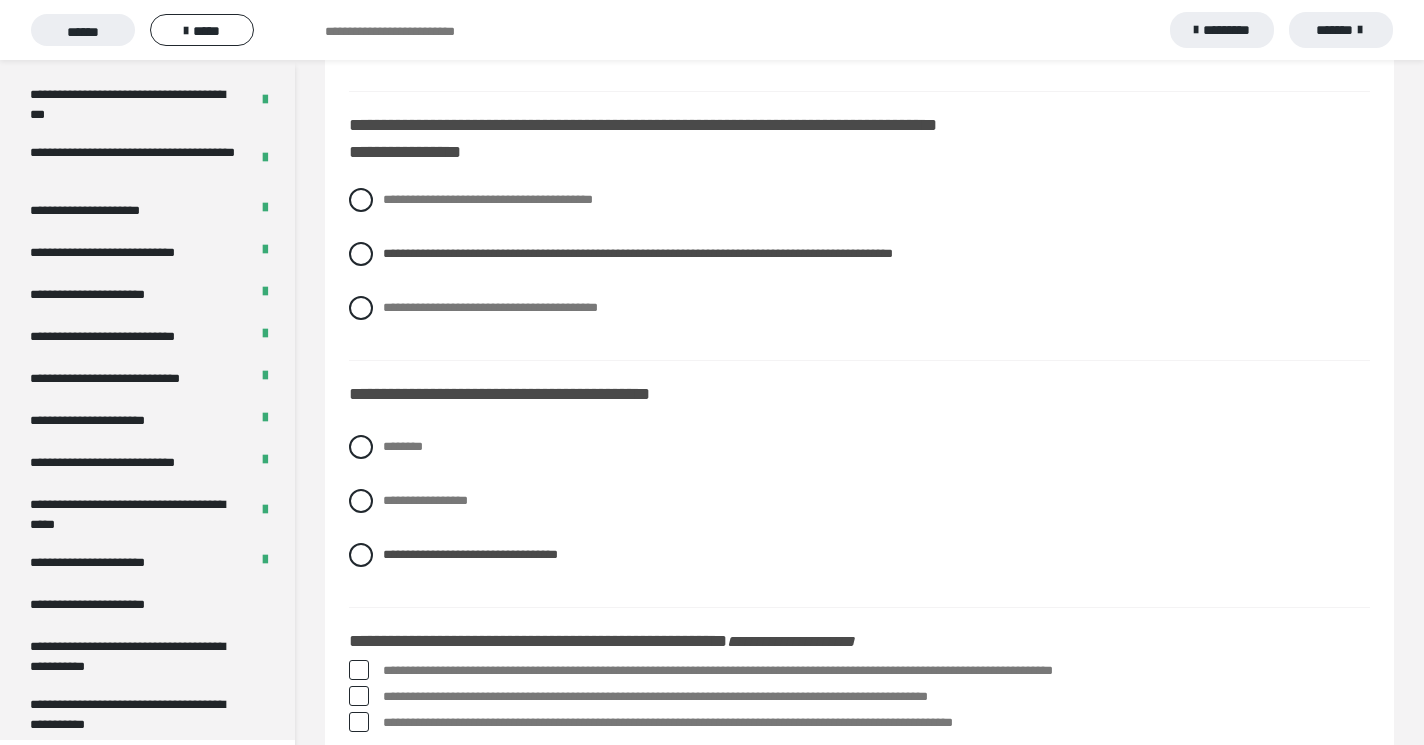 scroll, scrollTop: 3039, scrollLeft: 0, axis: vertical 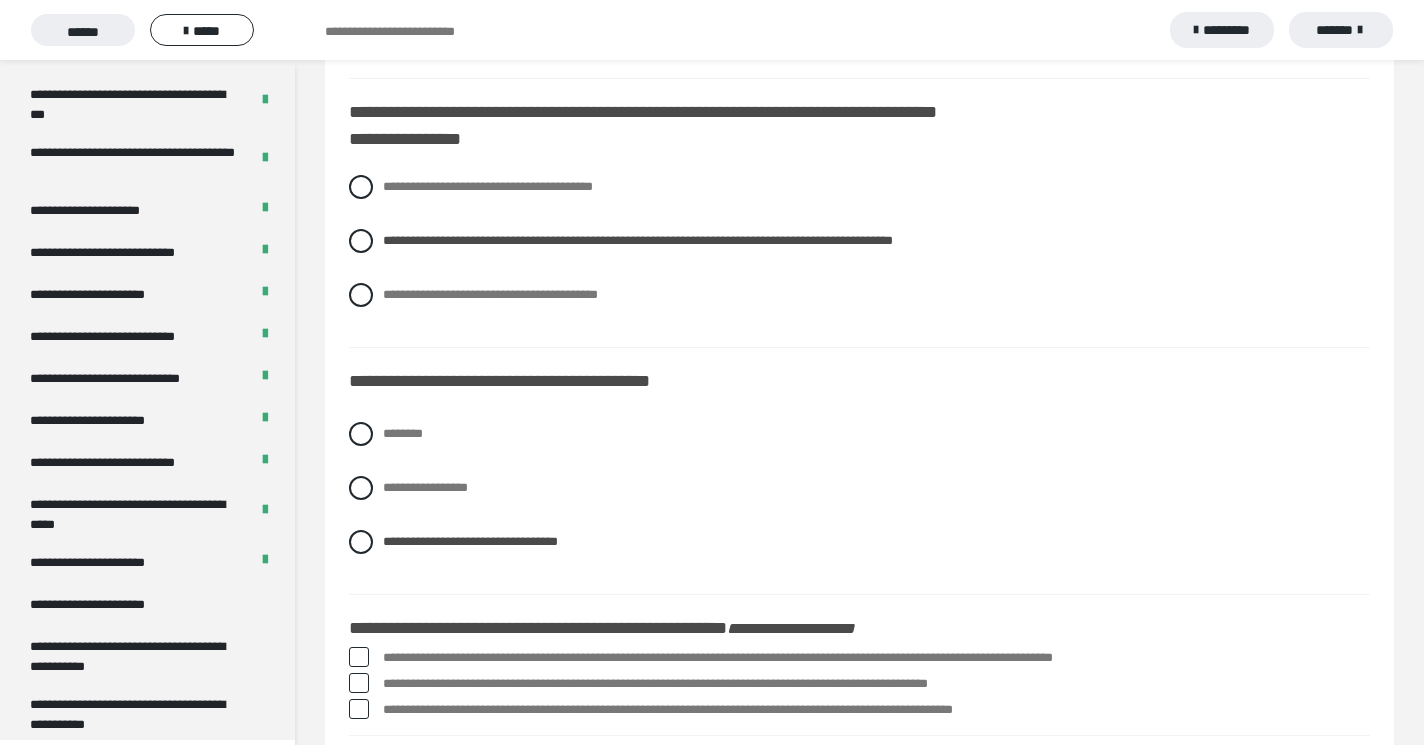 click at bounding box center (359, 657) 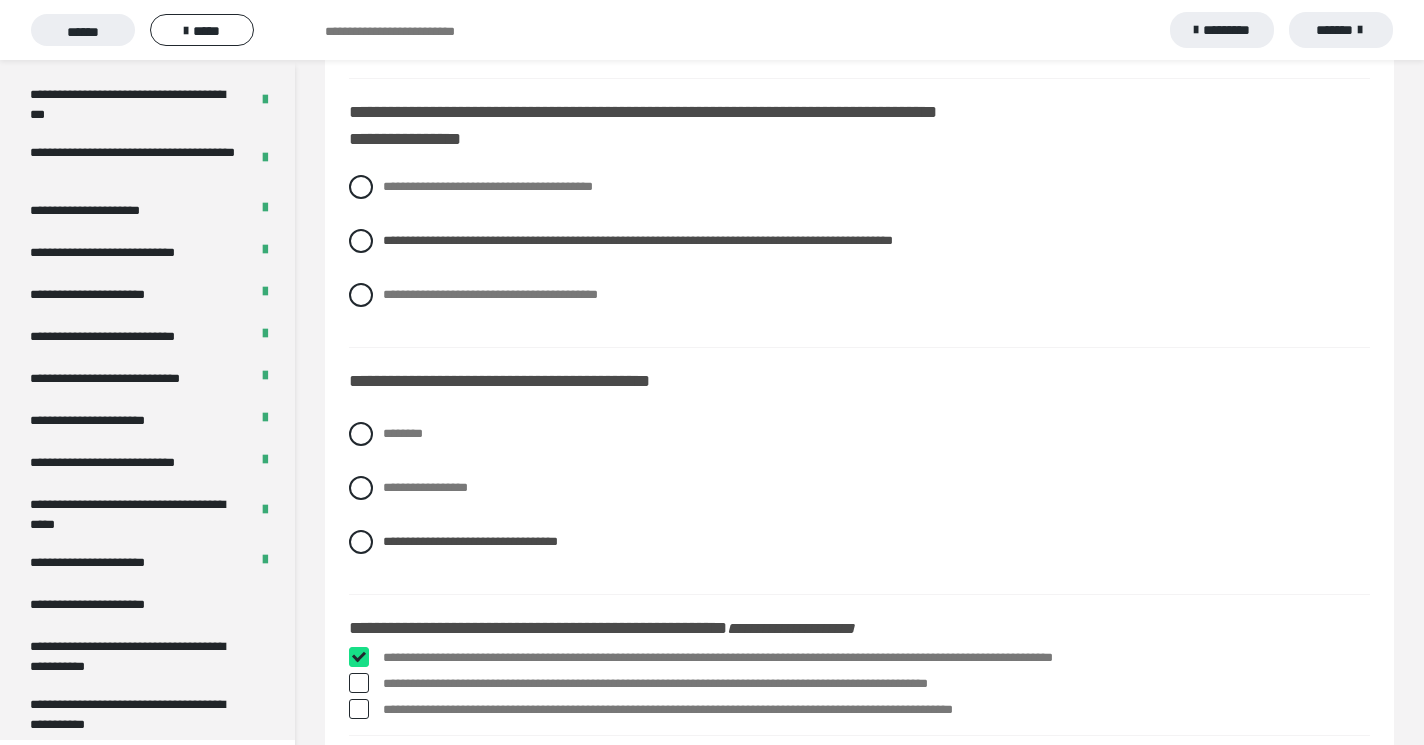 checkbox on "****" 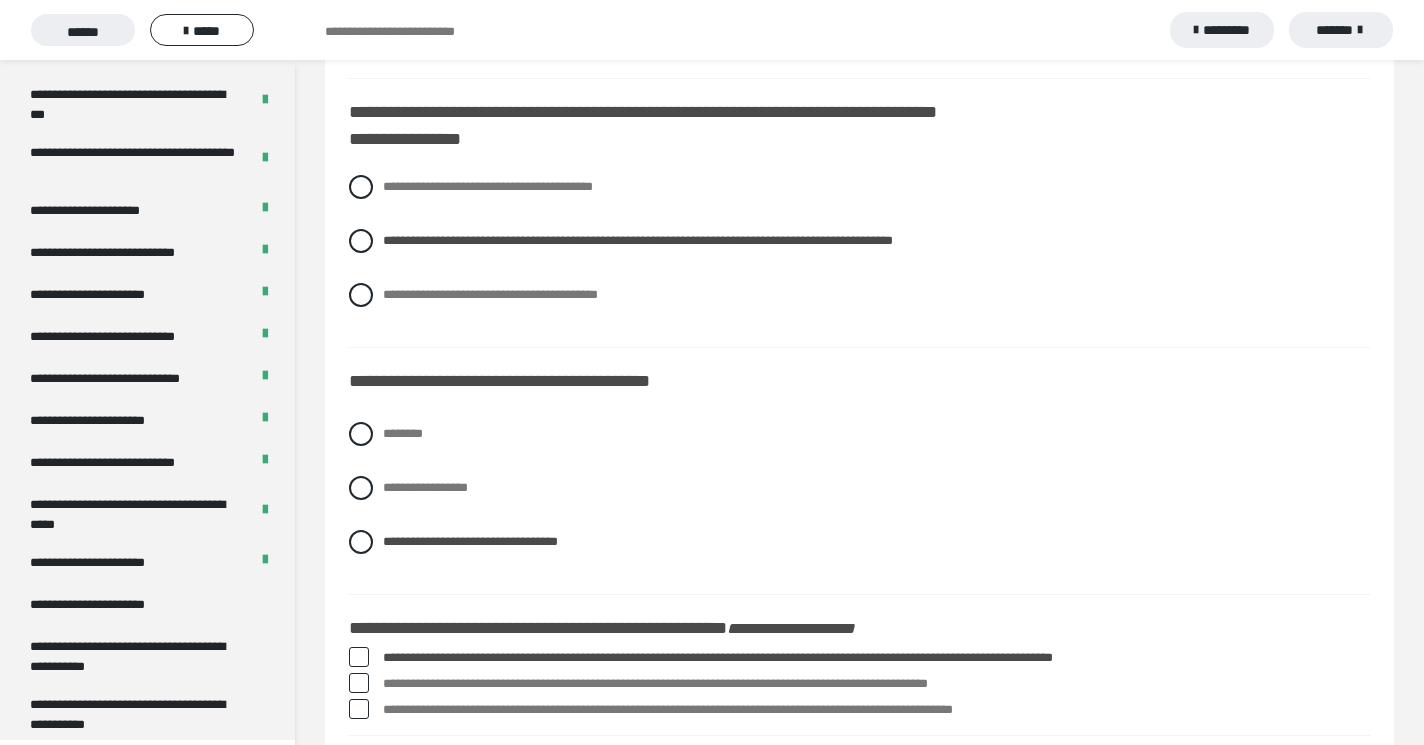 click at bounding box center [359, 709] 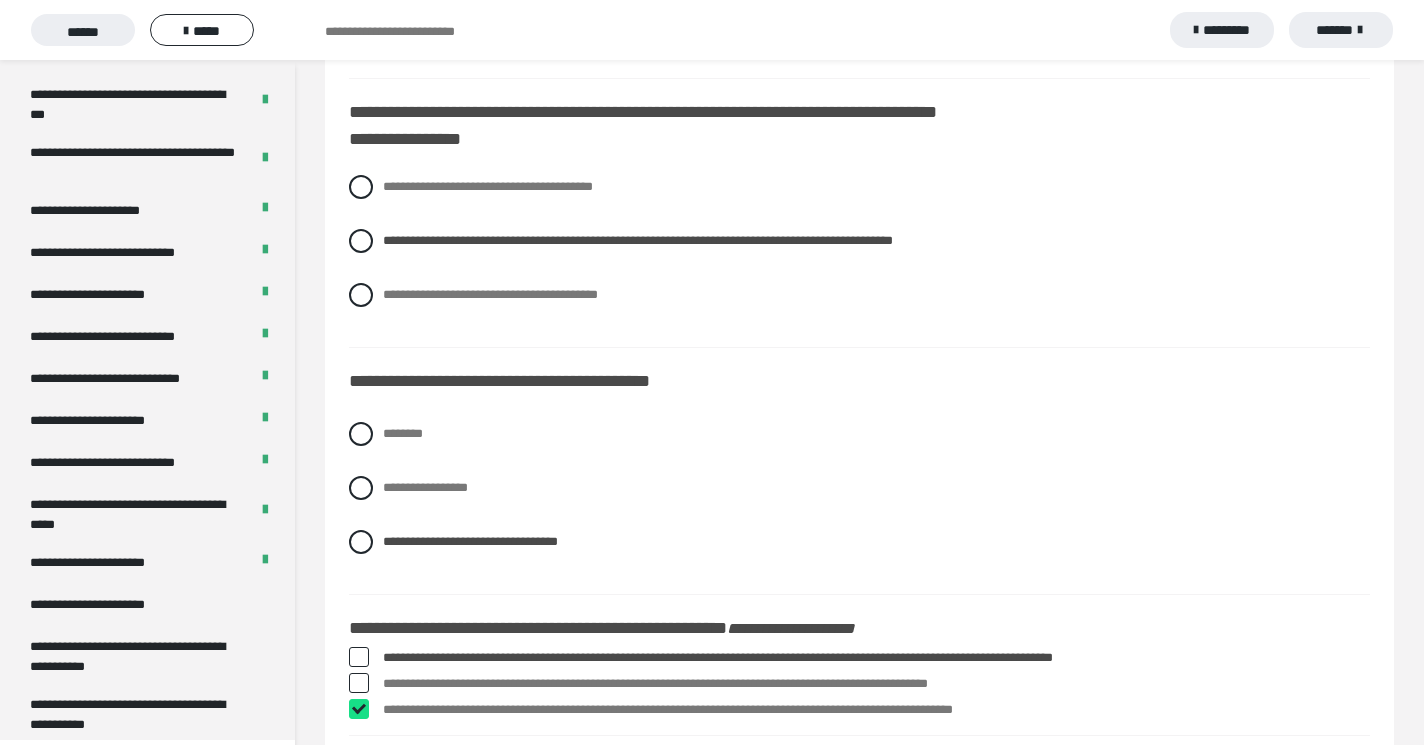 checkbox on "****" 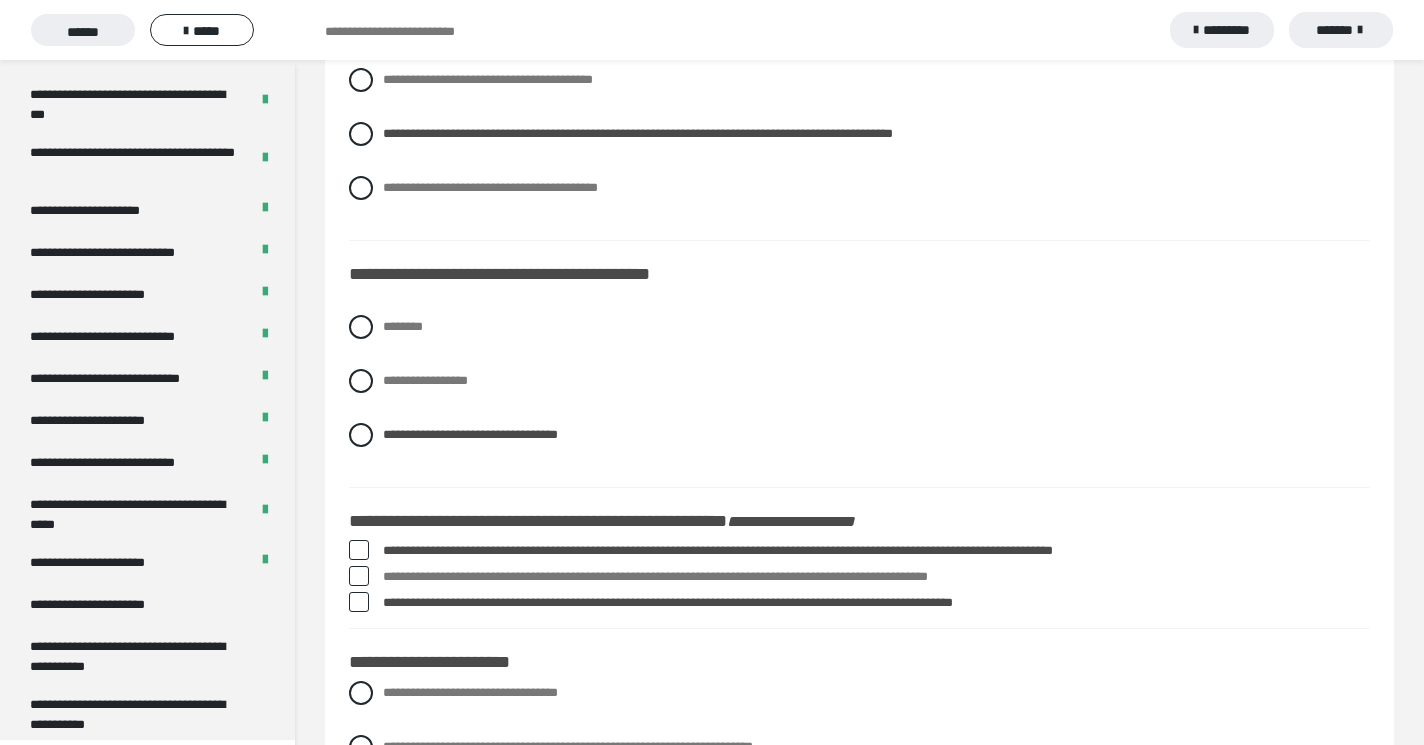 scroll, scrollTop: 3159, scrollLeft: 0, axis: vertical 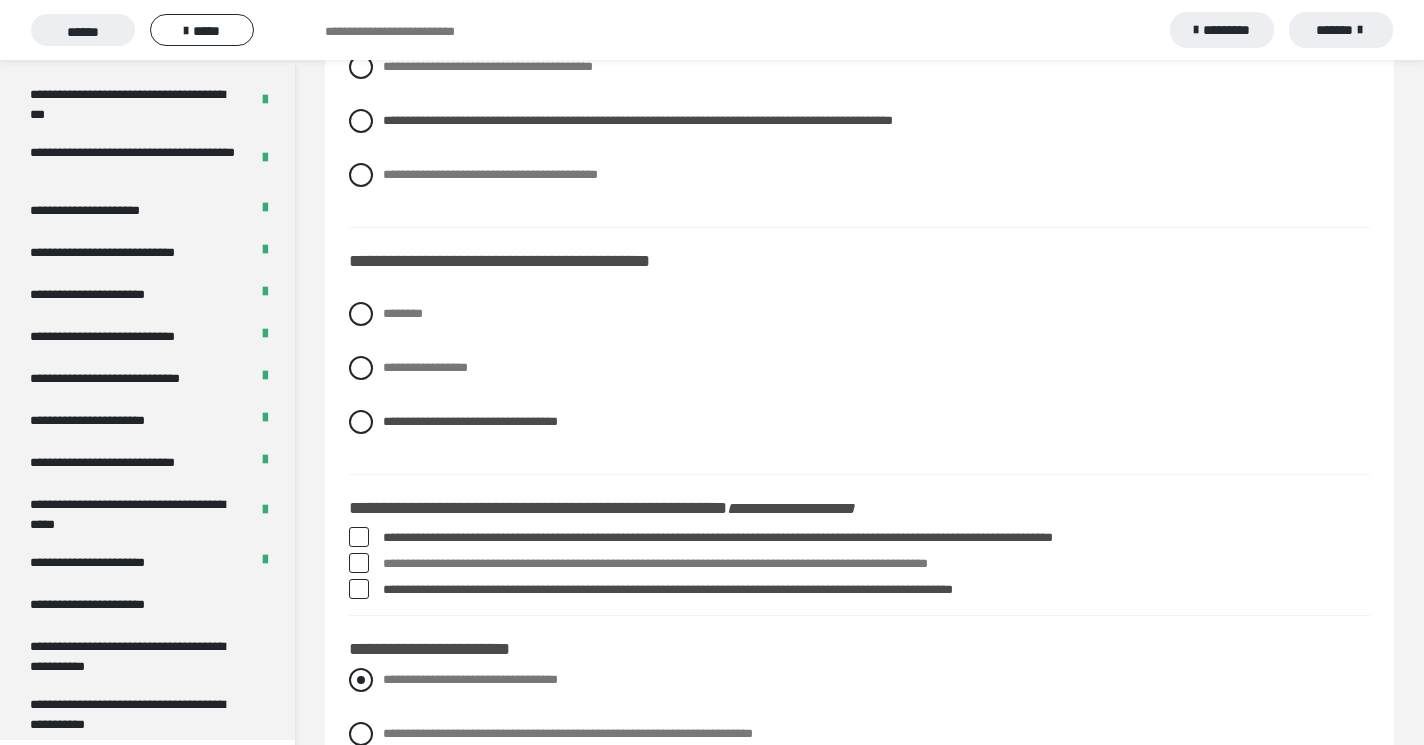 click at bounding box center [361, 680] 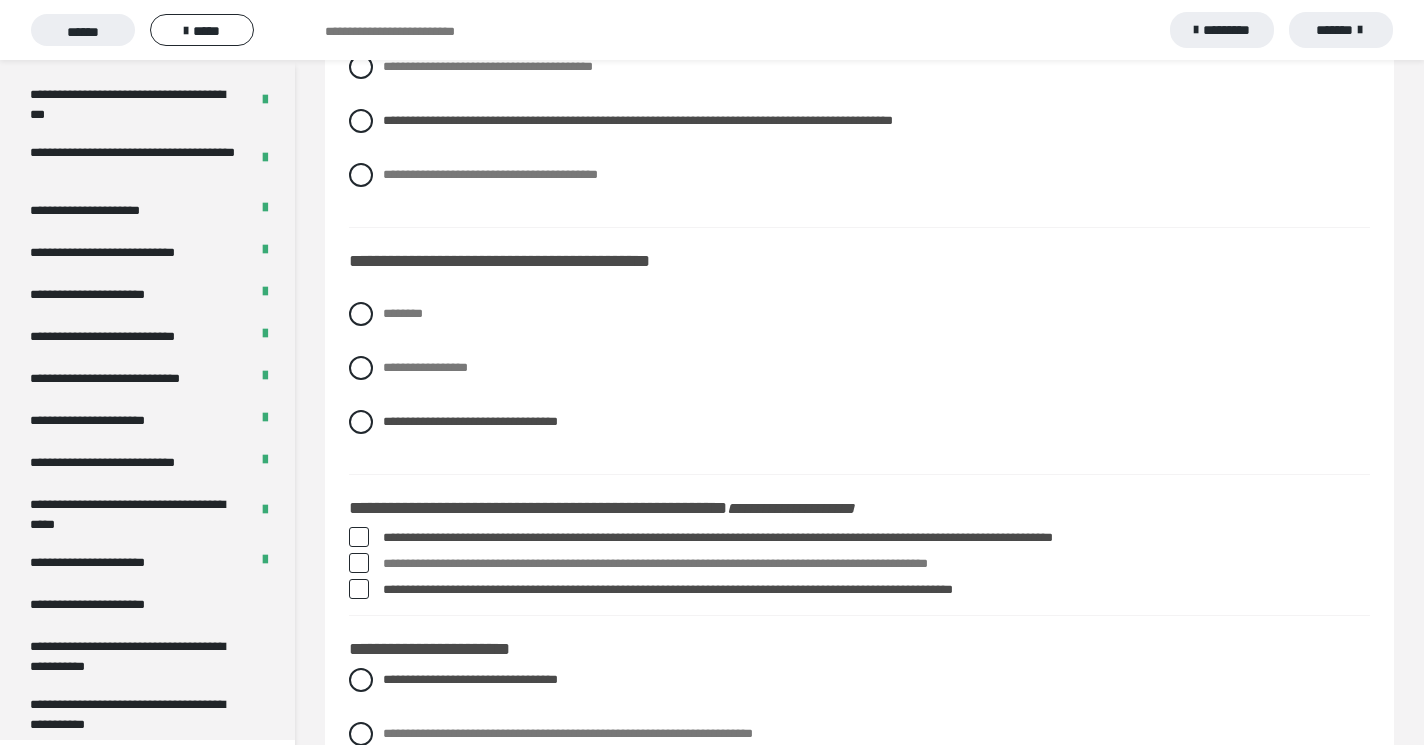 click at bounding box center [361, 788] 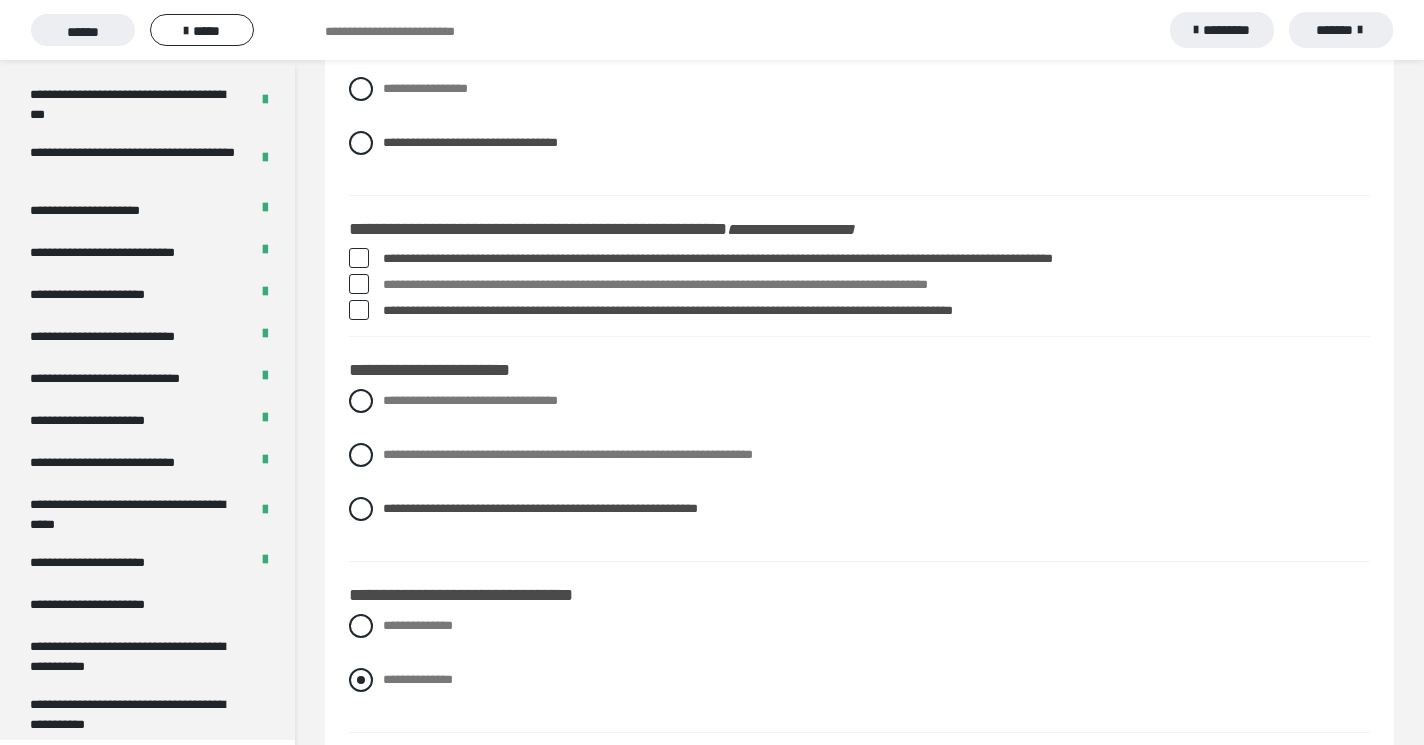 scroll, scrollTop: 3441, scrollLeft: 0, axis: vertical 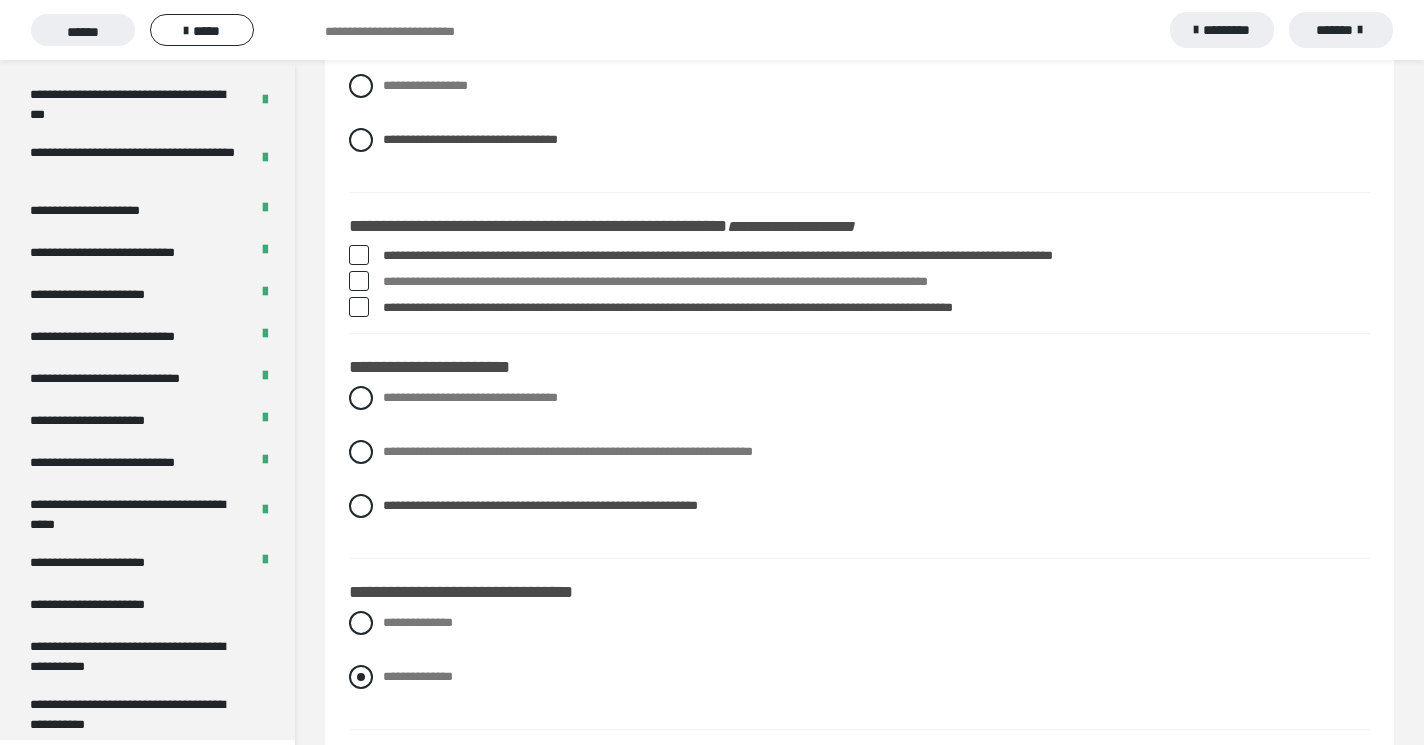 click at bounding box center (361, 677) 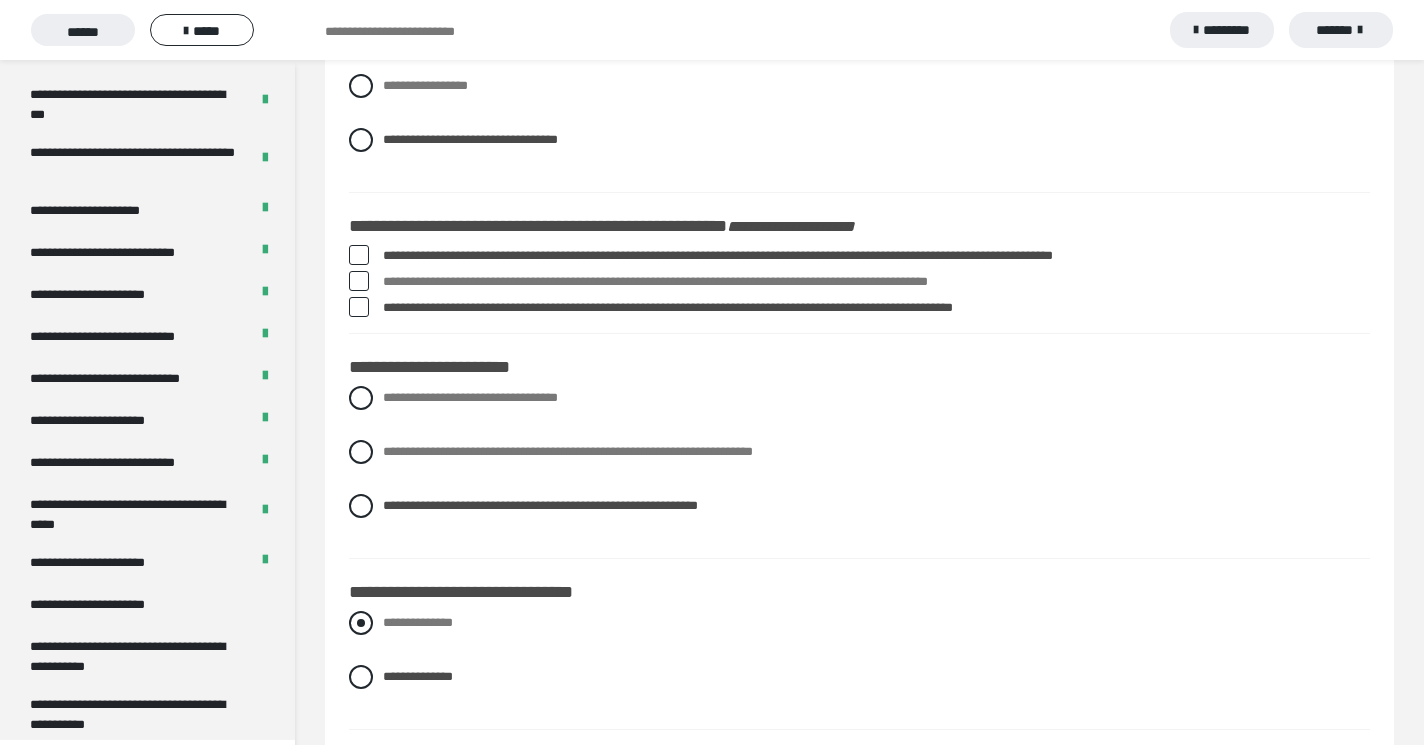 click at bounding box center [361, 623] 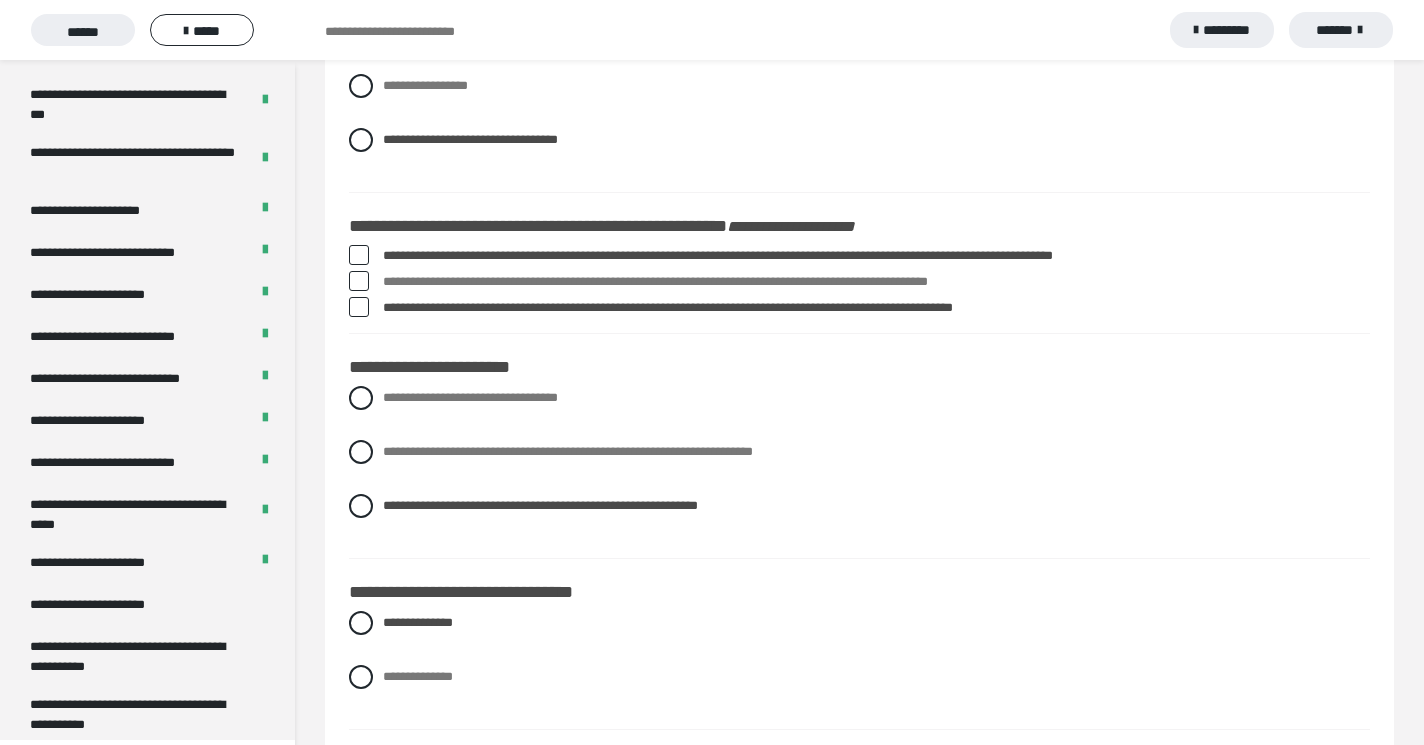 click at bounding box center [361, 816] 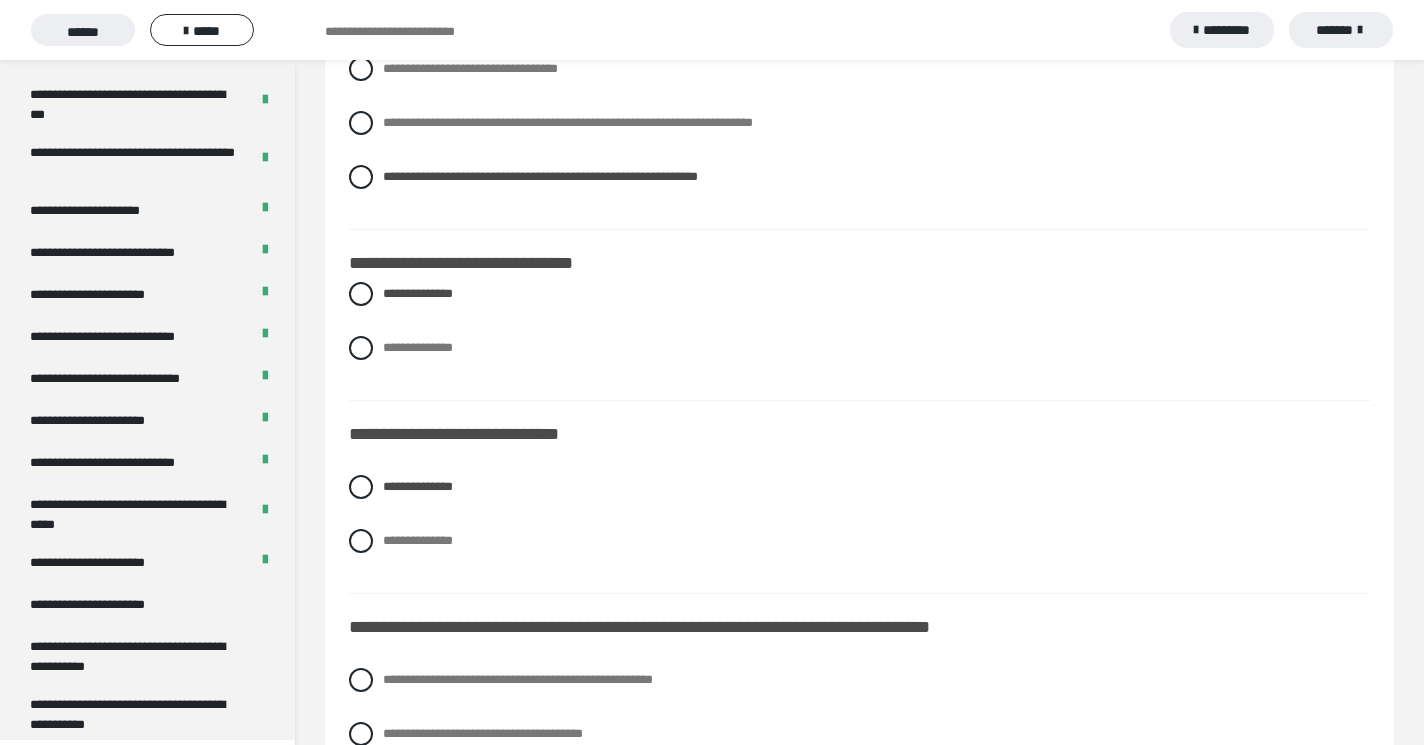 scroll, scrollTop: 3767, scrollLeft: 0, axis: vertical 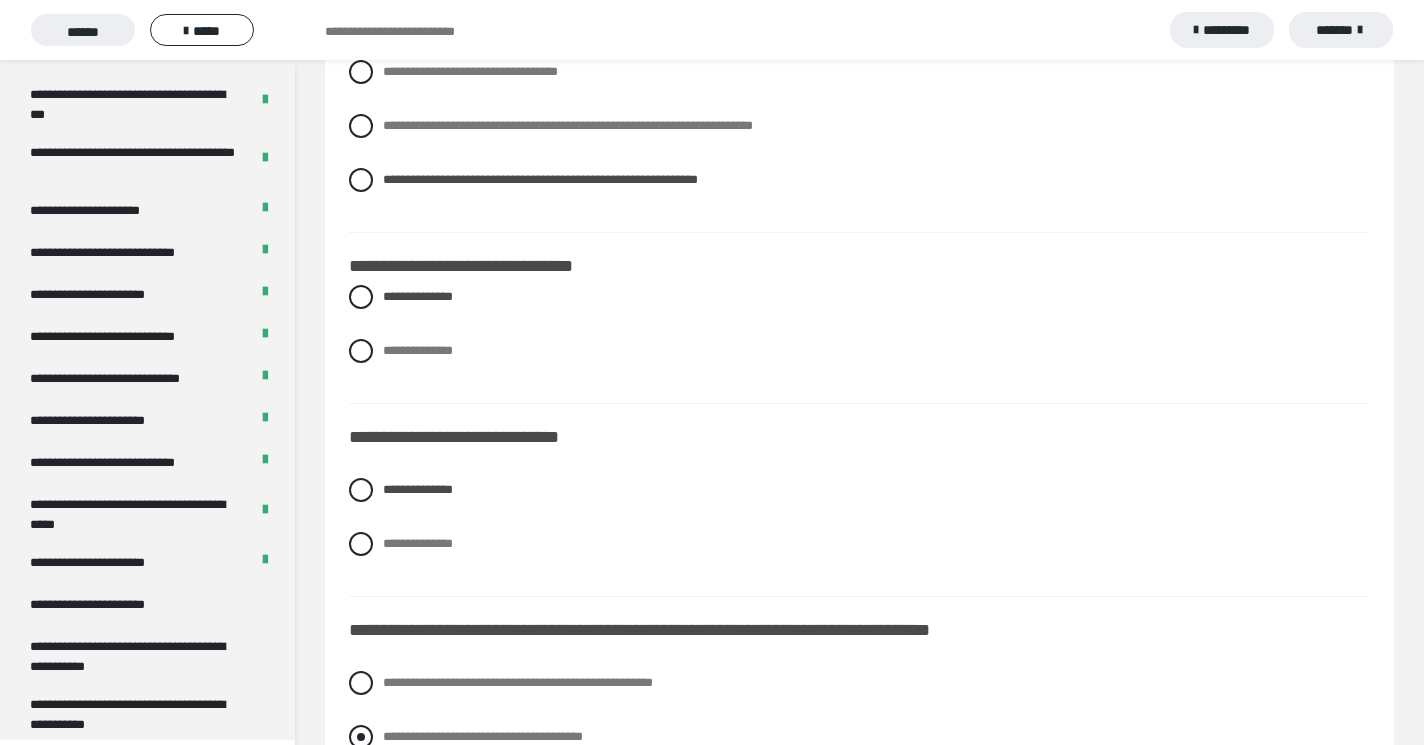 click at bounding box center (361, 737) 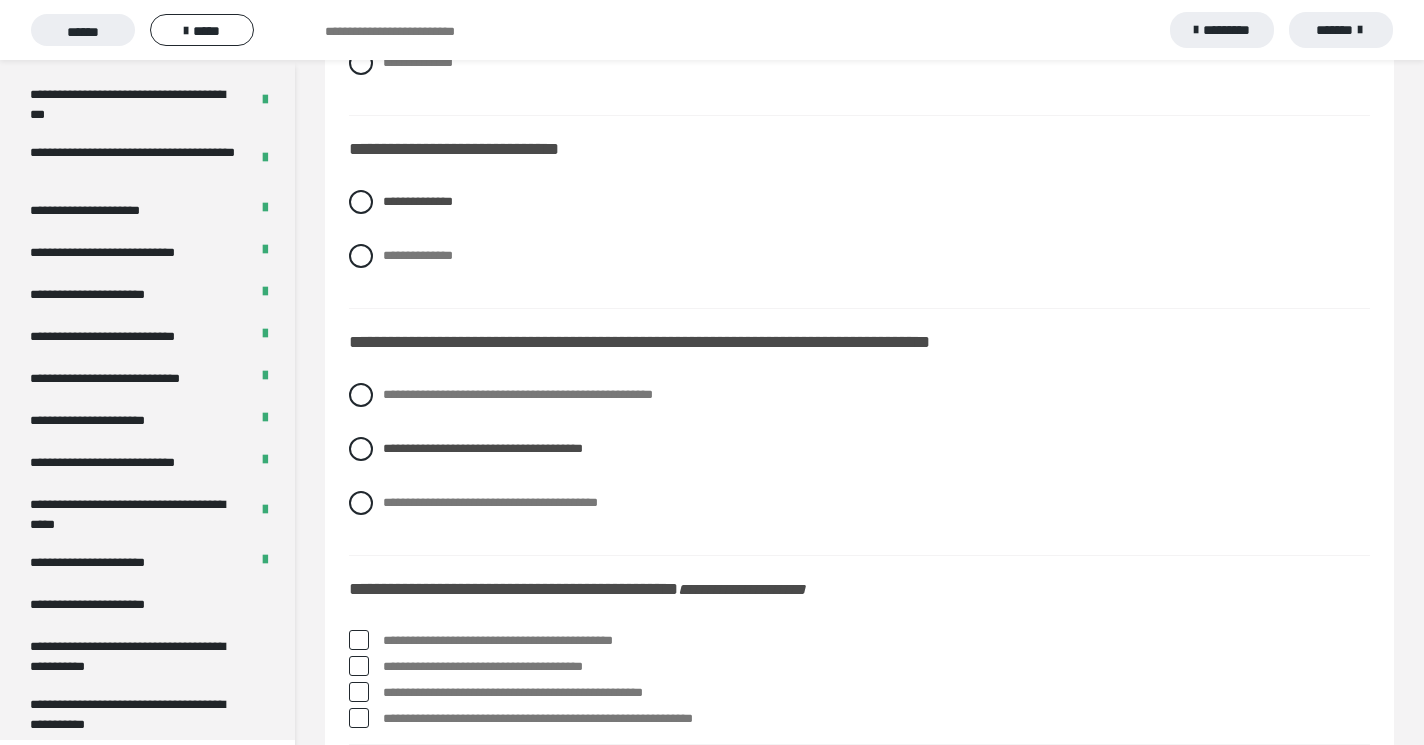 scroll, scrollTop: 4057, scrollLeft: 0, axis: vertical 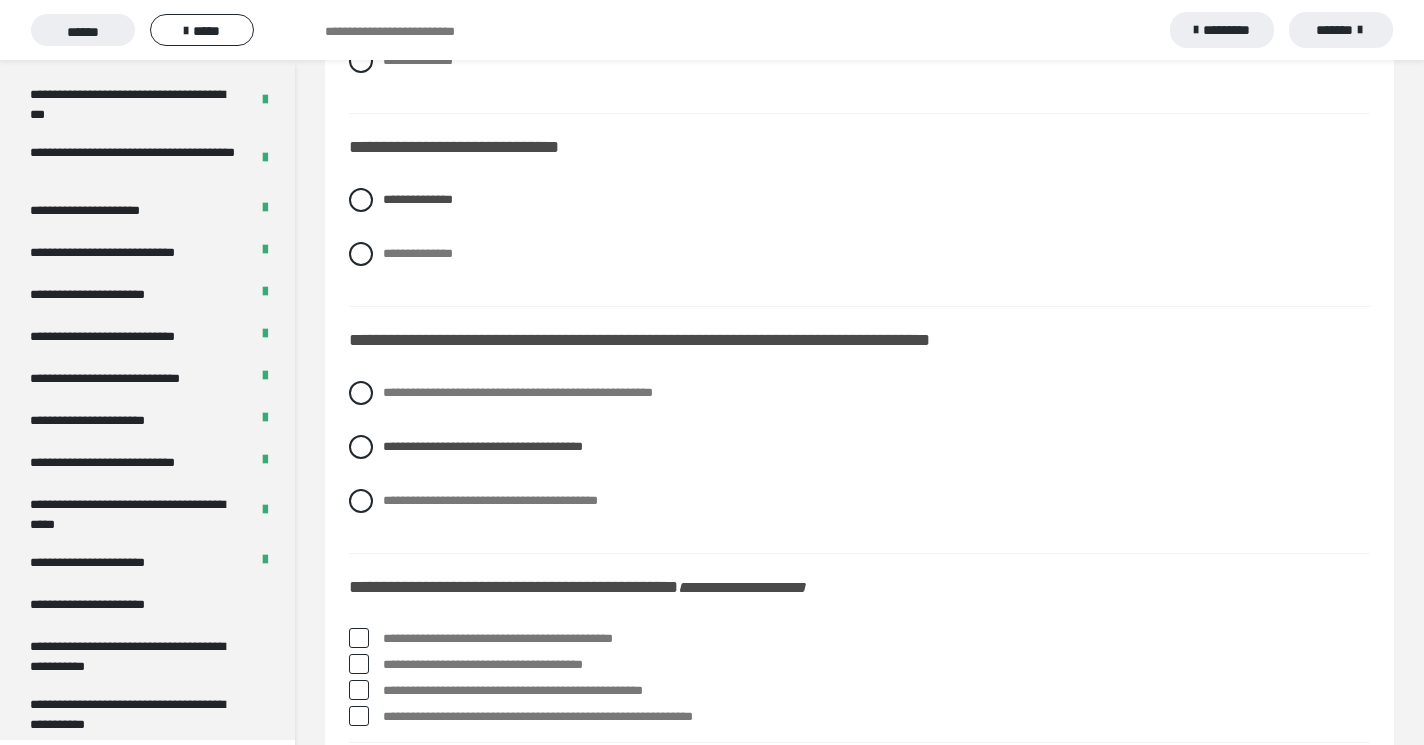 click at bounding box center [359, 664] 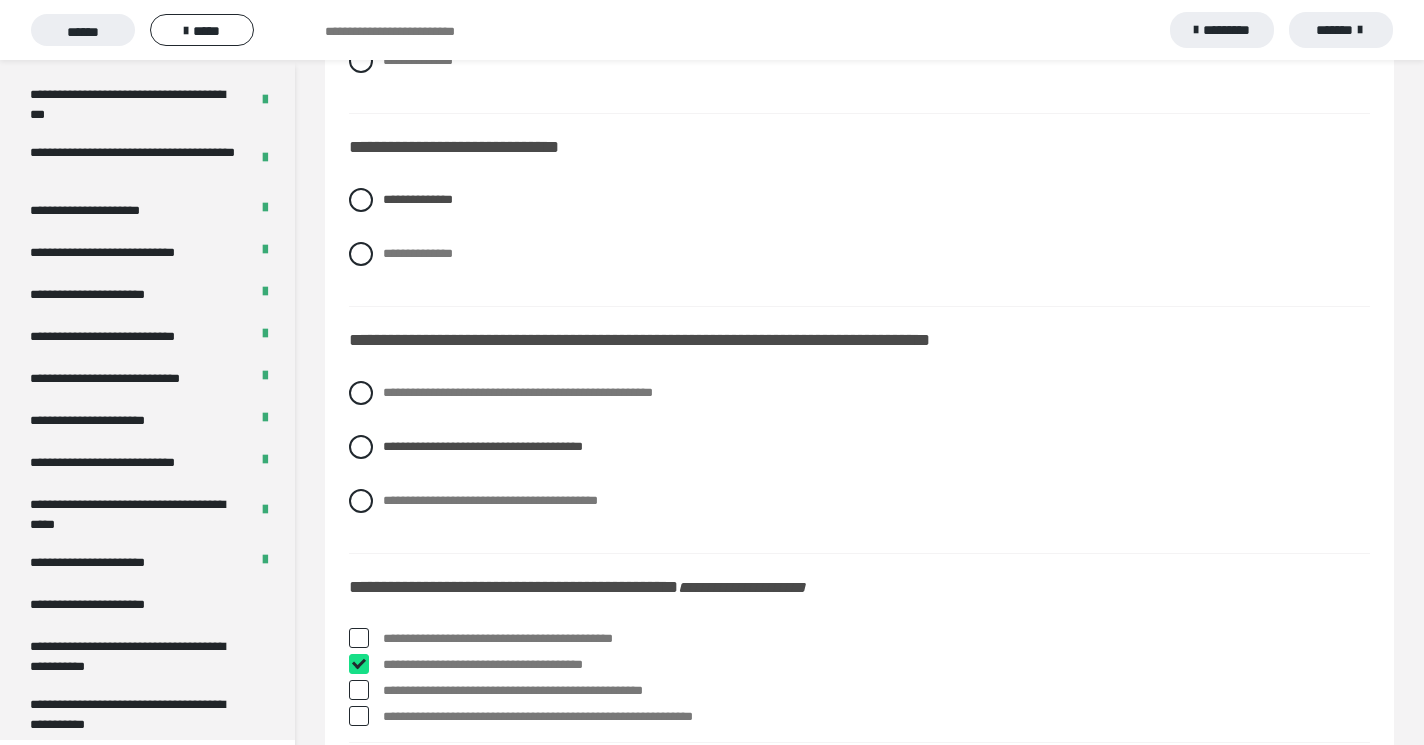 checkbox on "****" 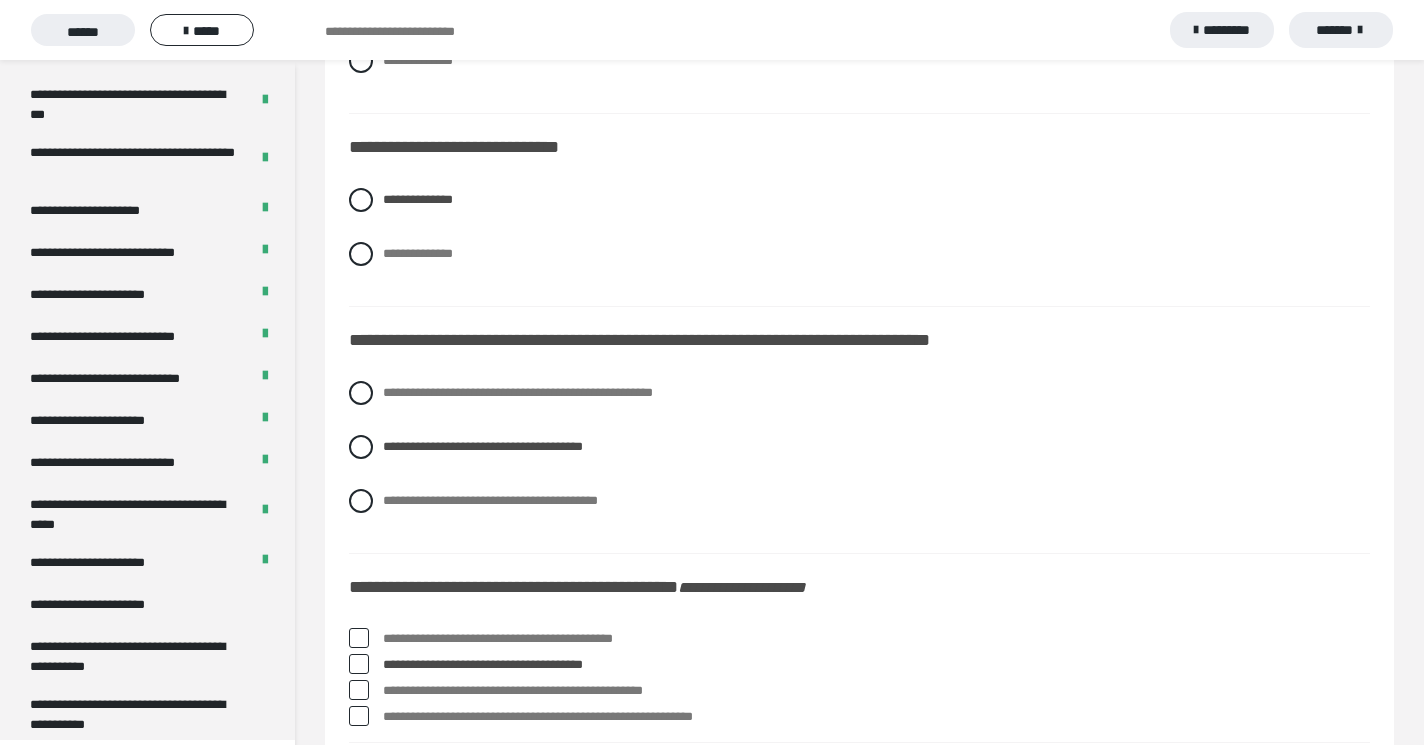 click at bounding box center [359, 690] 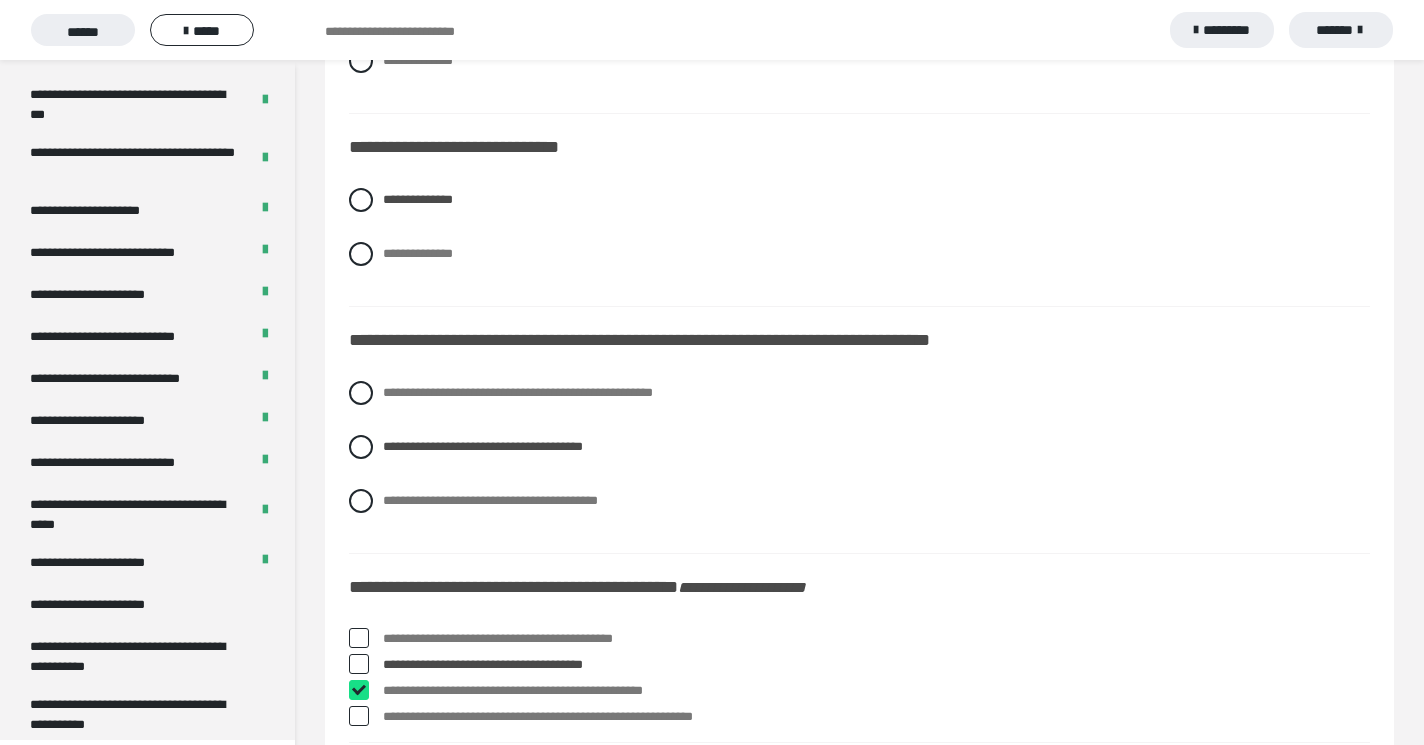 checkbox on "****" 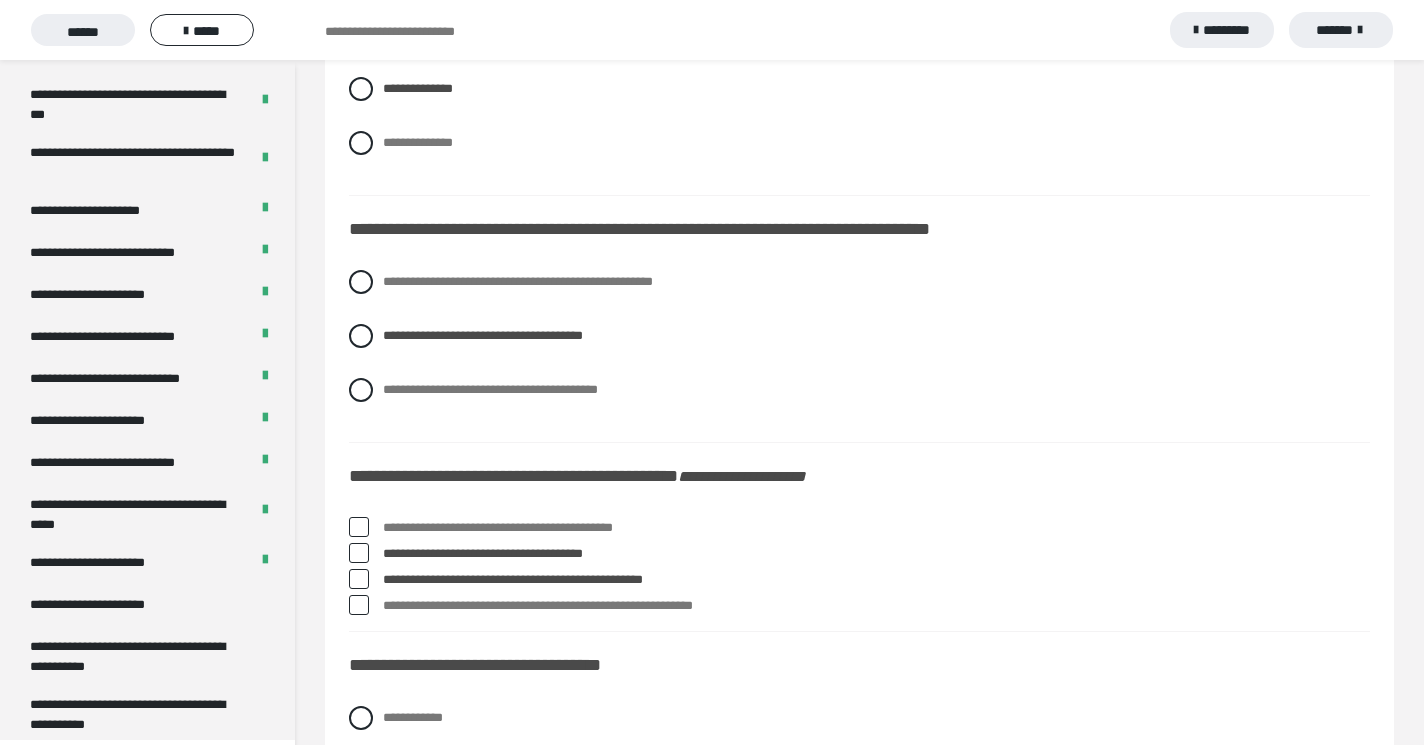 scroll, scrollTop: 4172, scrollLeft: 0, axis: vertical 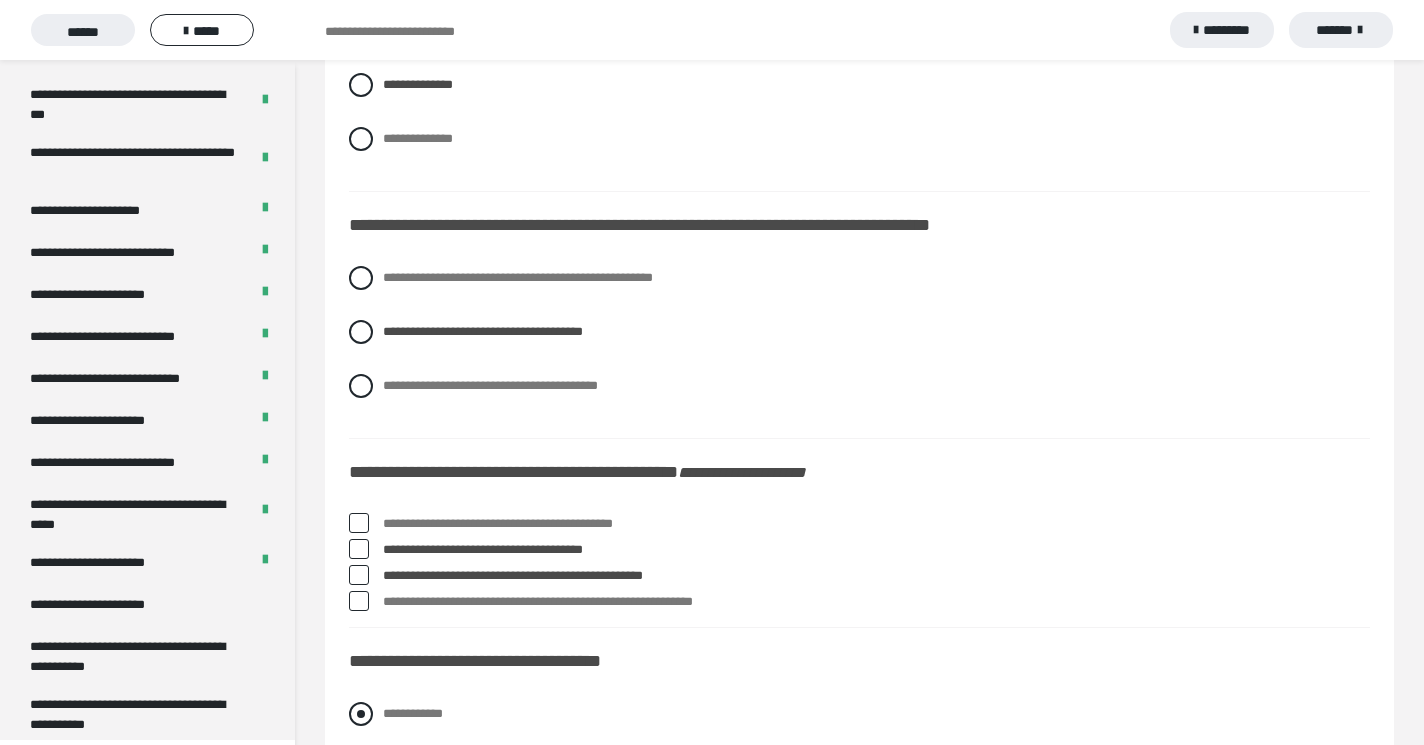 click at bounding box center (361, 714) 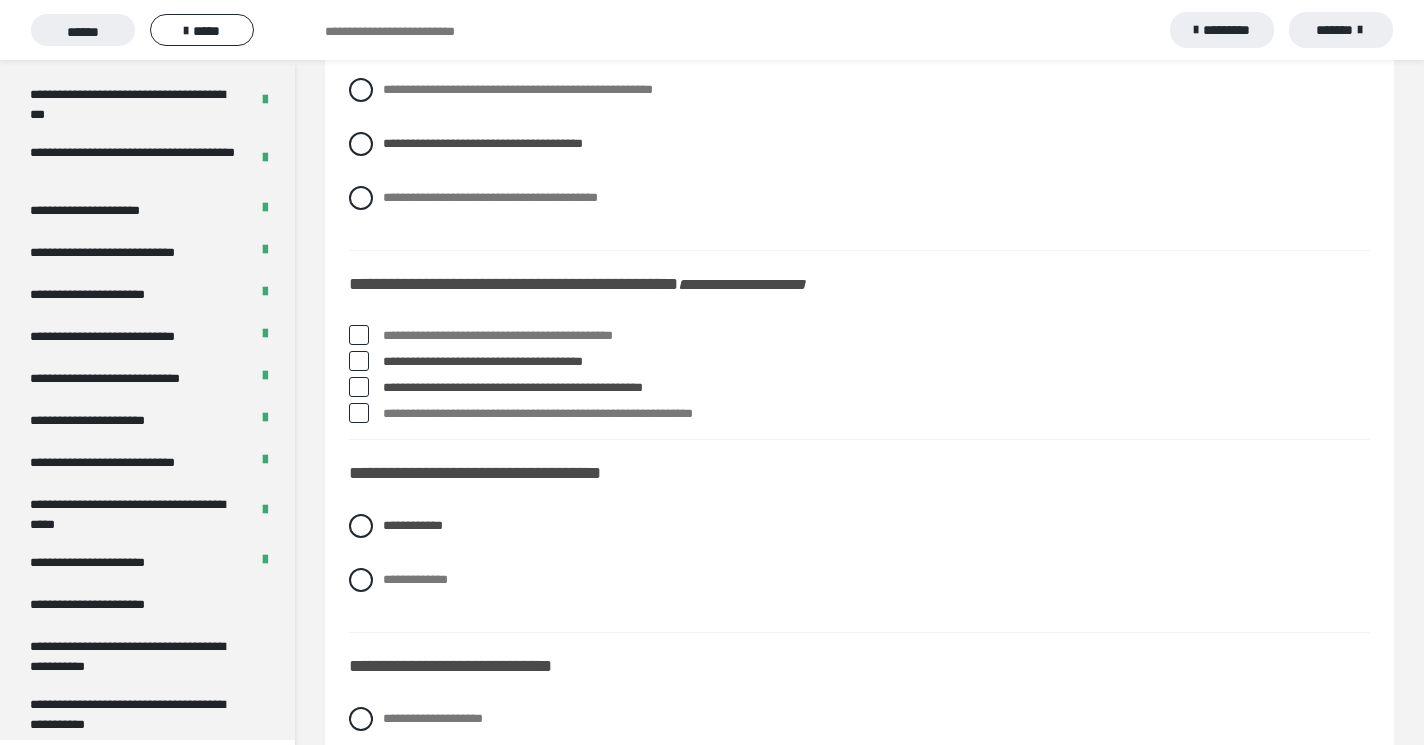 scroll, scrollTop: 4366, scrollLeft: 0, axis: vertical 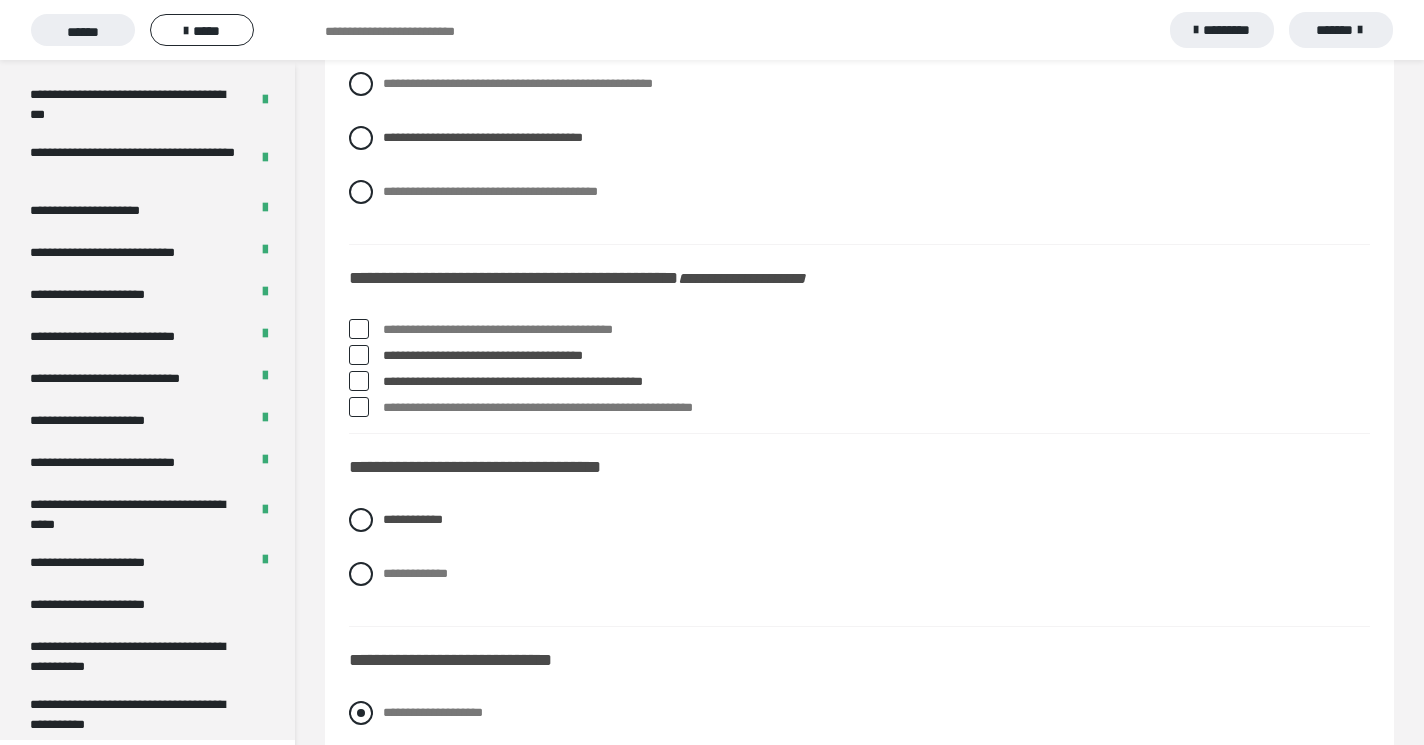 click at bounding box center (361, 713) 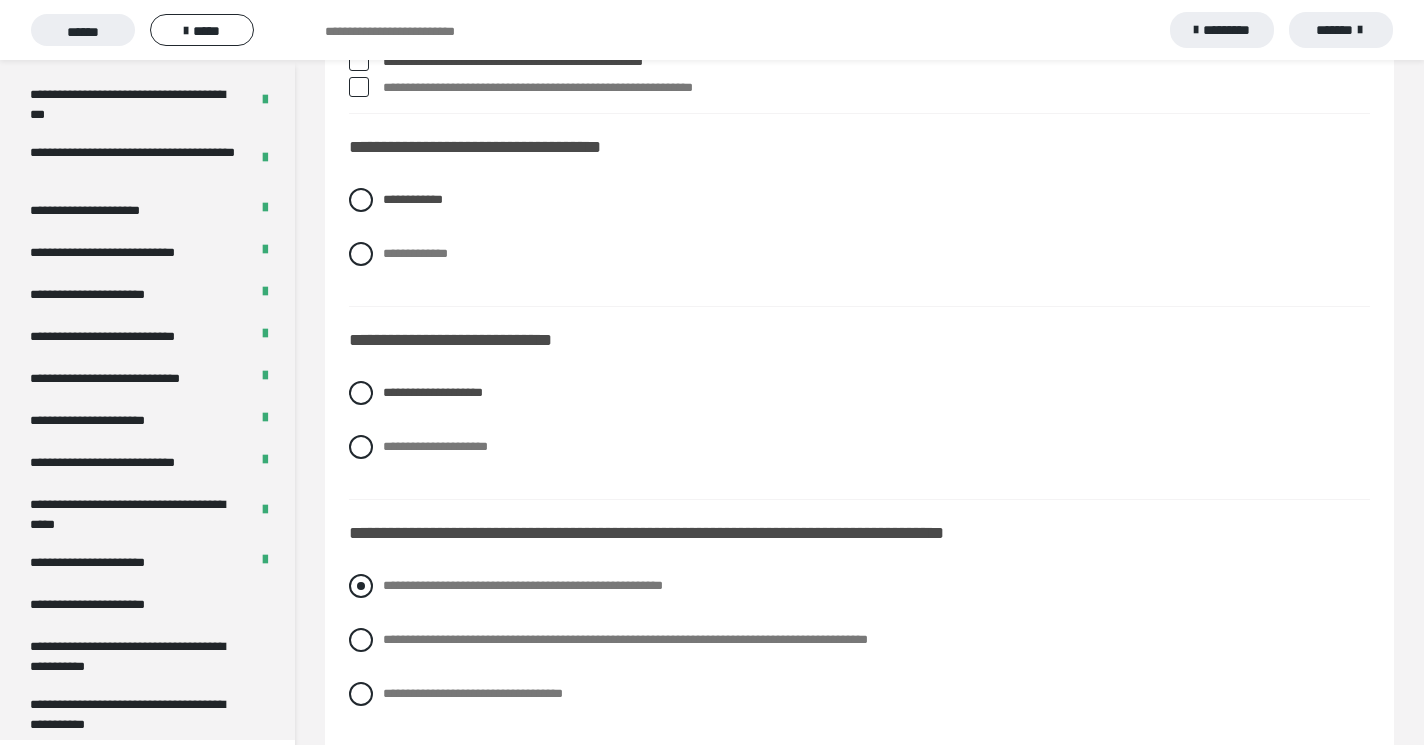 scroll, scrollTop: 4692, scrollLeft: 0, axis: vertical 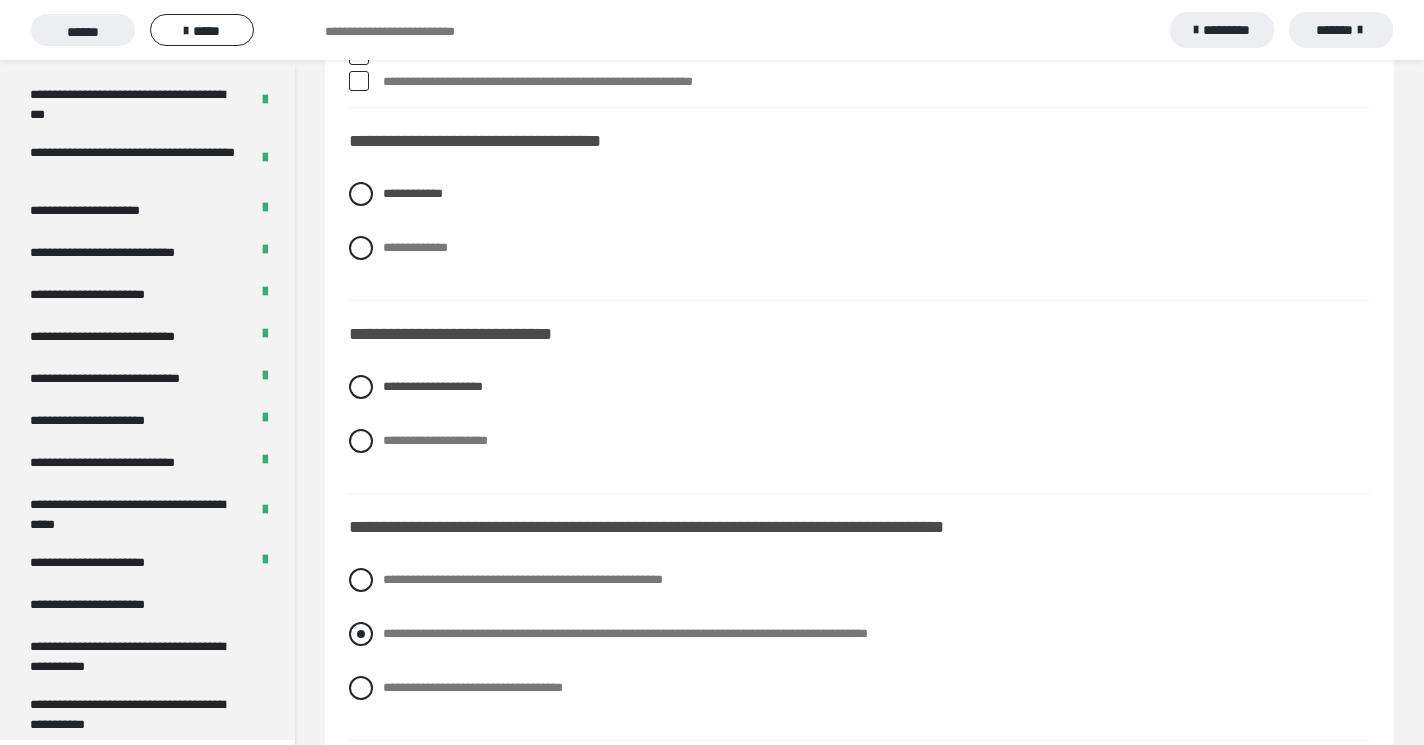 click at bounding box center [361, 634] 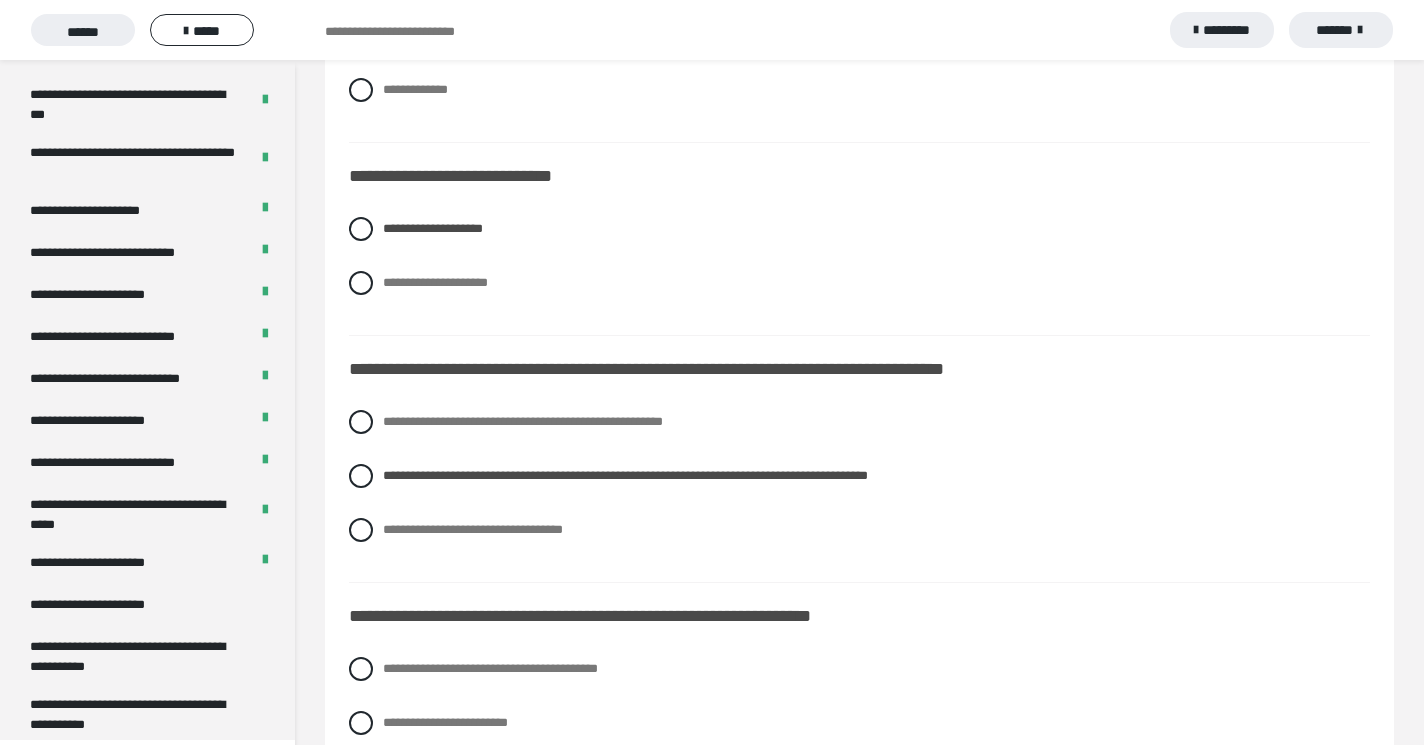 scroll, scrollTop: 4858, scrollLeft: 0, axis: vertical 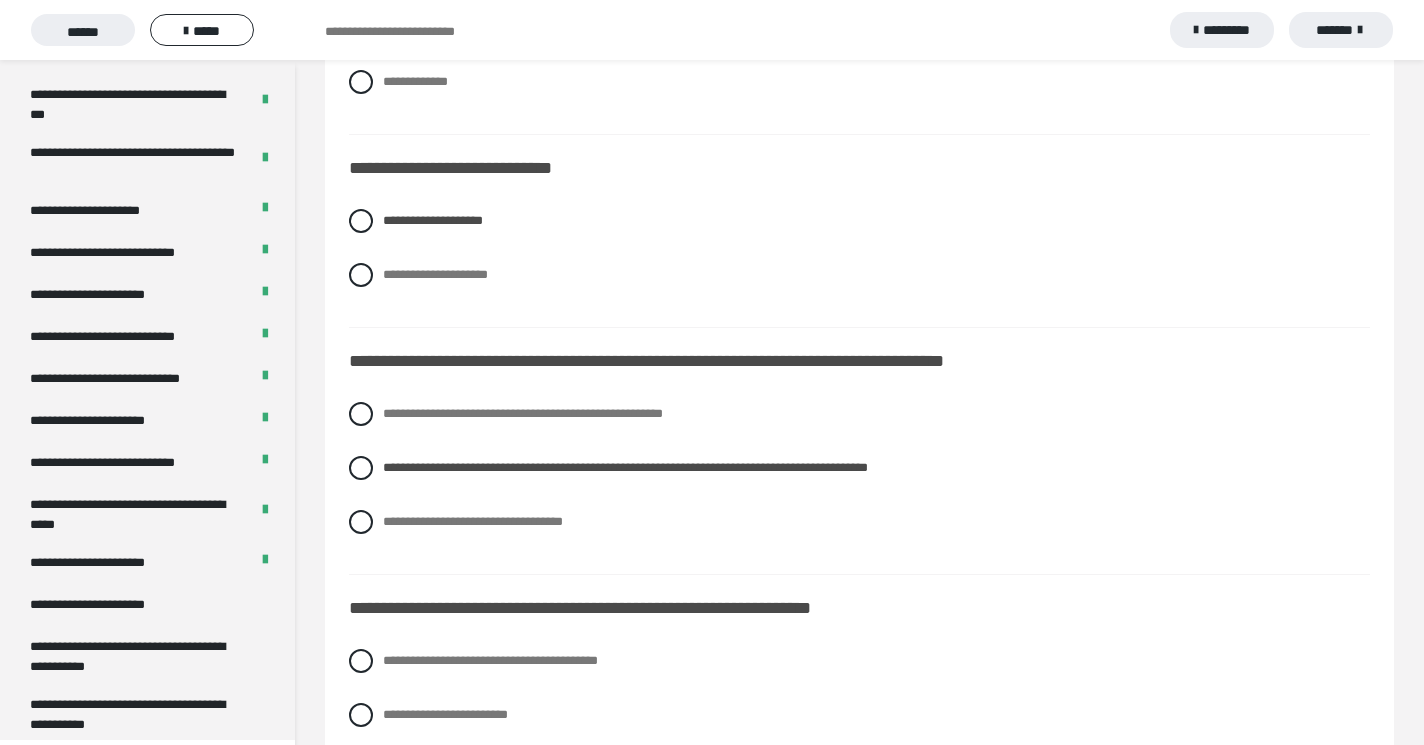 click at bounding box center [361, 769] 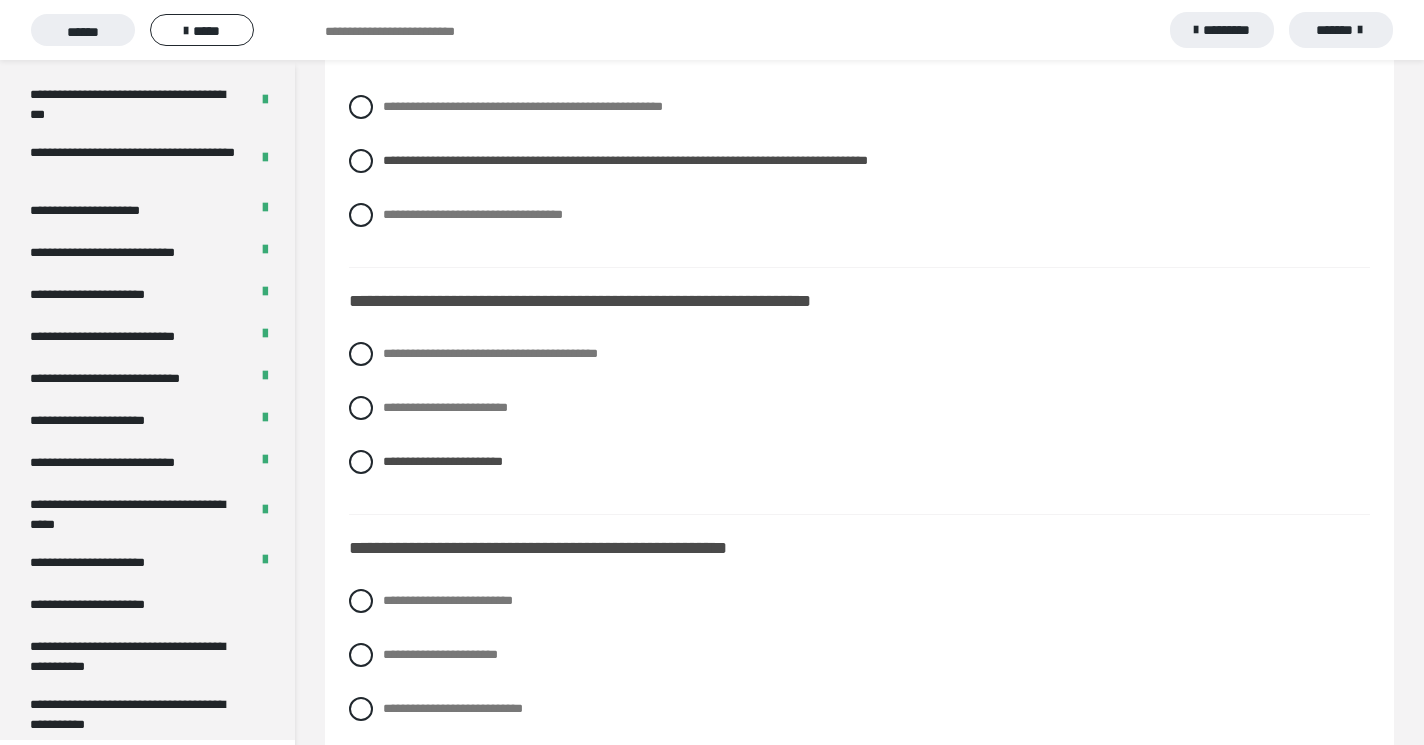 scroll, scrollTop: 5173, scrollLeft: 0, axis: vertical 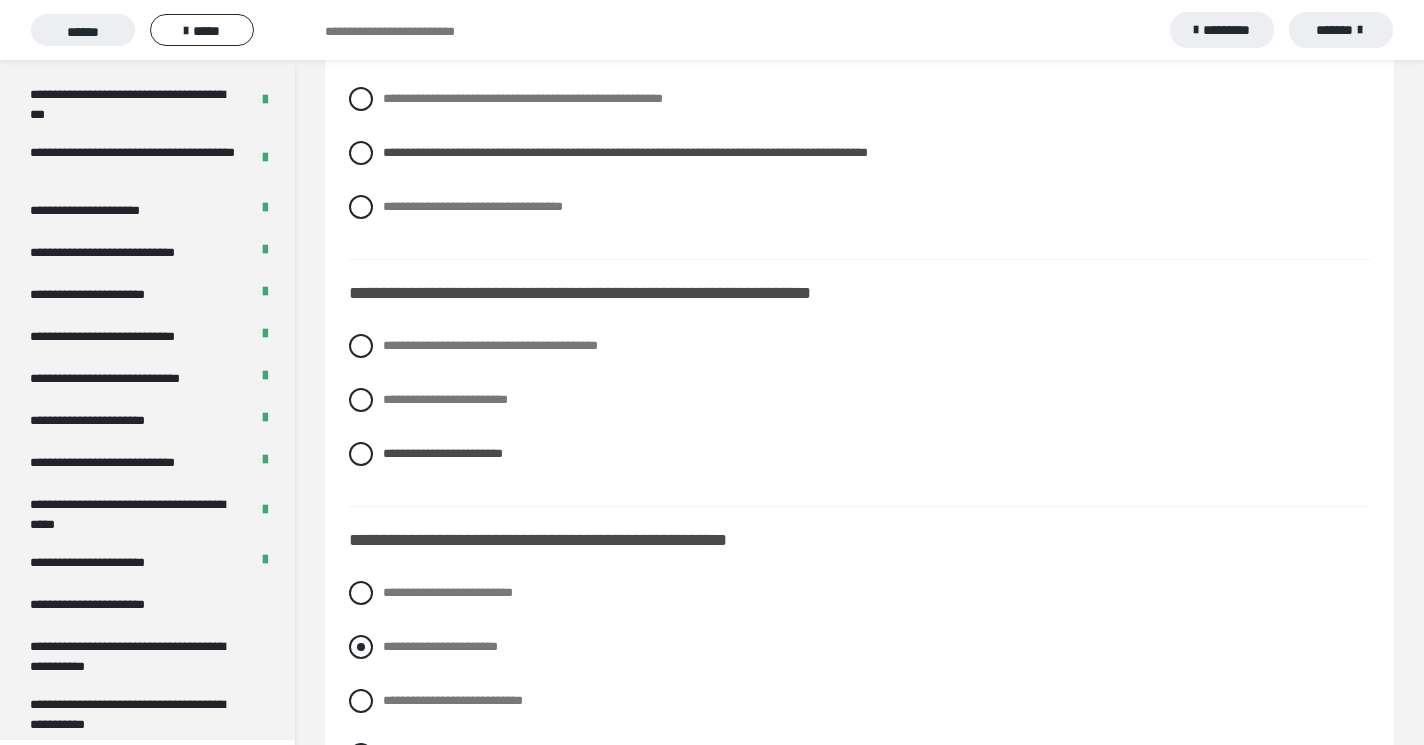 click at bounding box center [361, 647] 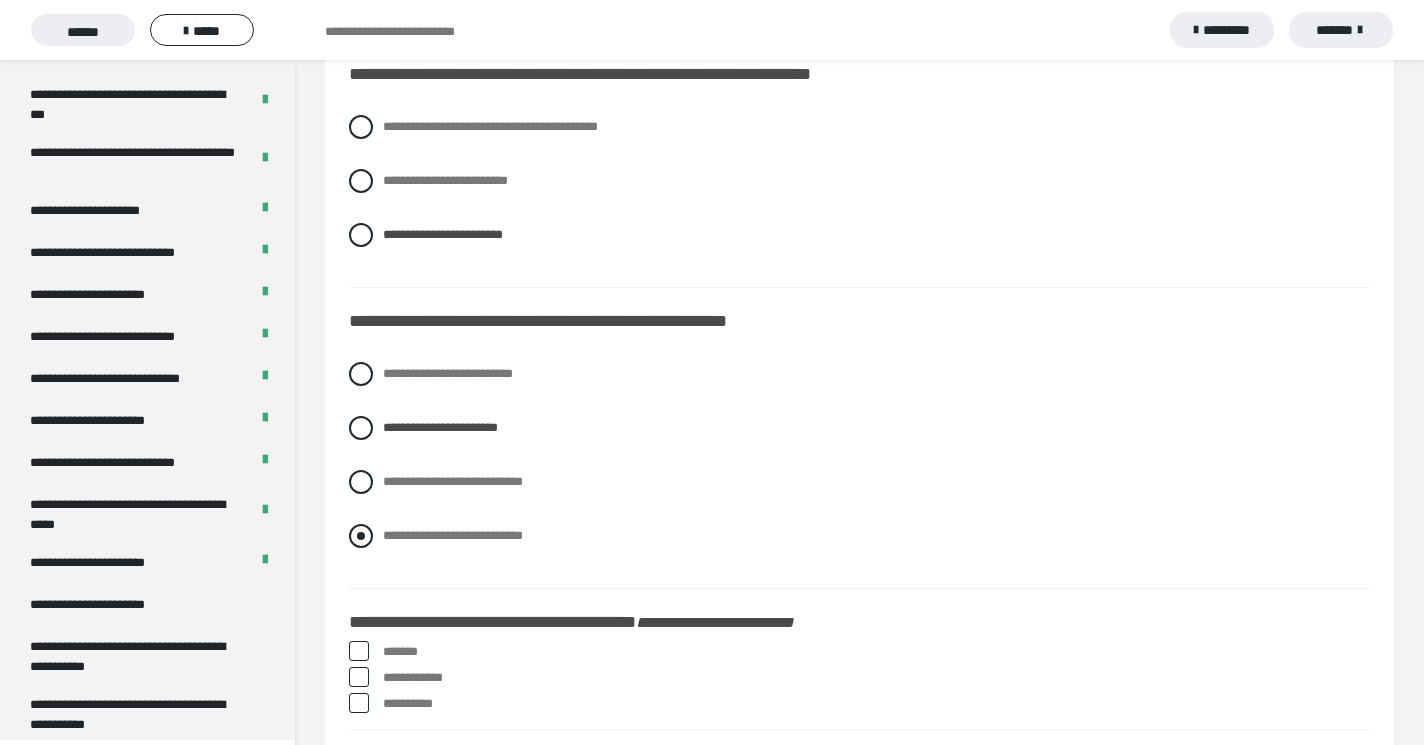 scroll, scrollTop: 5406, scrollLeft: 0, axis: vertical 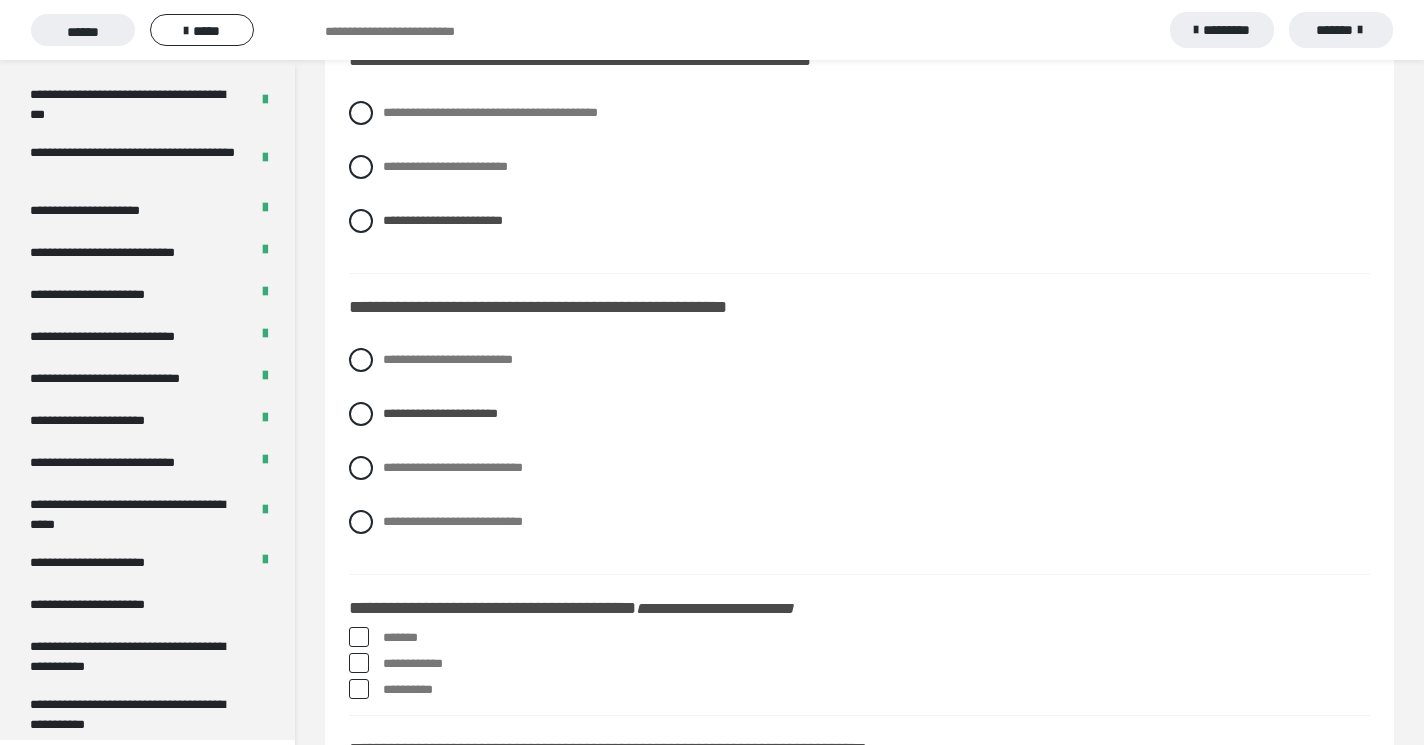 click at bounding box center [359, 637] 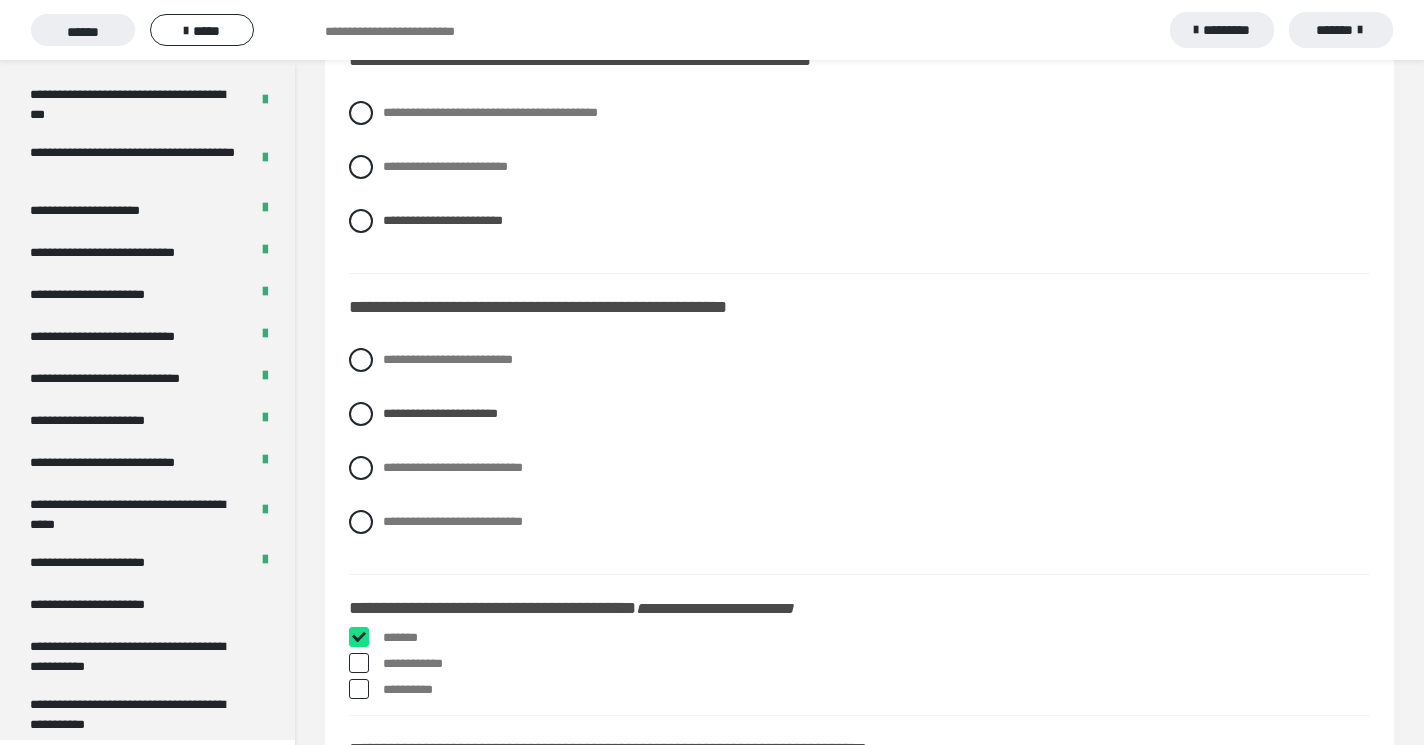 checkbox on "****" 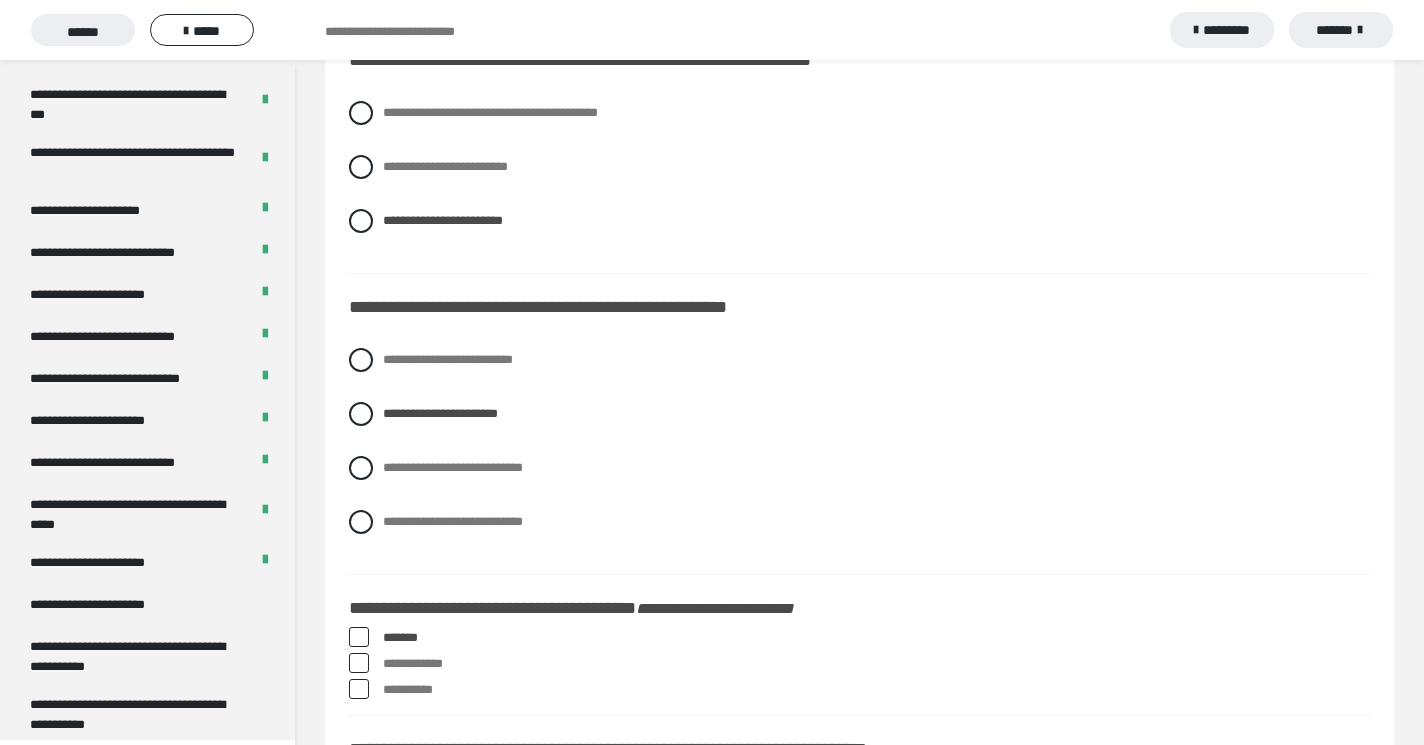 click at bounding box center (359, 689) 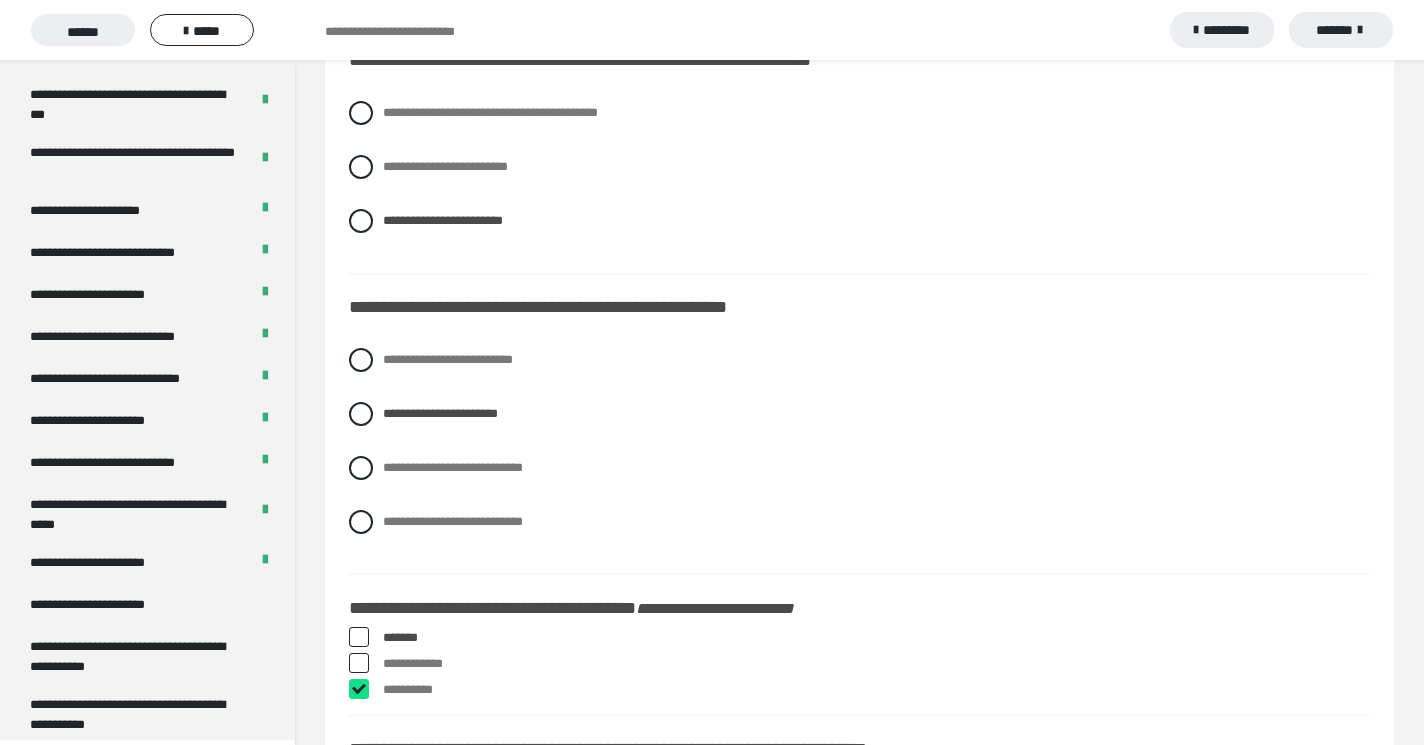 checkbox on "****" 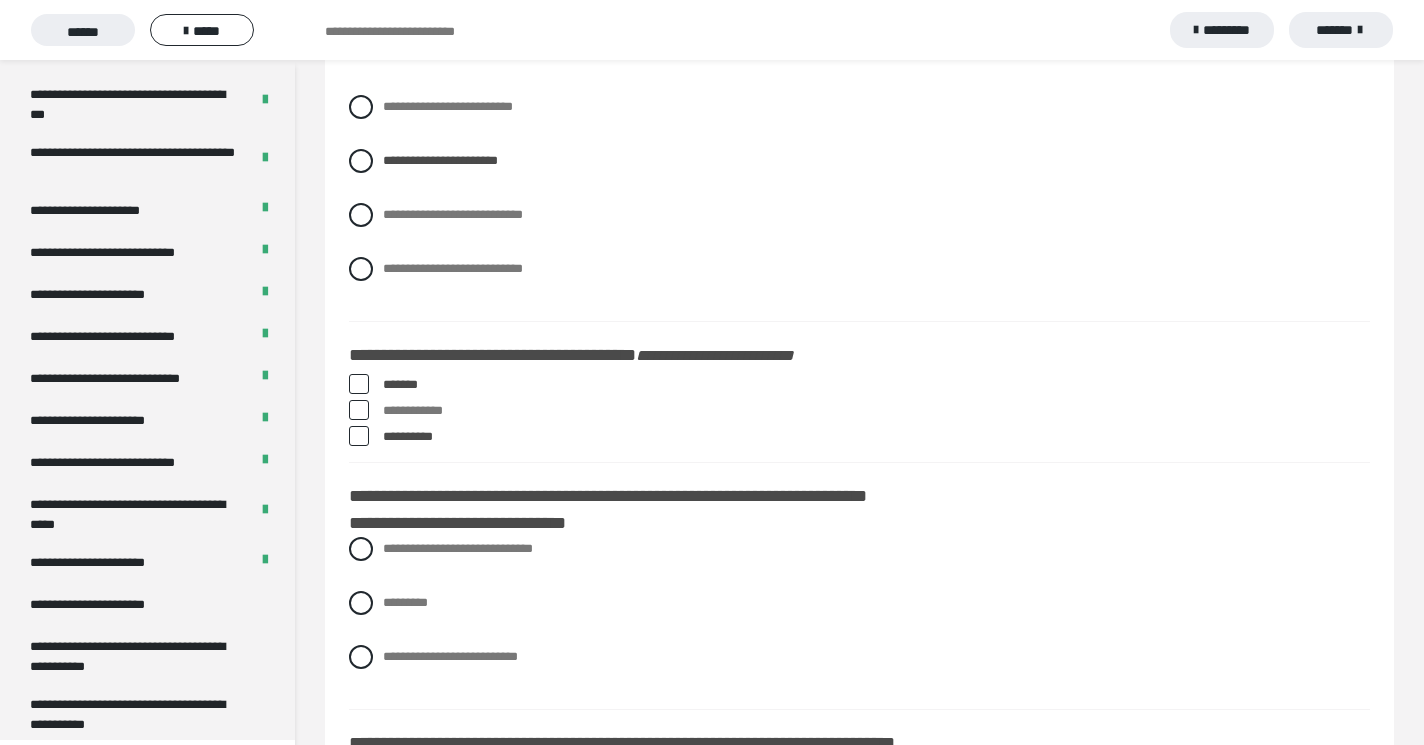 scroll, scrollTop: 5662, scrollLeft: 0, axis: vertical 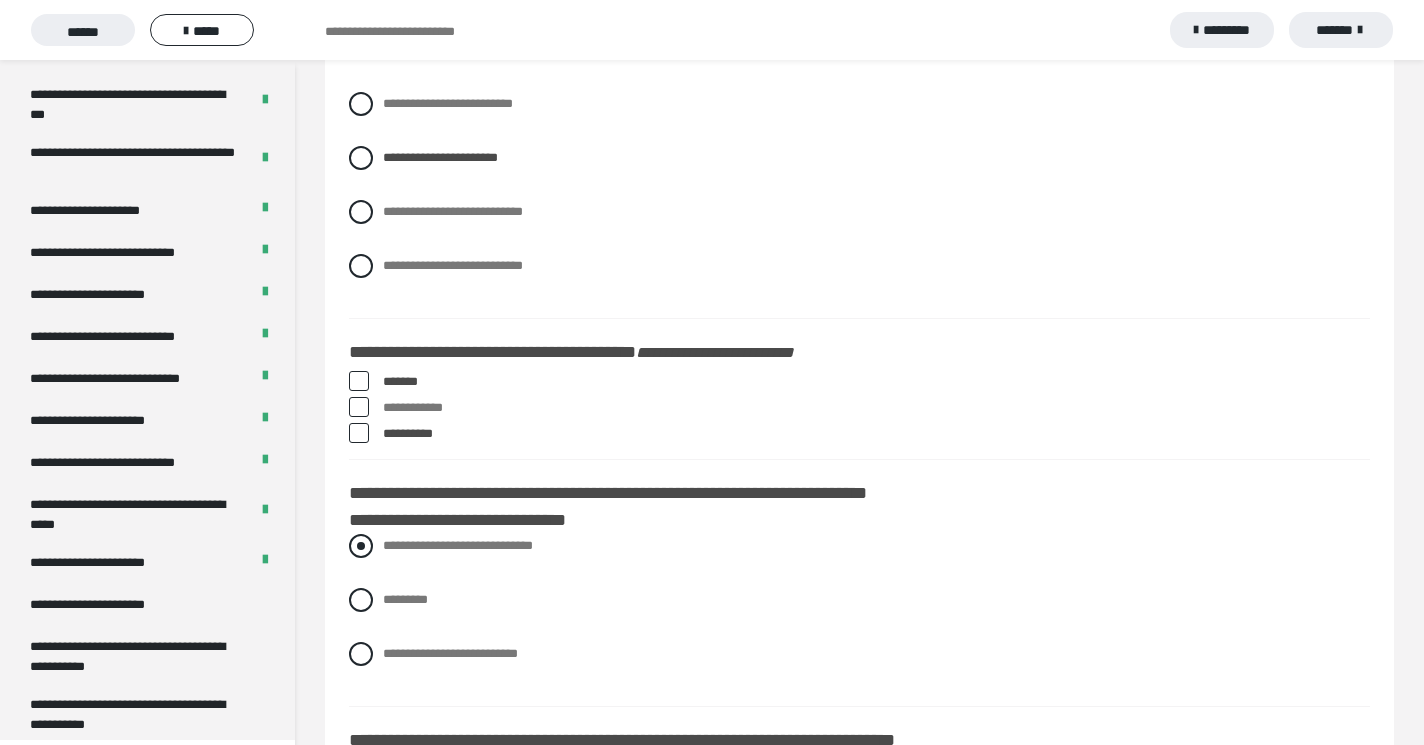 click at bounding box center (361, 546) 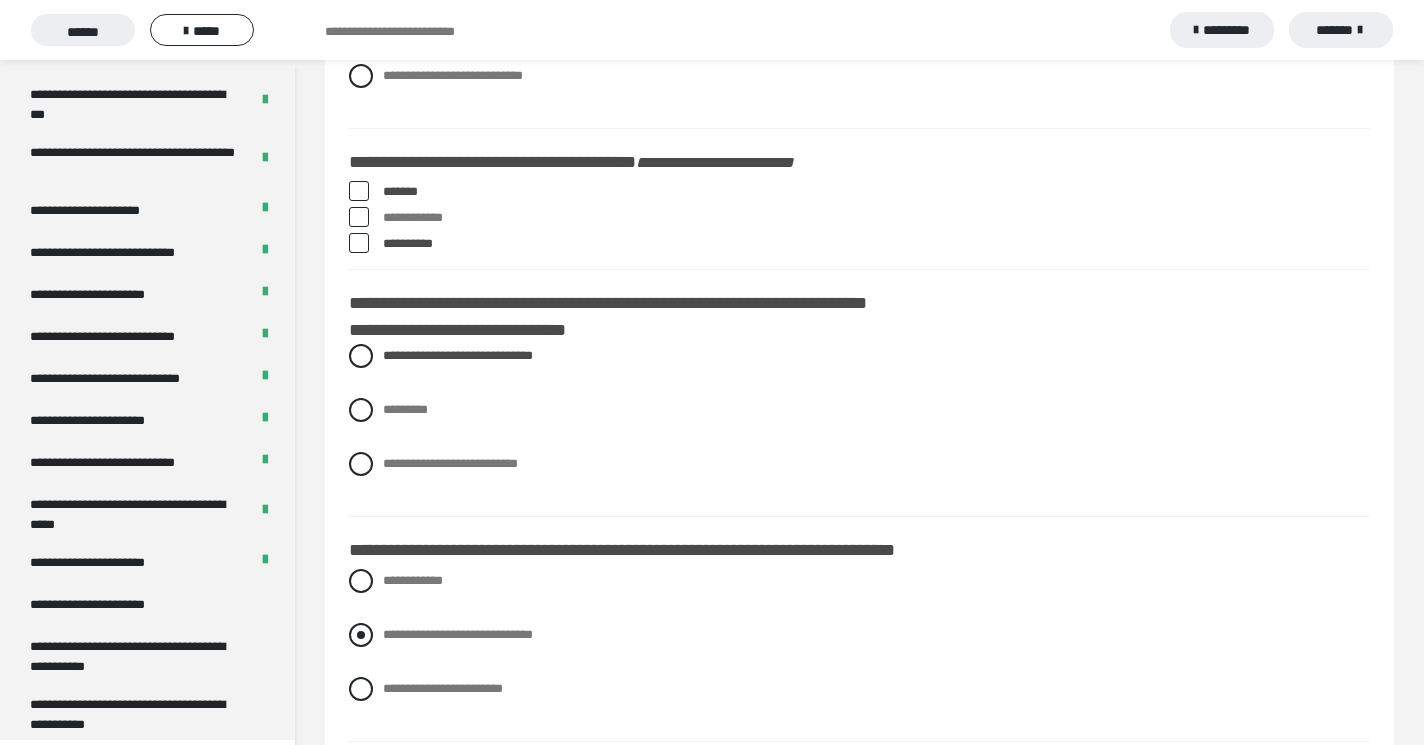 scroll, scrollTop: 5862, scrollLeft: 0, axis: vertical 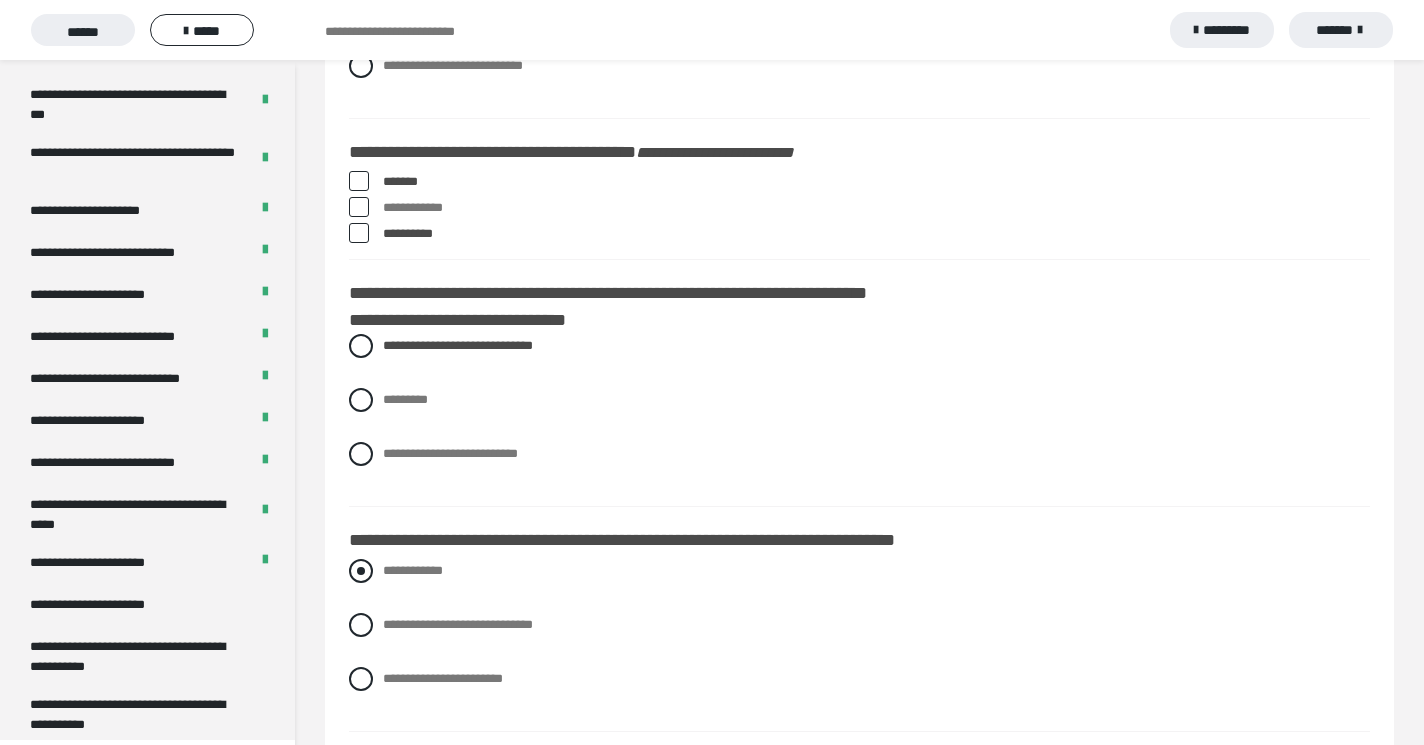 click at bounding box center [361, 571] 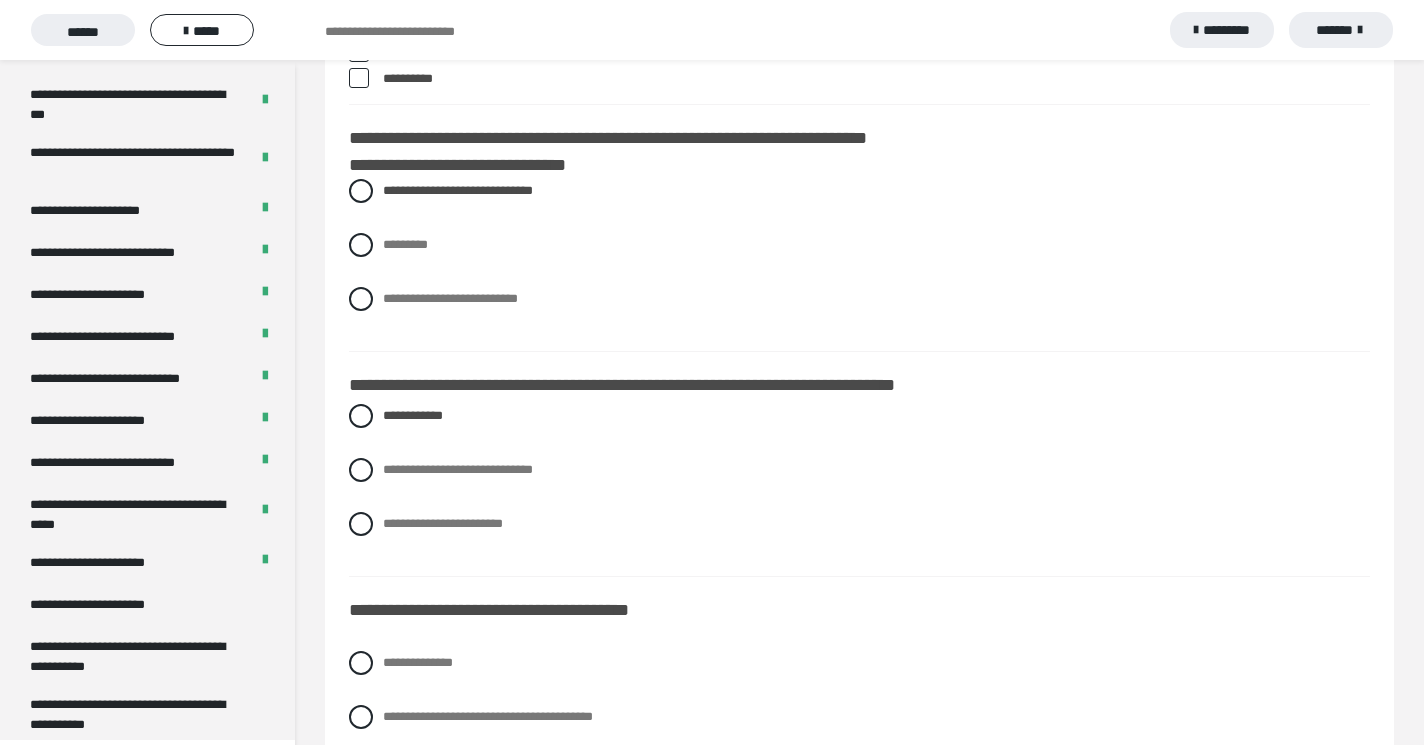 scroll, scrollTop: 6019, scrollLeft: 0, axis: vertical 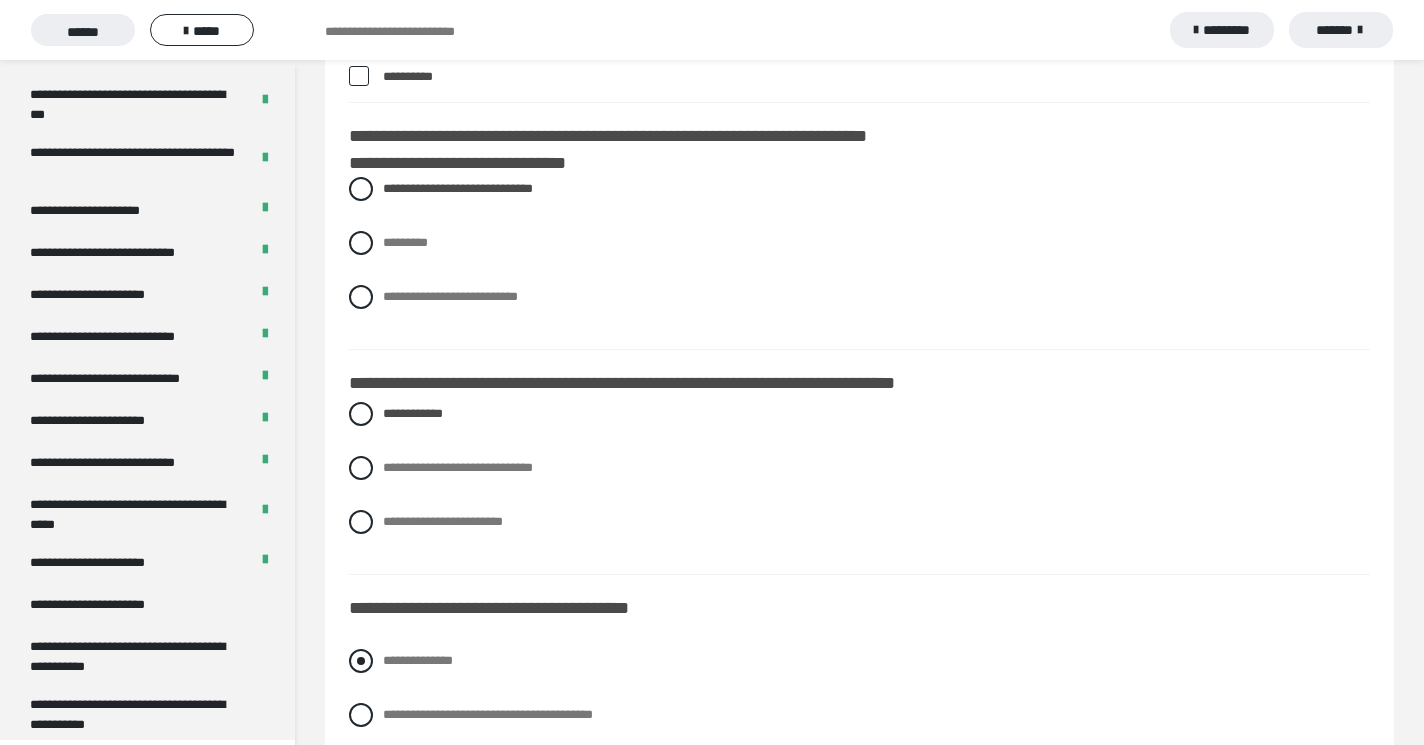 click at bounding box center (361, 661) 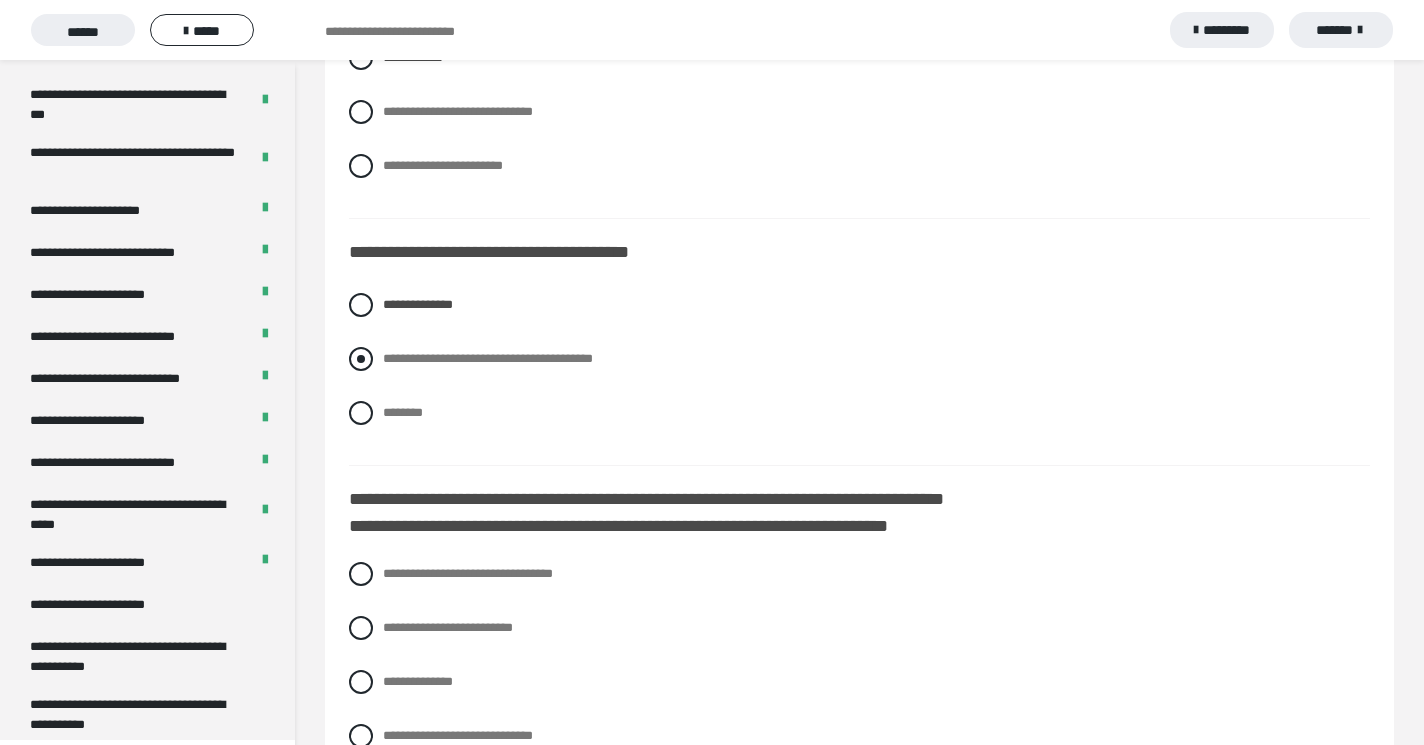 scroll, scrollTop: 6398, scrollLeft: 0, axis: vertical 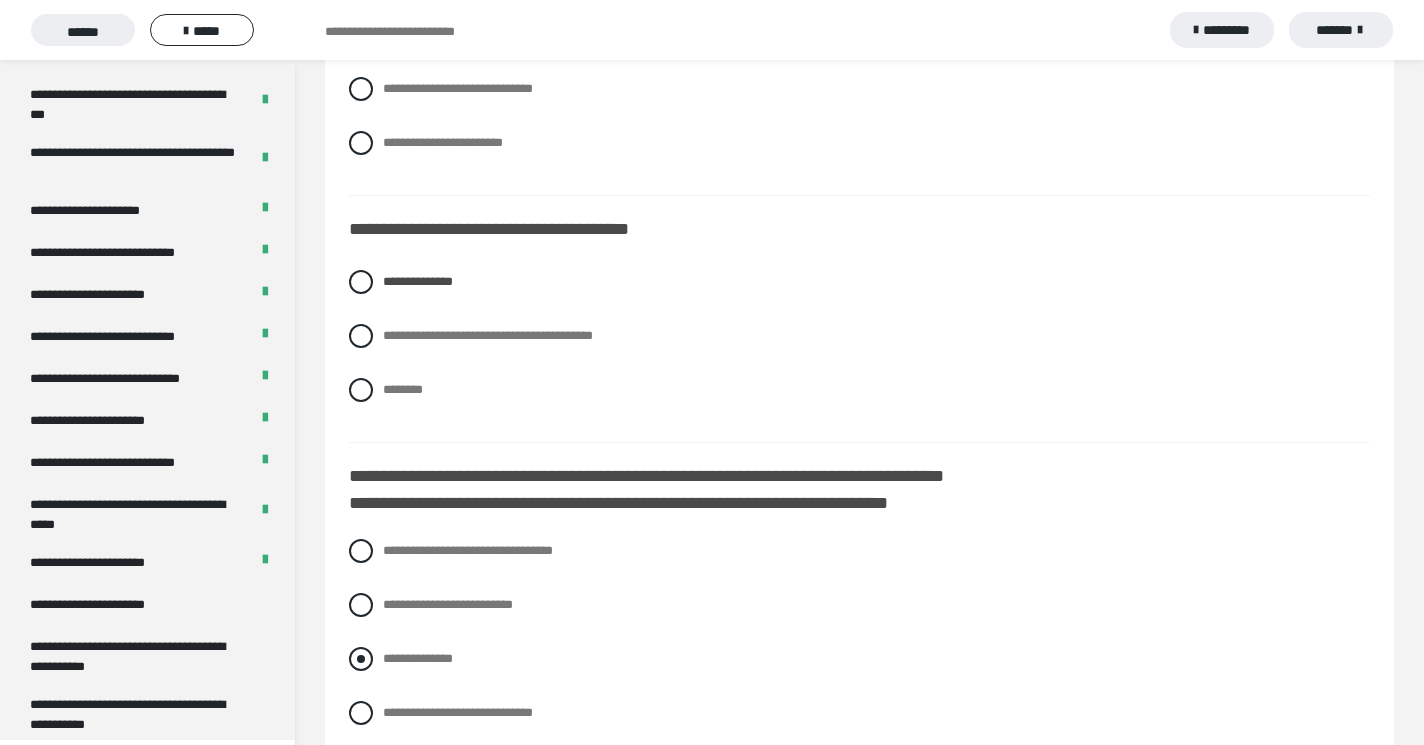 click at bounding box center (361, 659) 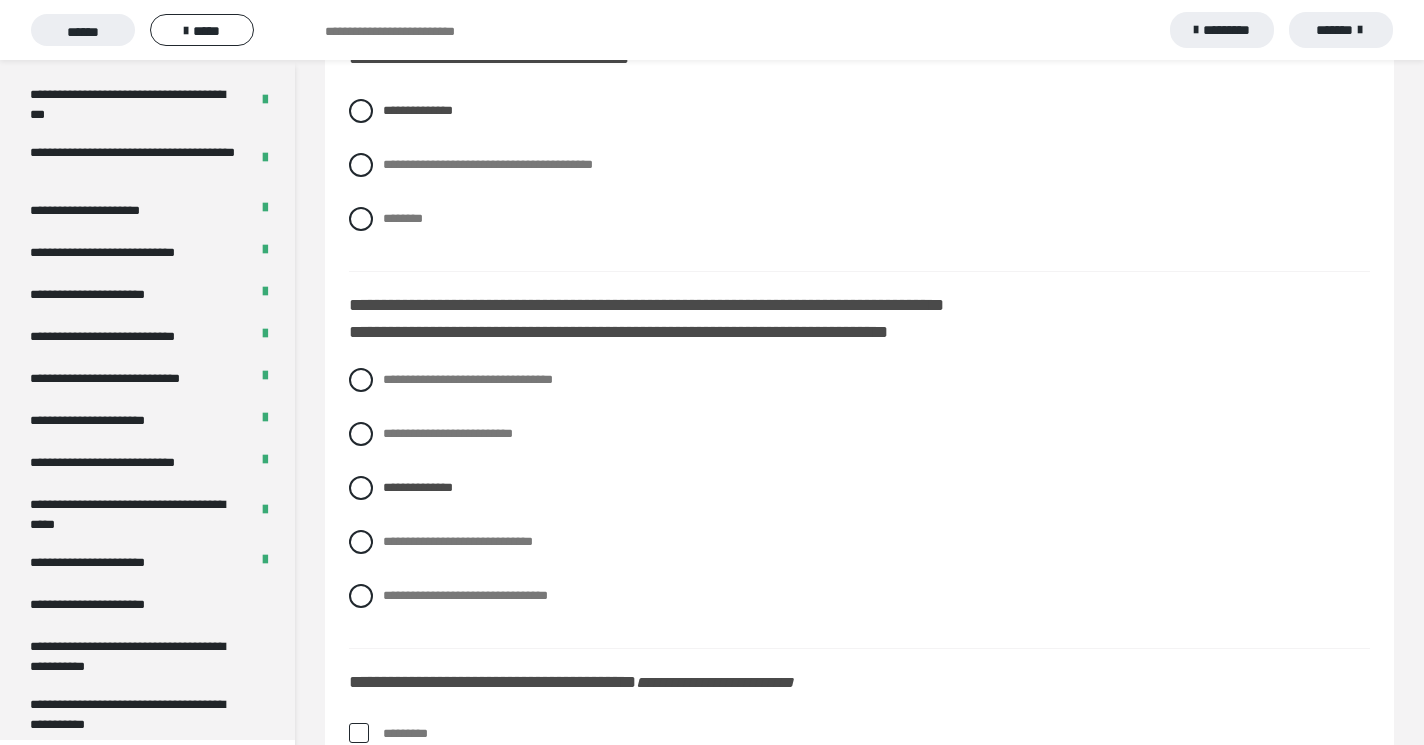 scroll, scrollTop: 6615, scrollLeft: 0, axis: vertical 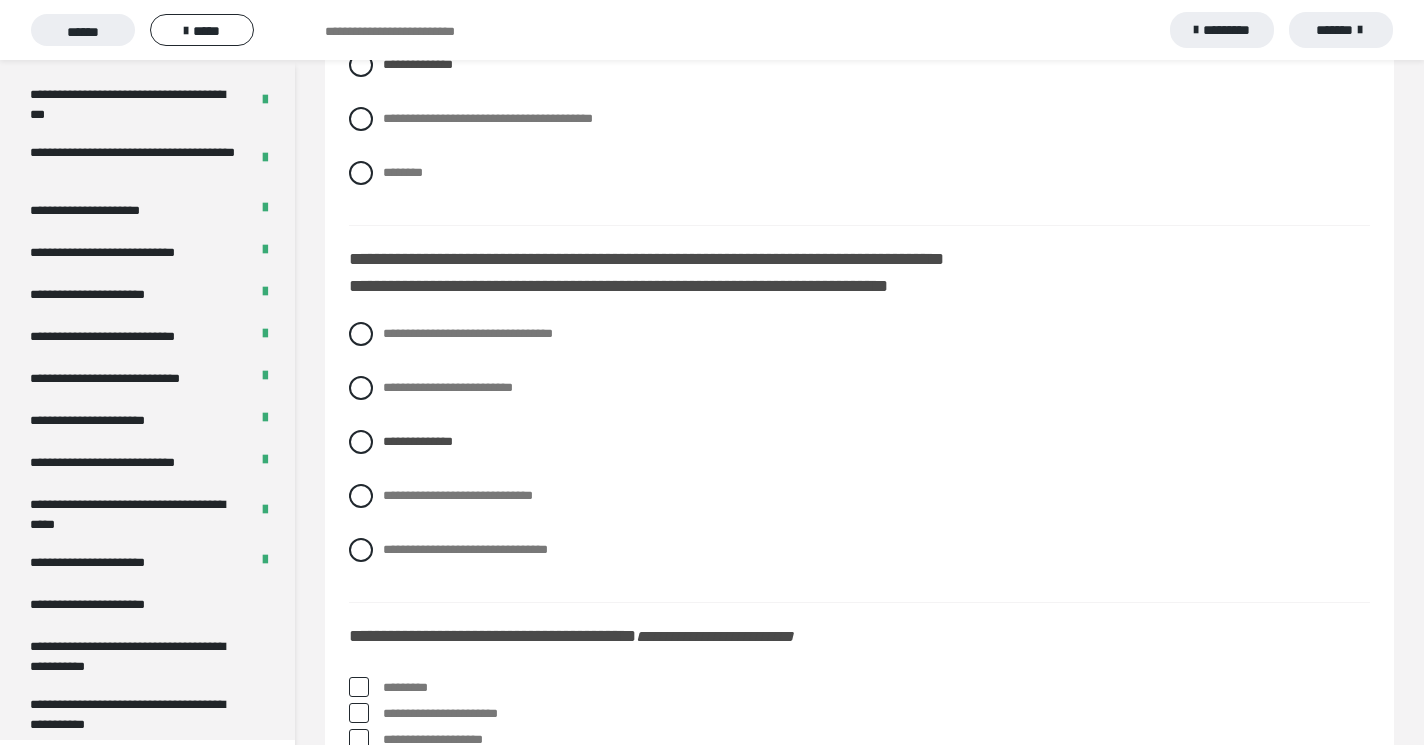 click at bounding box center (359, 687) 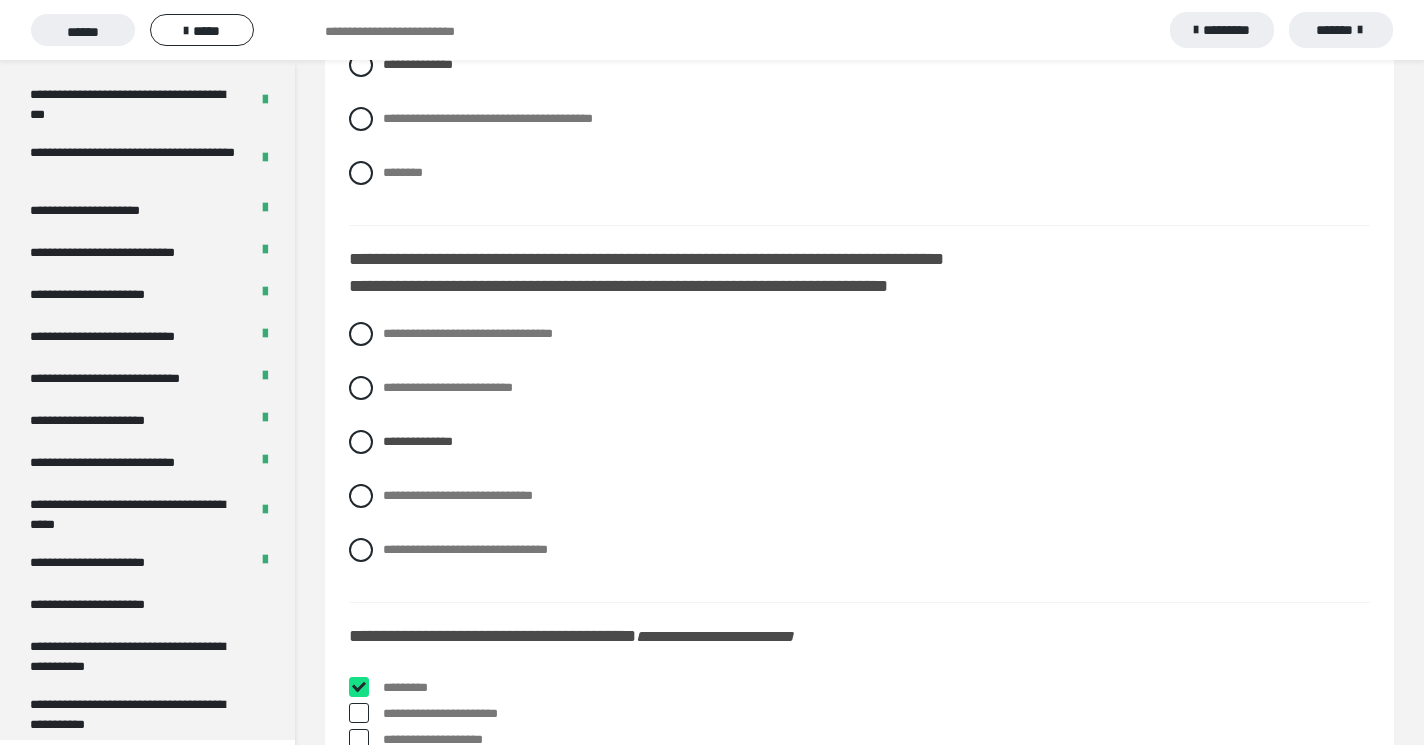 checkbox on "****" 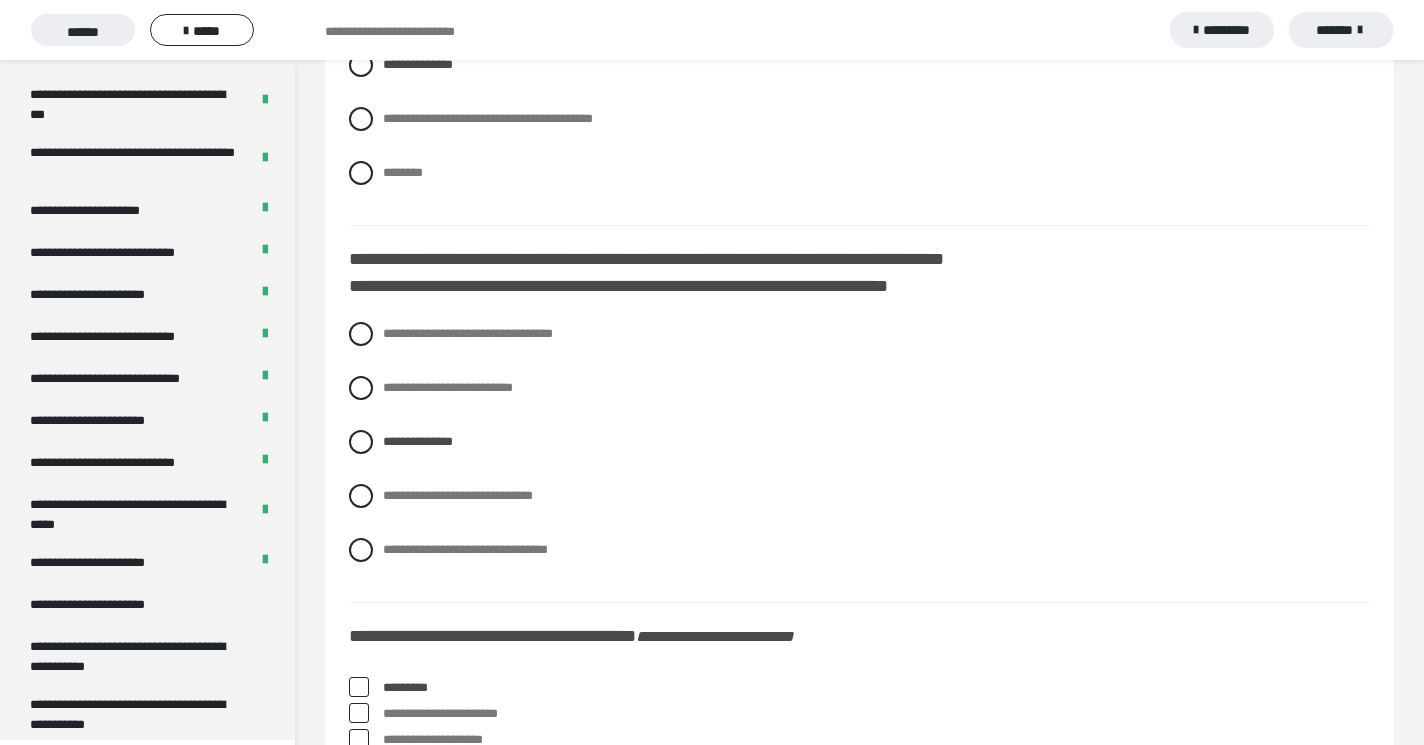 click at bounding box center [359, 713] 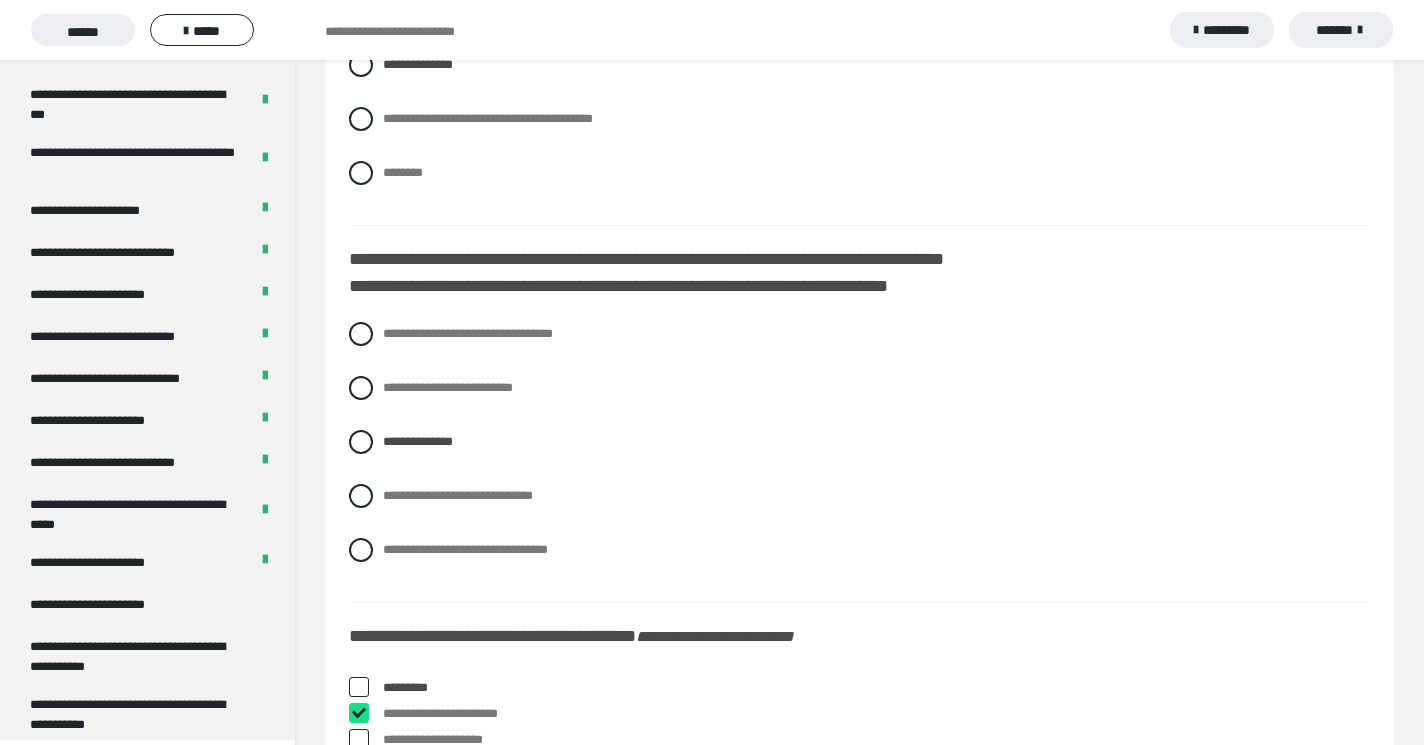 checkbox on "****" 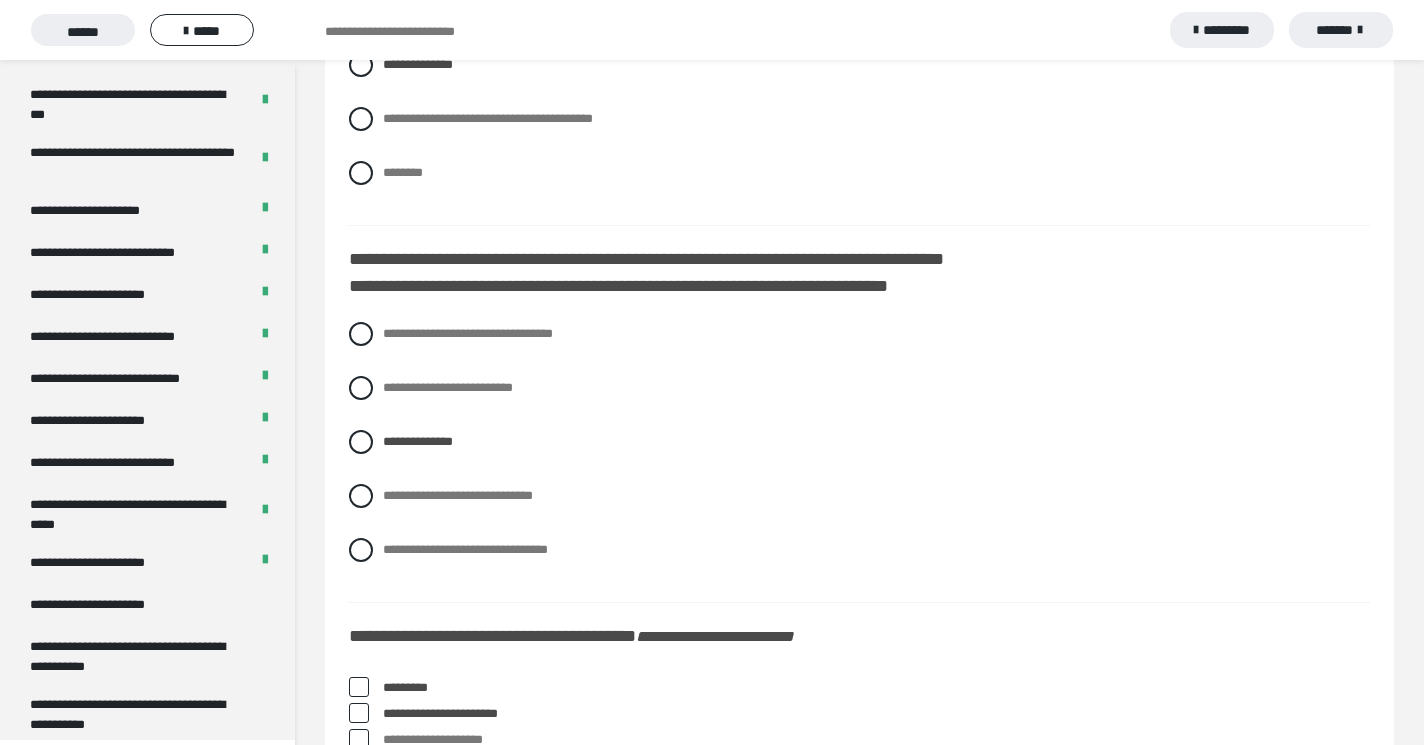 click at bounding box center [359, 739] 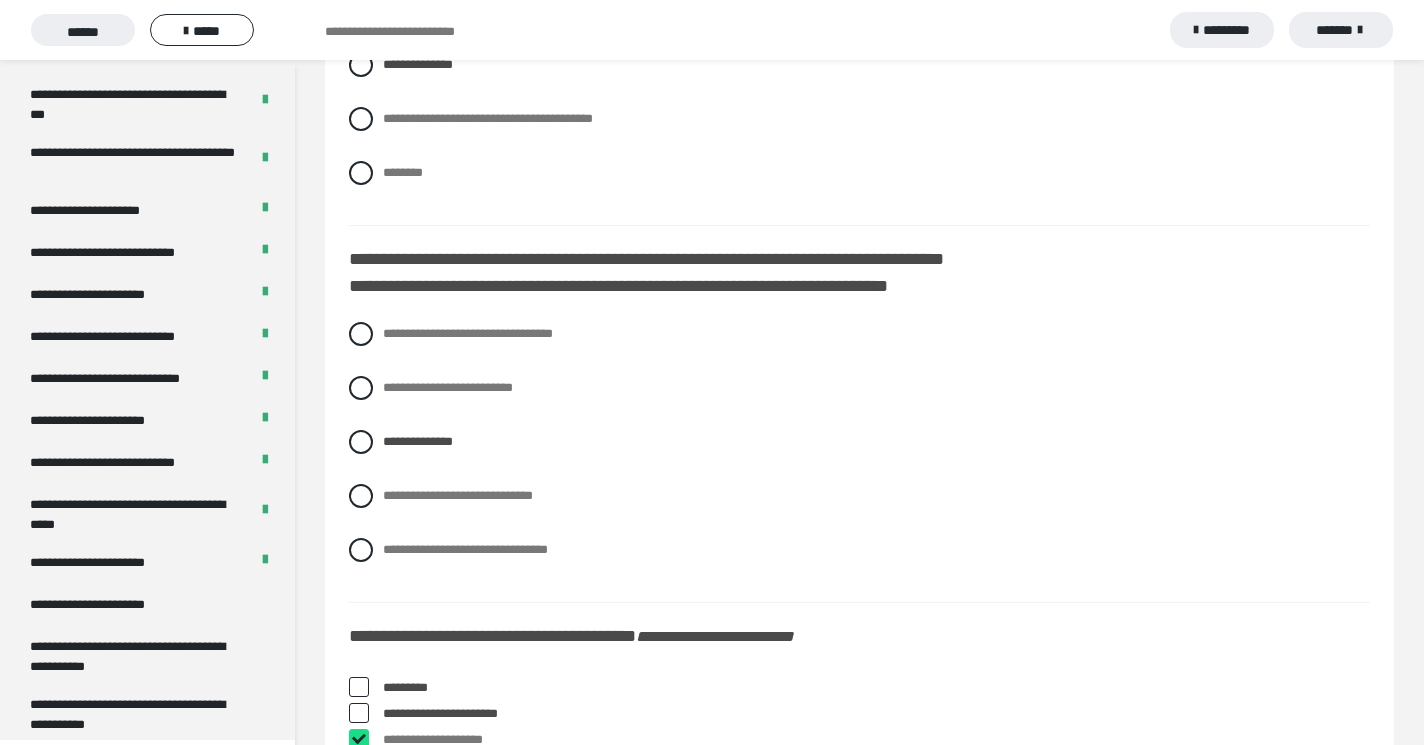 checkbox on "****" 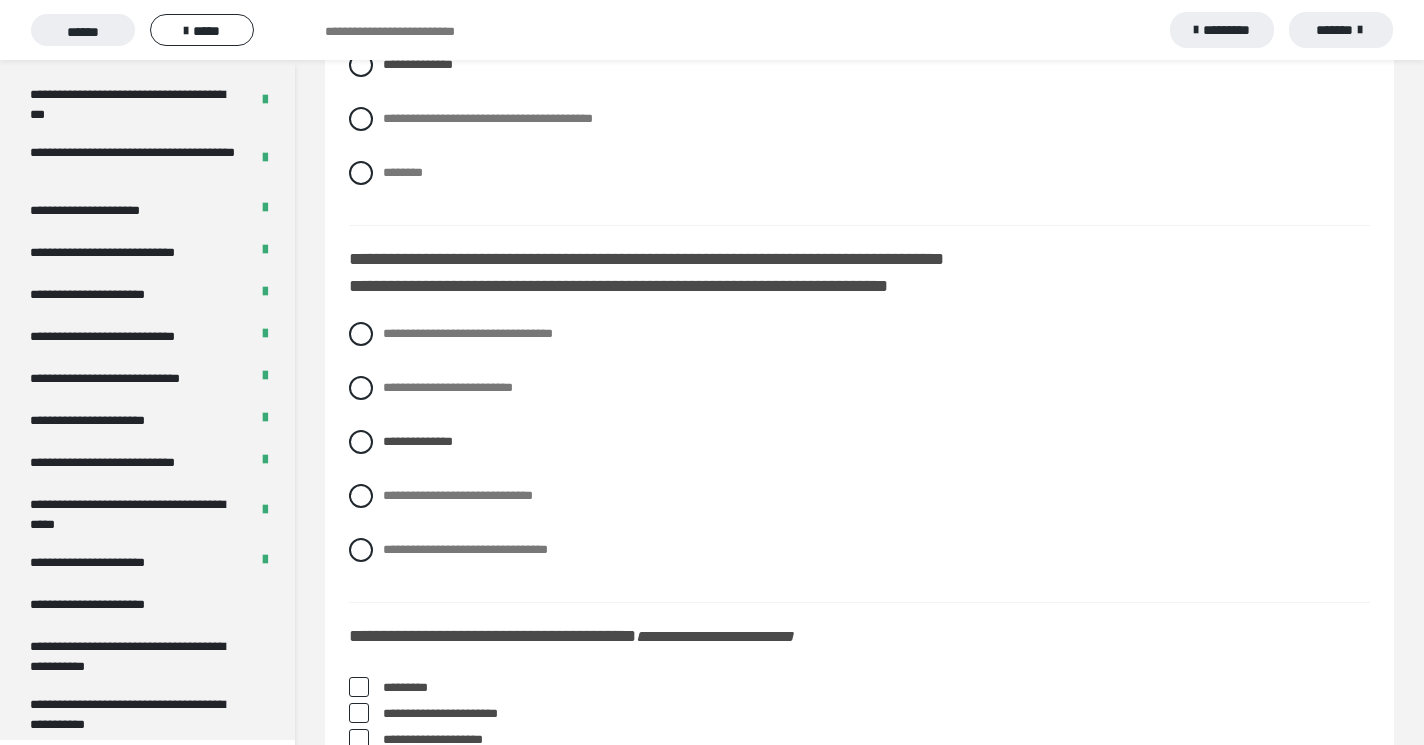 click at bounding box center [359, 765] 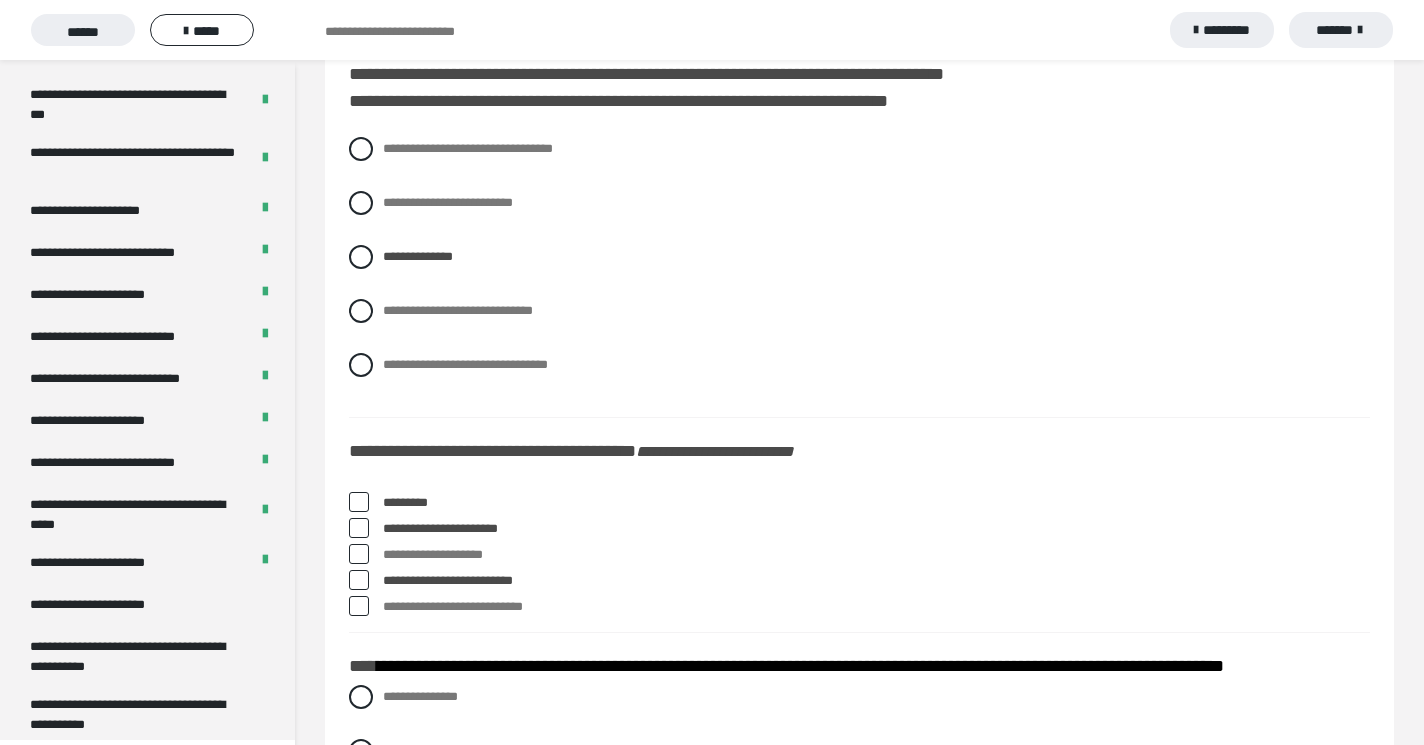 scroll, scrollTop: 6821, scrollLeft: 0, axis: vertical 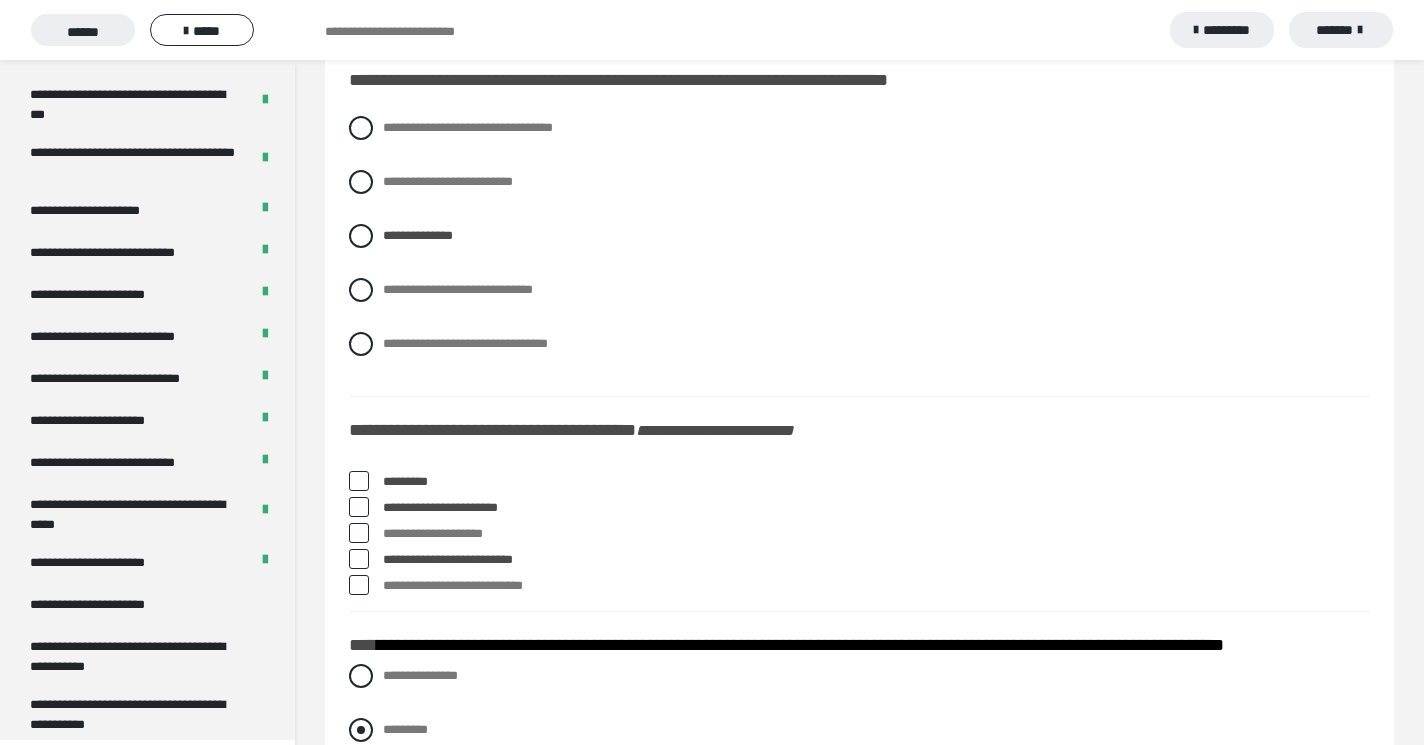click at bounding box center [361, 730] 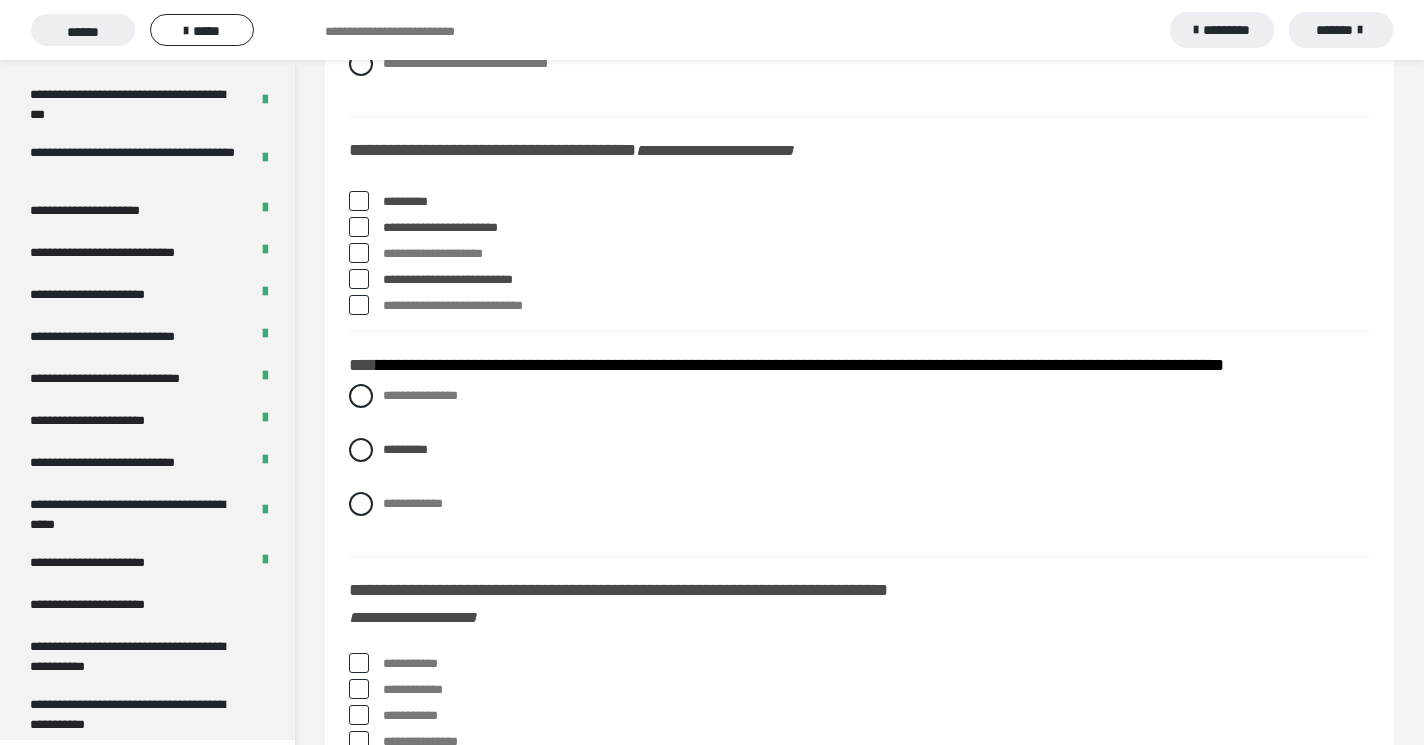 scroll, scrollTop: 7112, scrollLeft: 0, axis: vertical 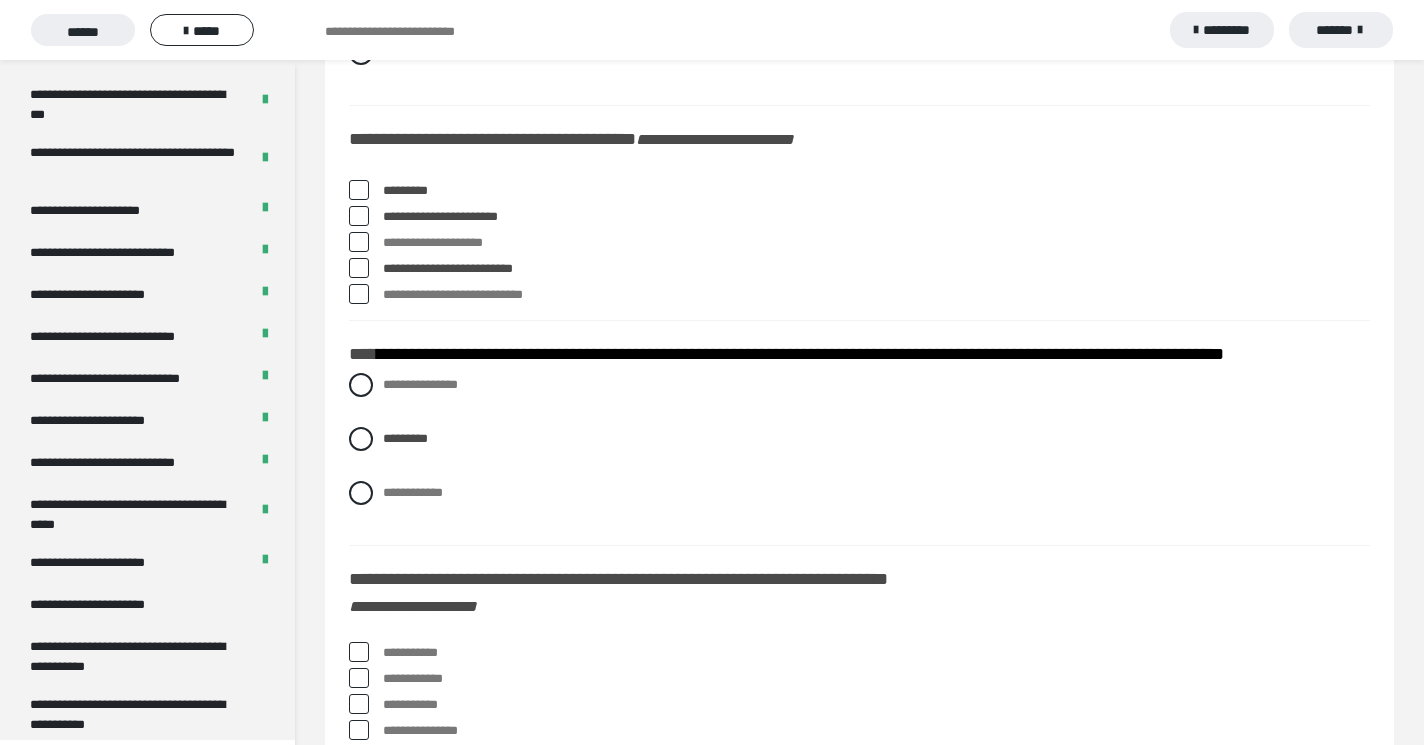 click at bounding box center [359, 652] 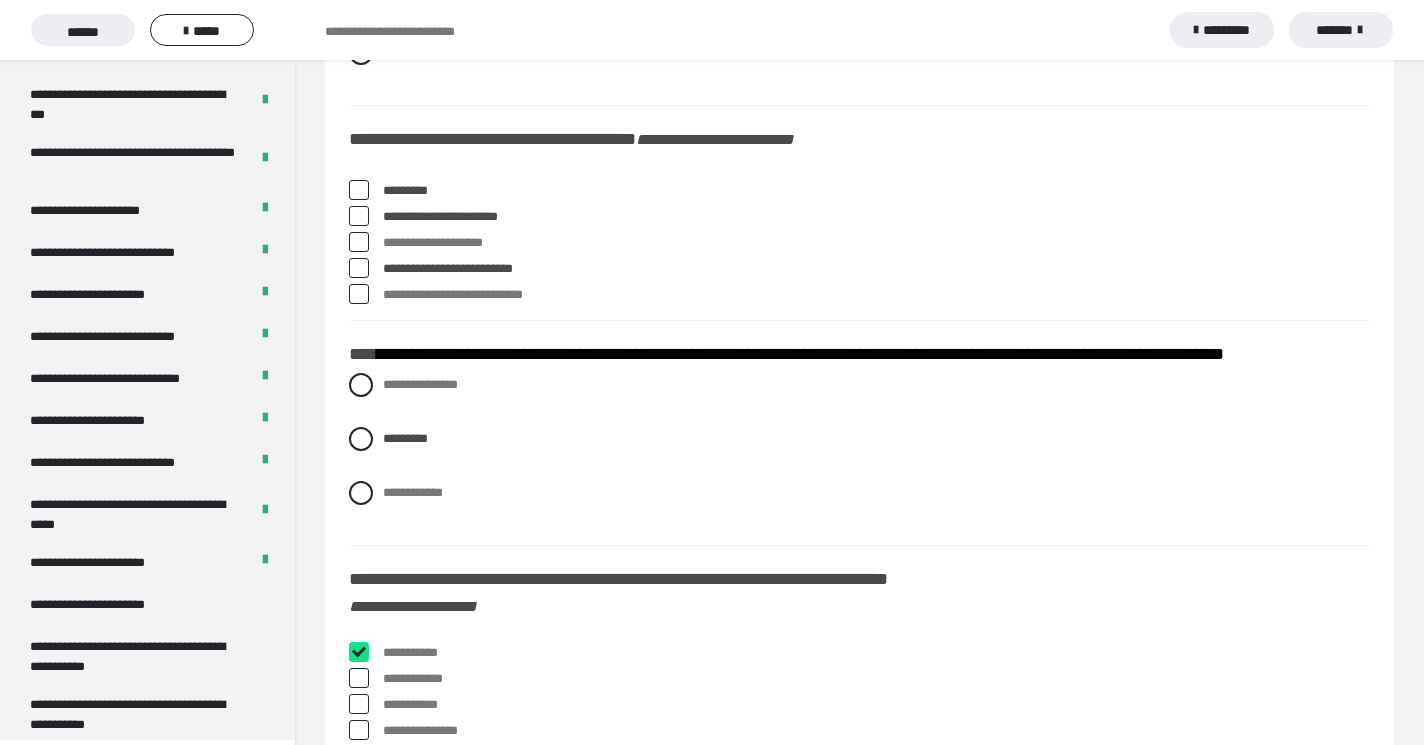 checkbox on "****" 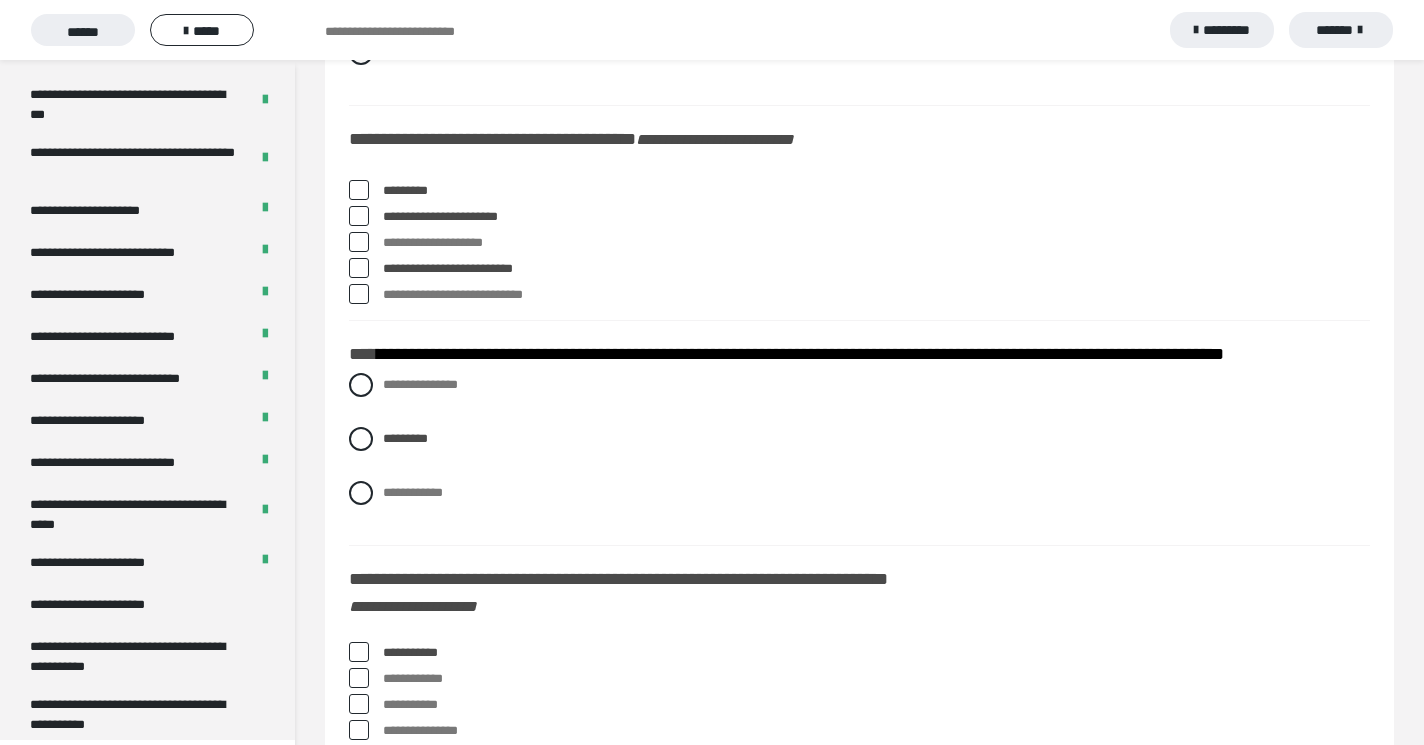 click at bounding box center [359, 704] 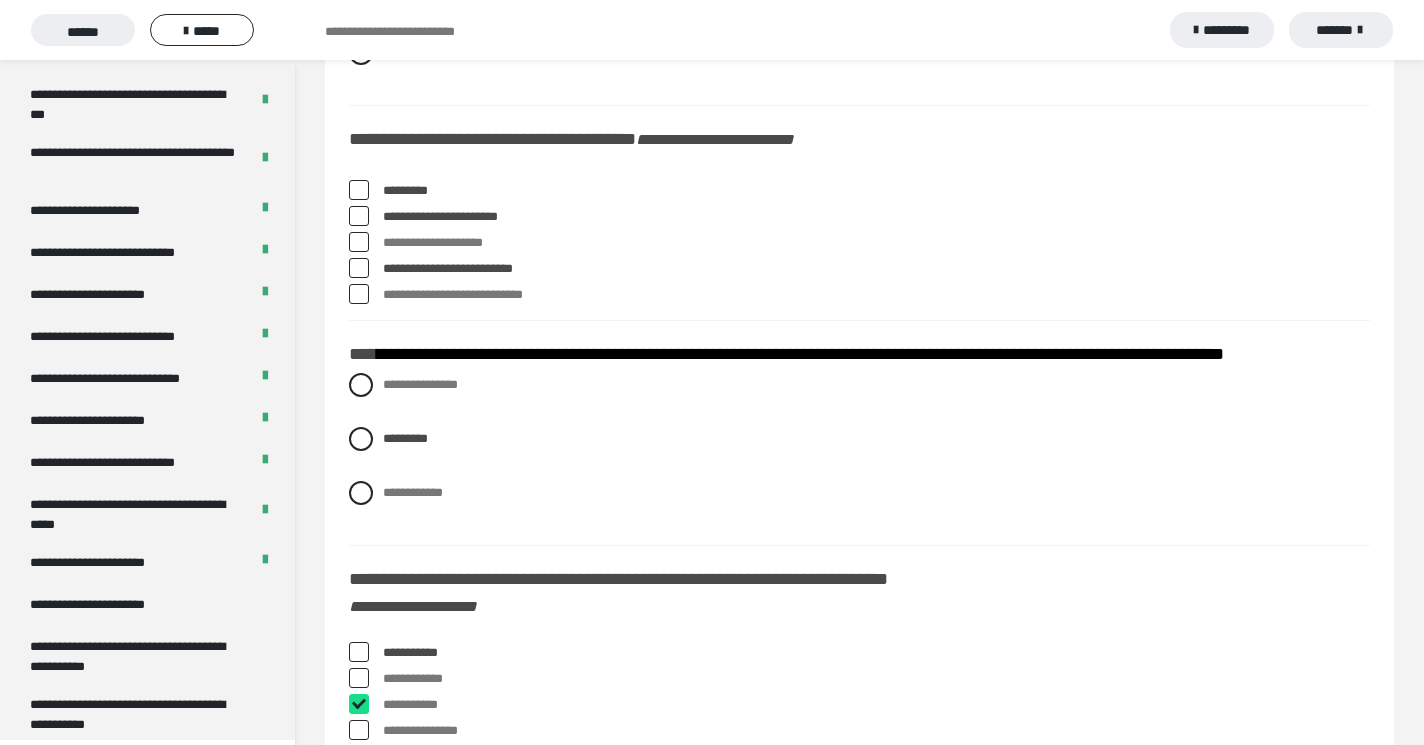 checkbox on "****" 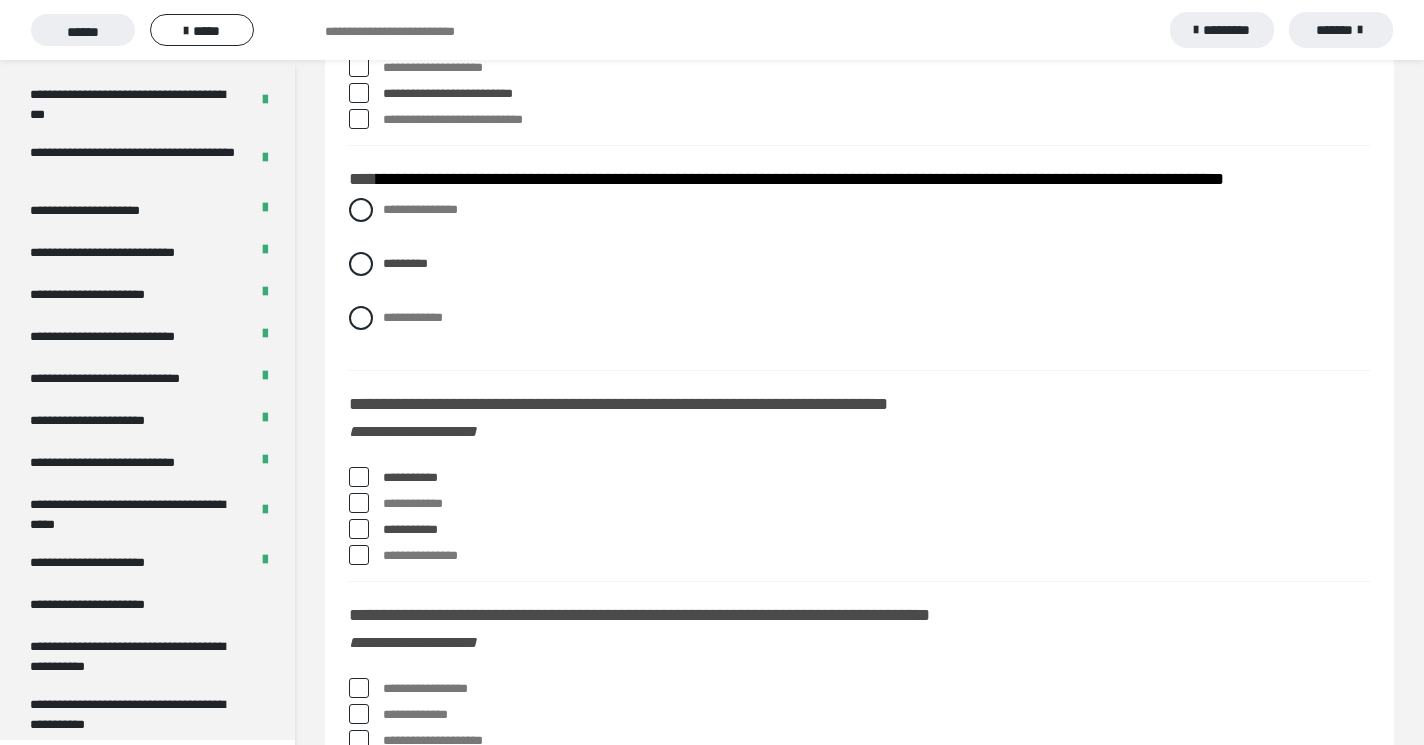scroll, scrollTop: 7290, scrollLeft: 0, axis: vertical 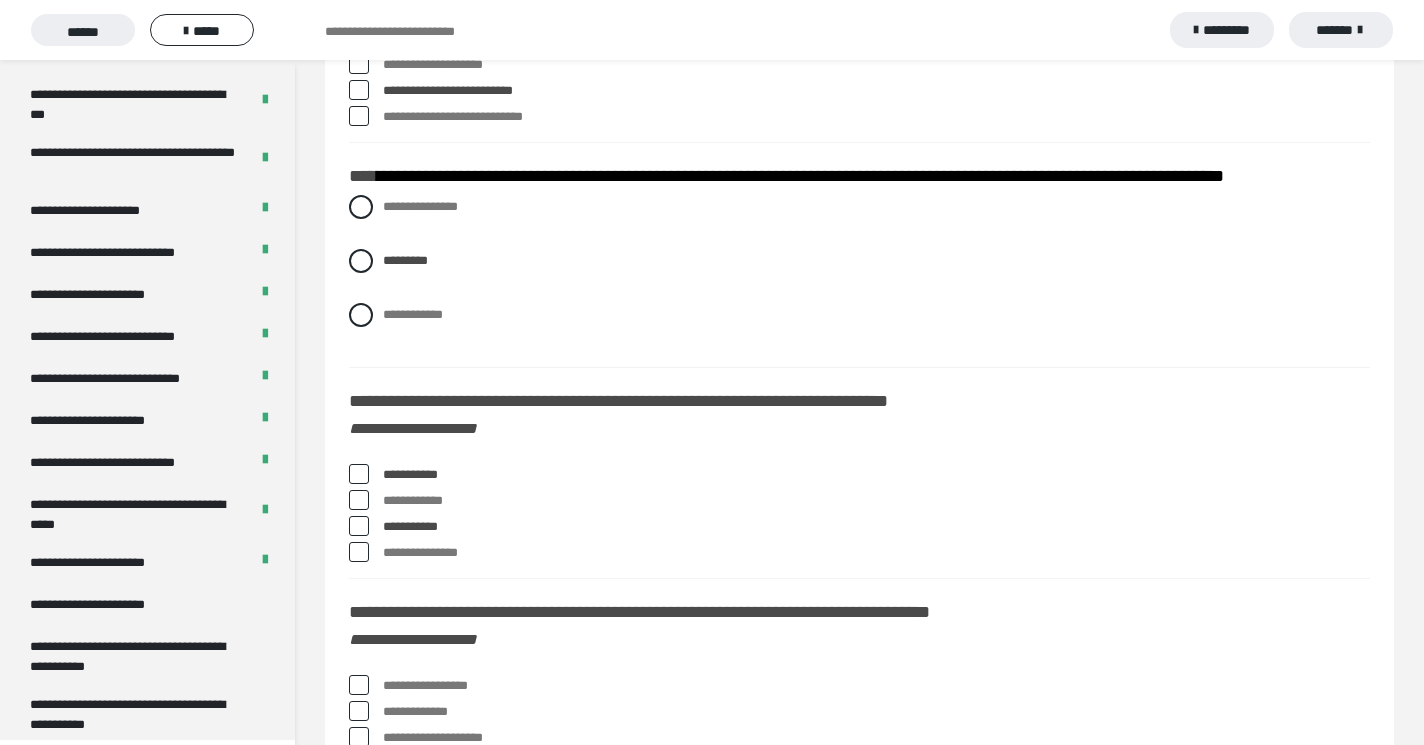 click at bounding box center [359, 685] 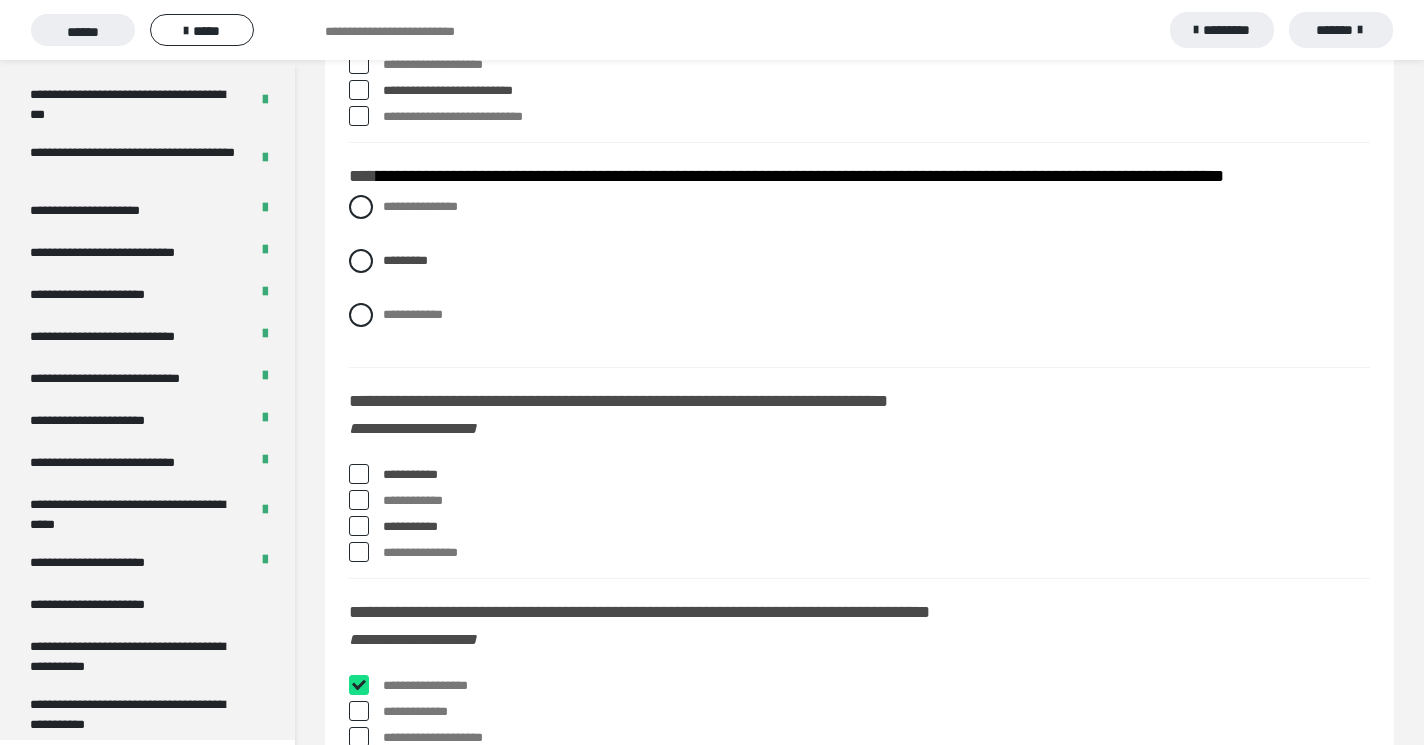 checkbox on "****" 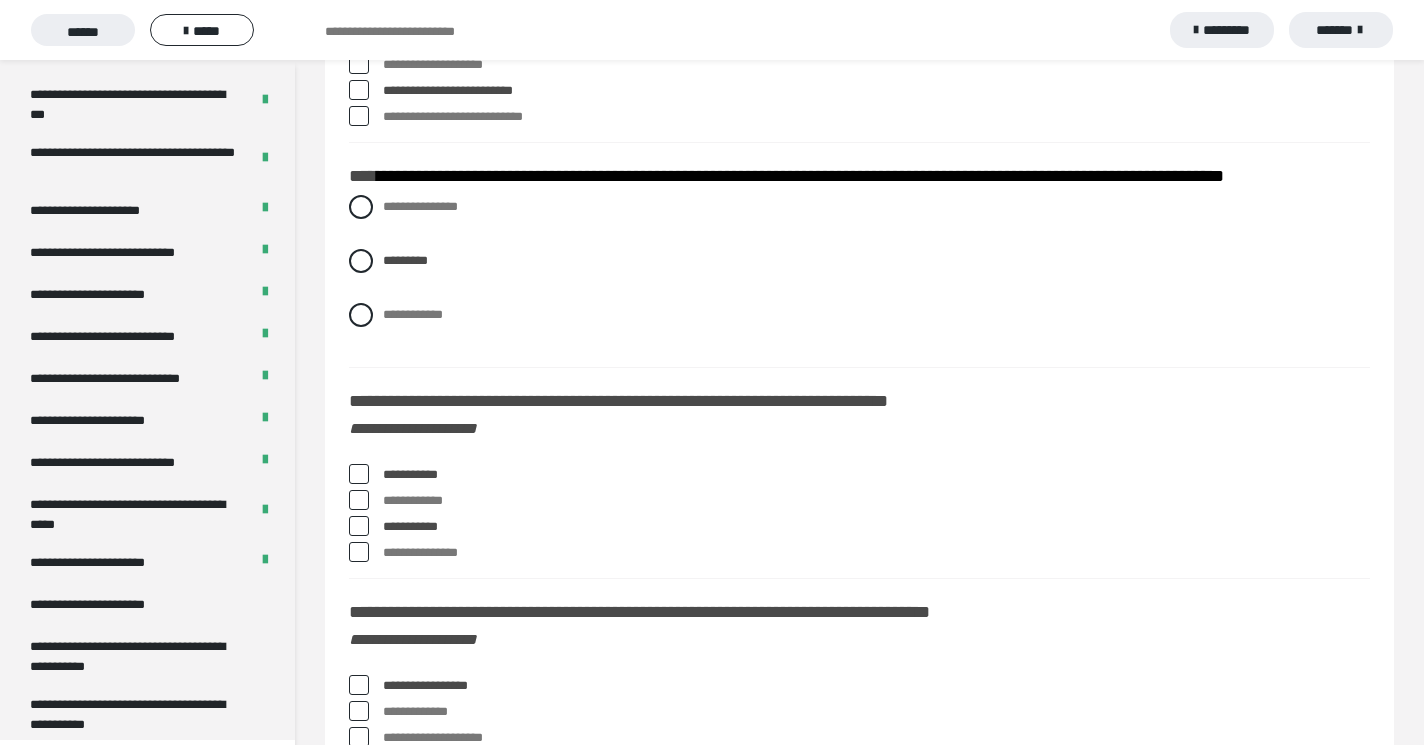 click at bounding box center [359, 737] 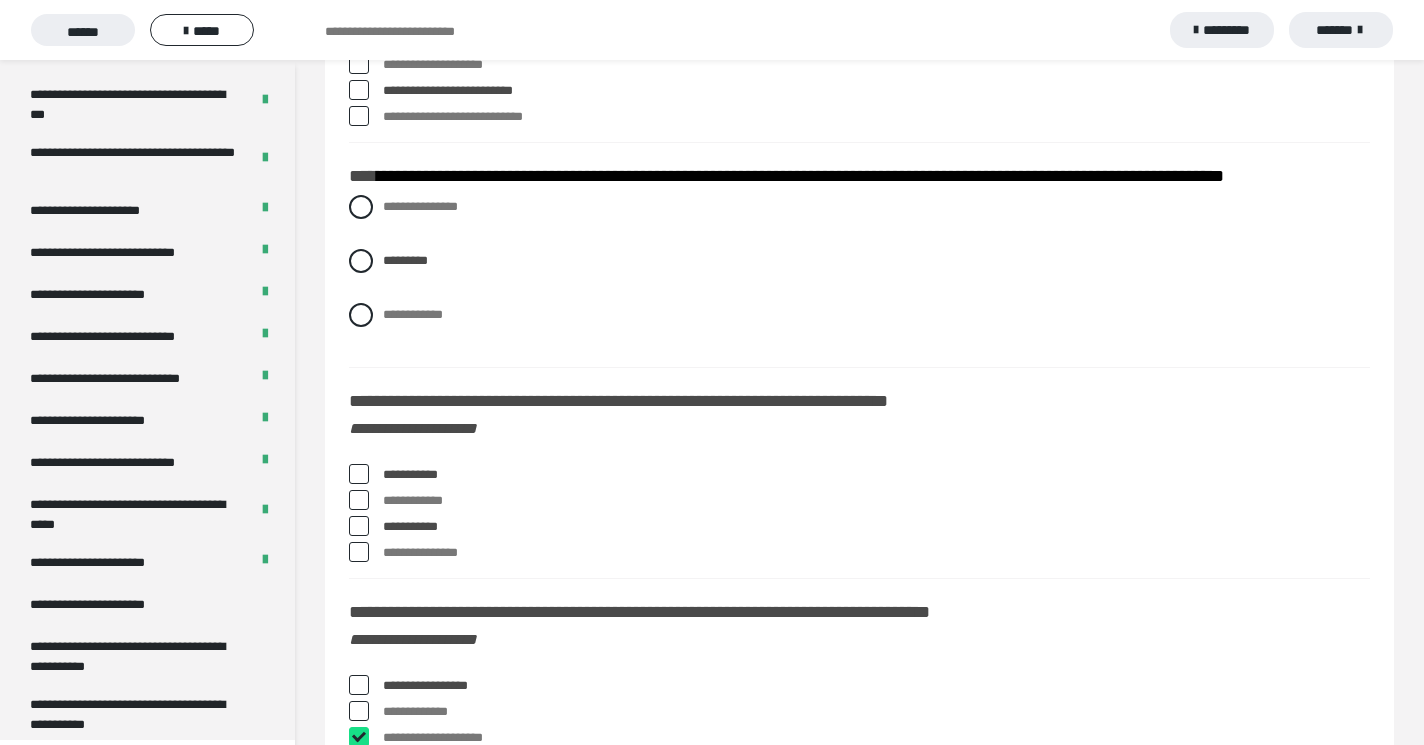 checkbox on "****" 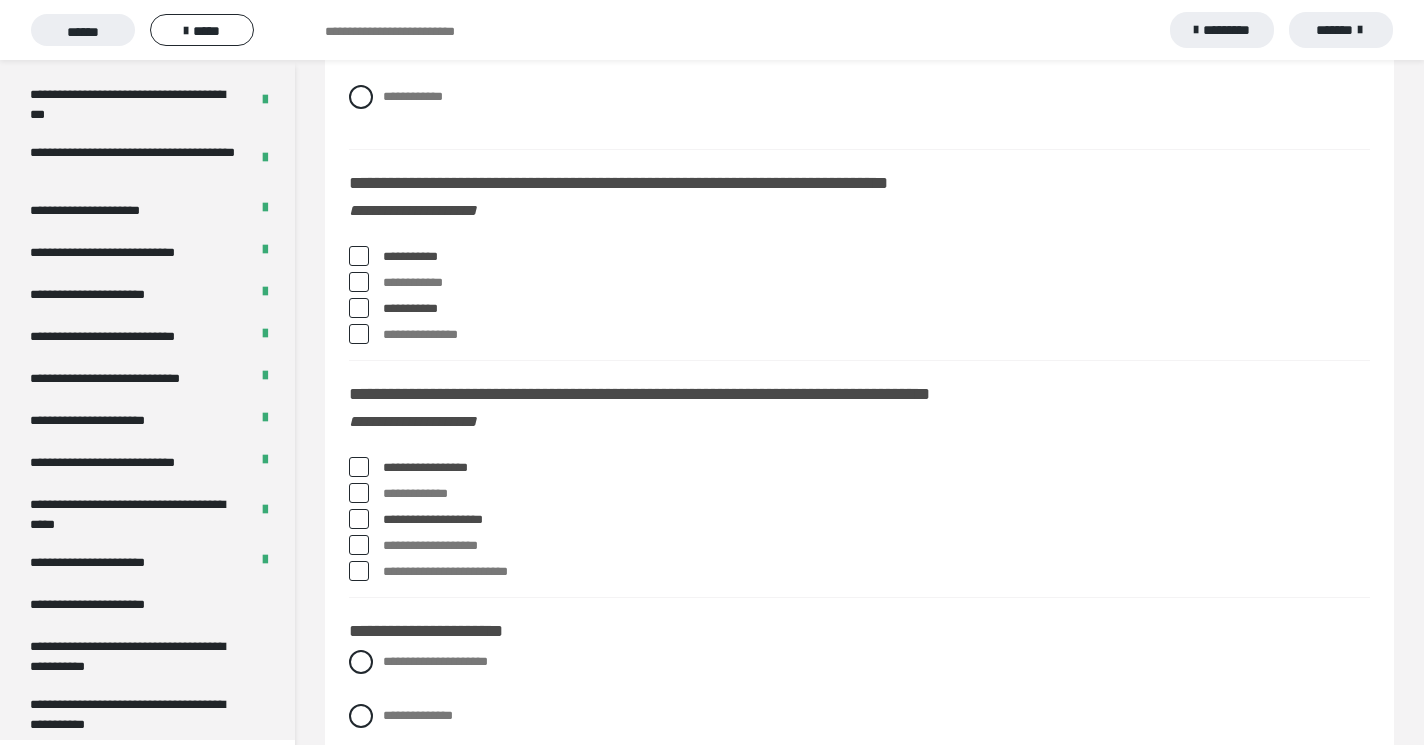 scroll, scrollTop: 7511, scrollLeft: 0, axis: vertical 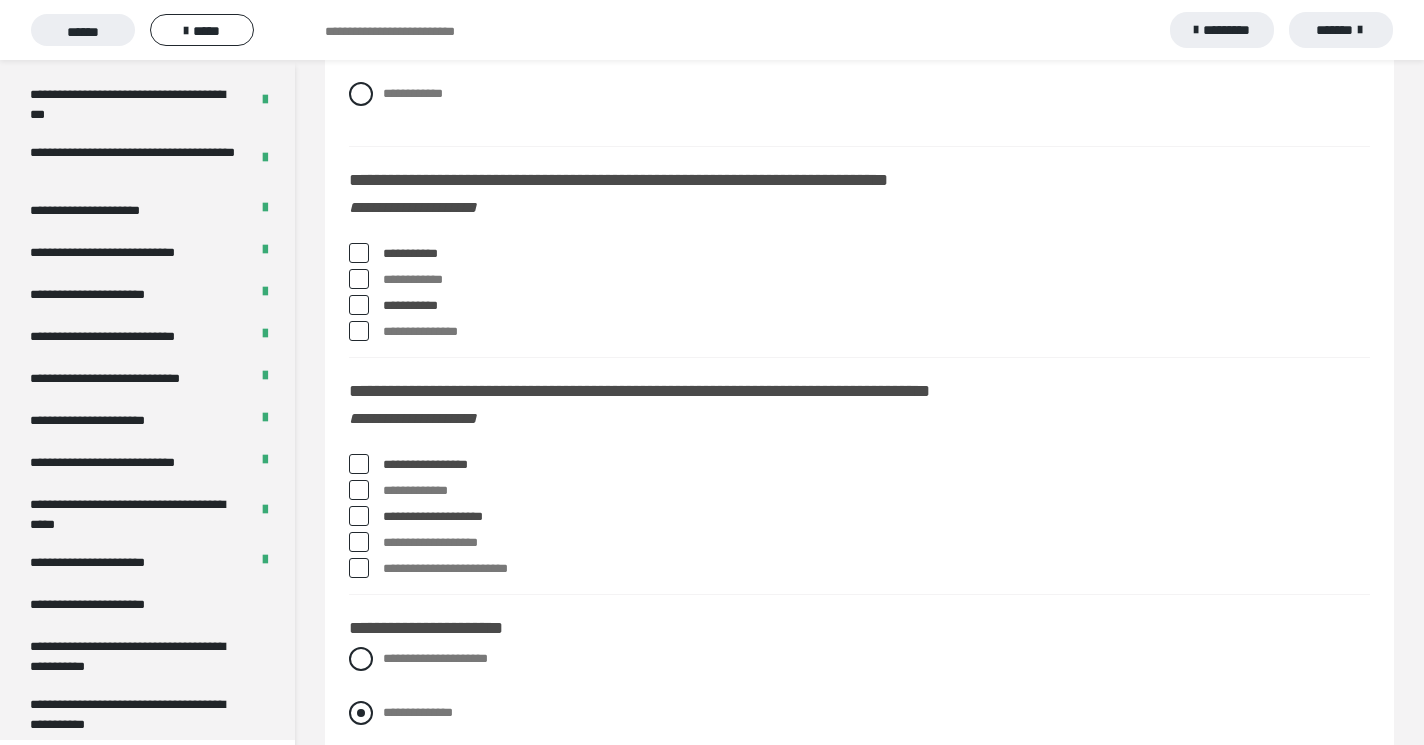 click at bounding box center (361, 713) 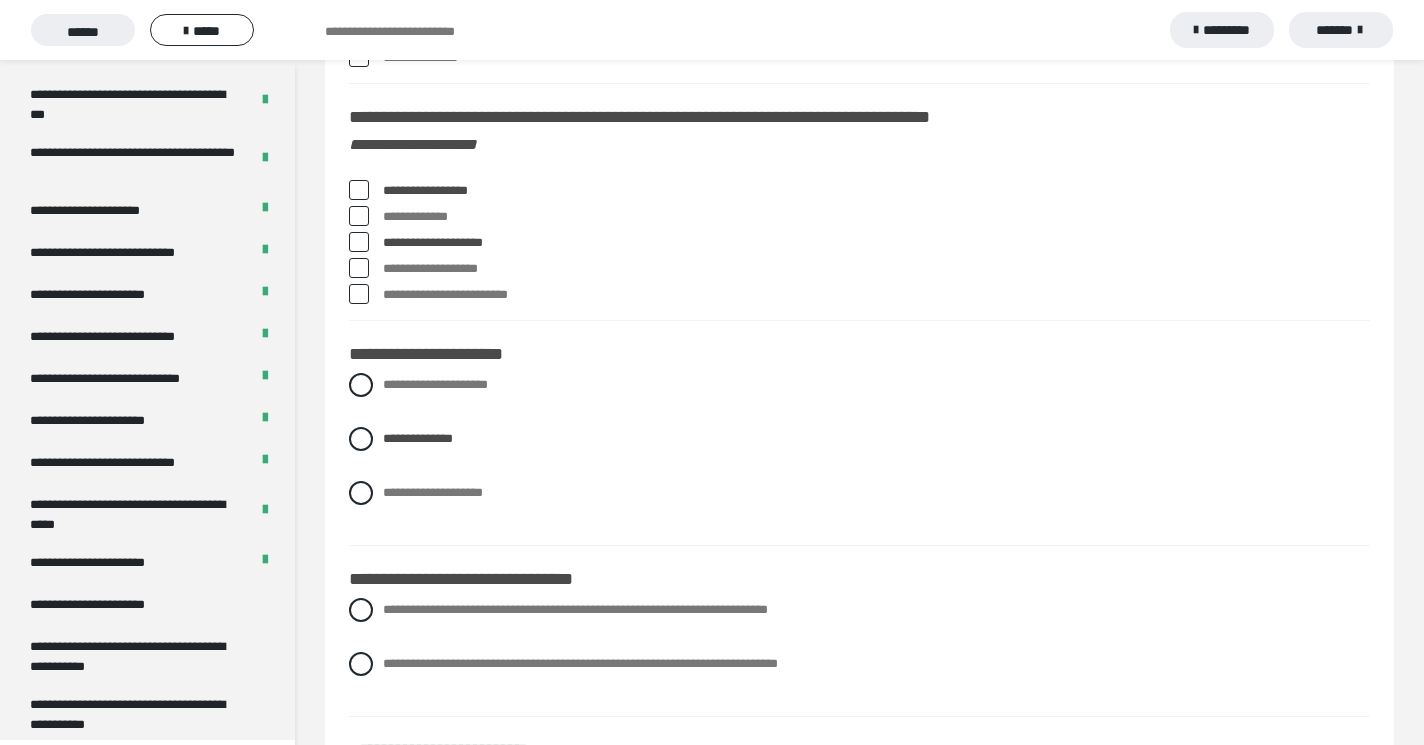scroll, scrollTop: 7788, scrollLeft: 0, axis: vertical 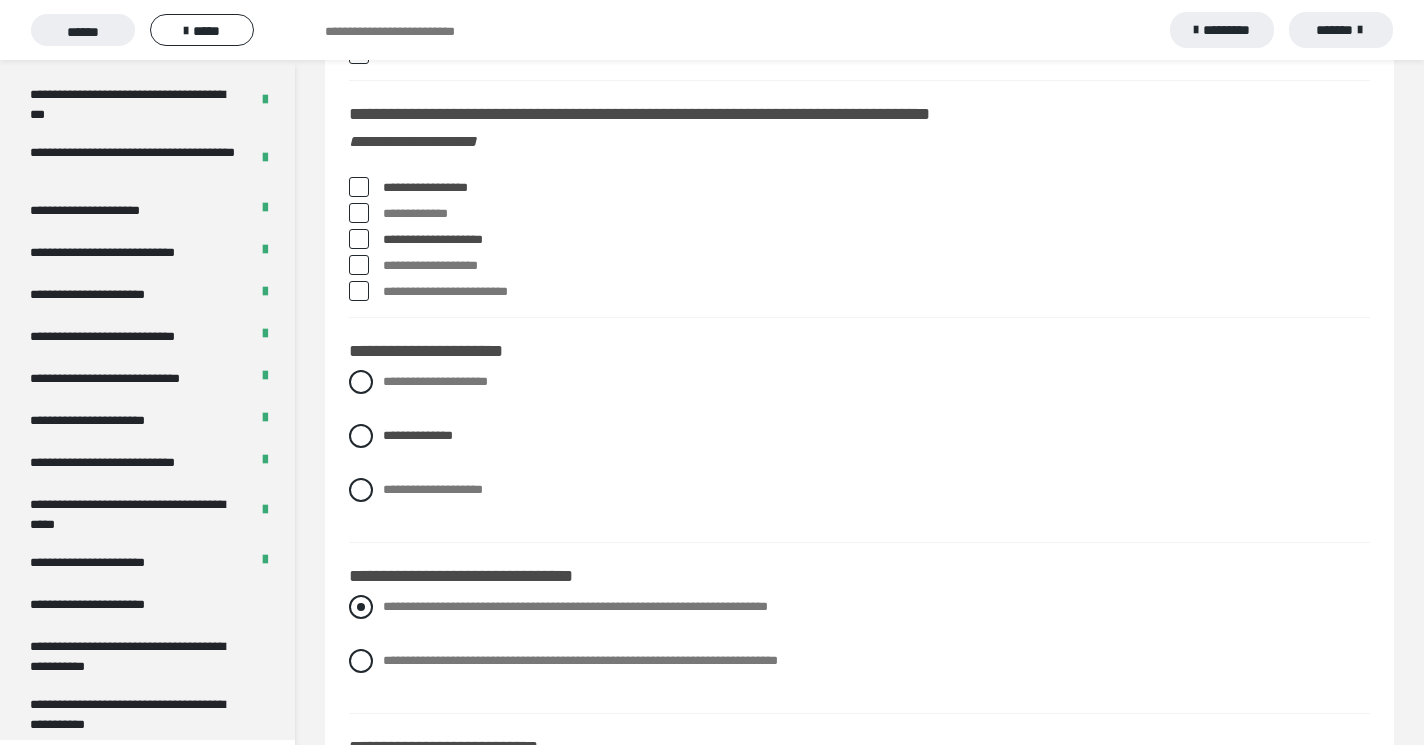 click at bounding box center (361, 607) 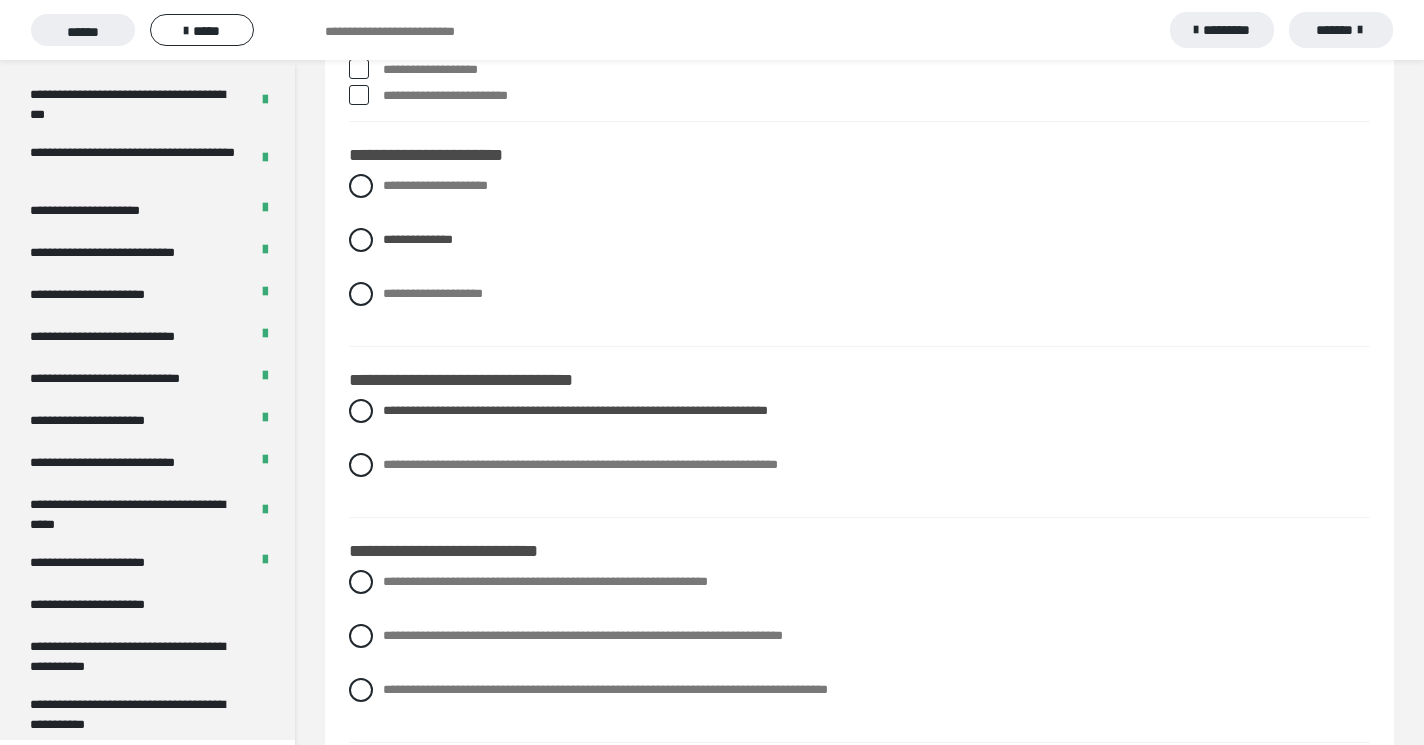 scroll, scrollTop: 7986, scrollLeft: 0, axis: vertical 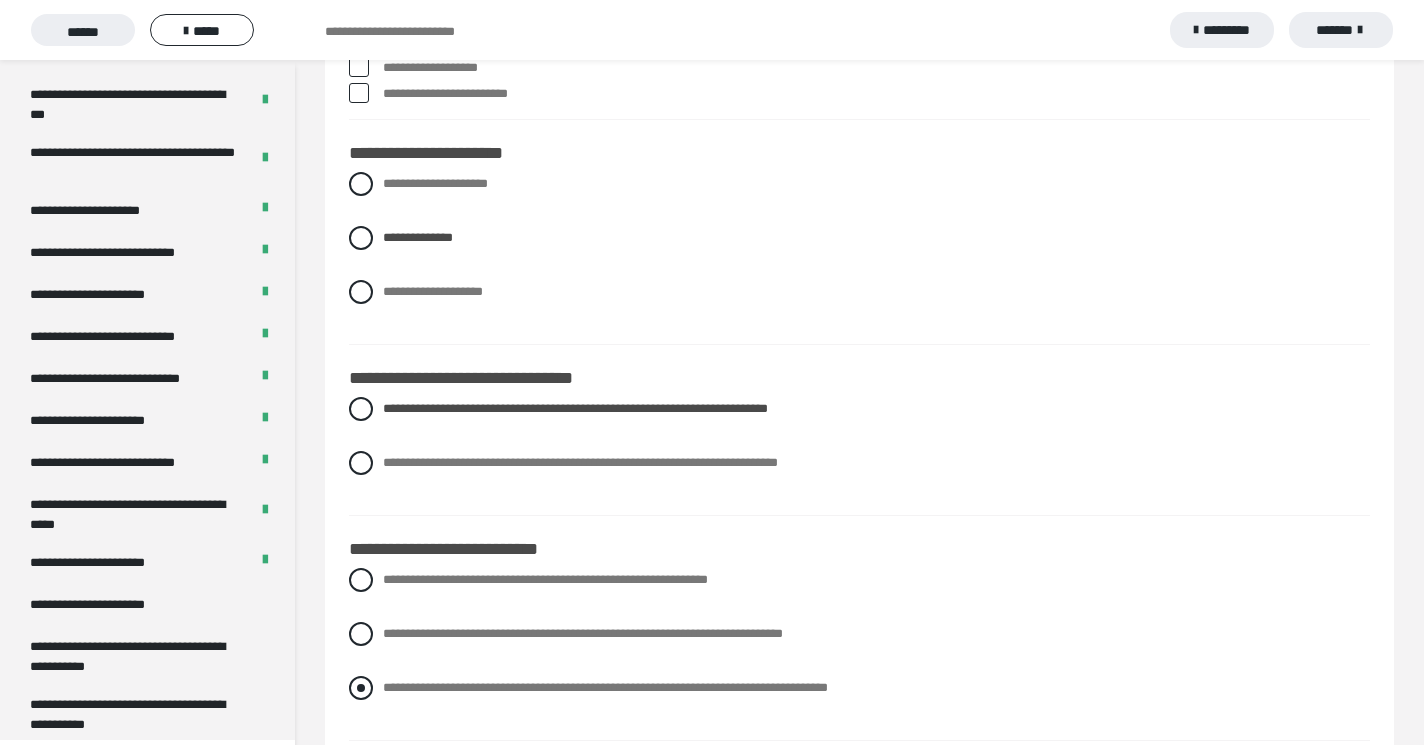 click at bounding box center [361, 688] 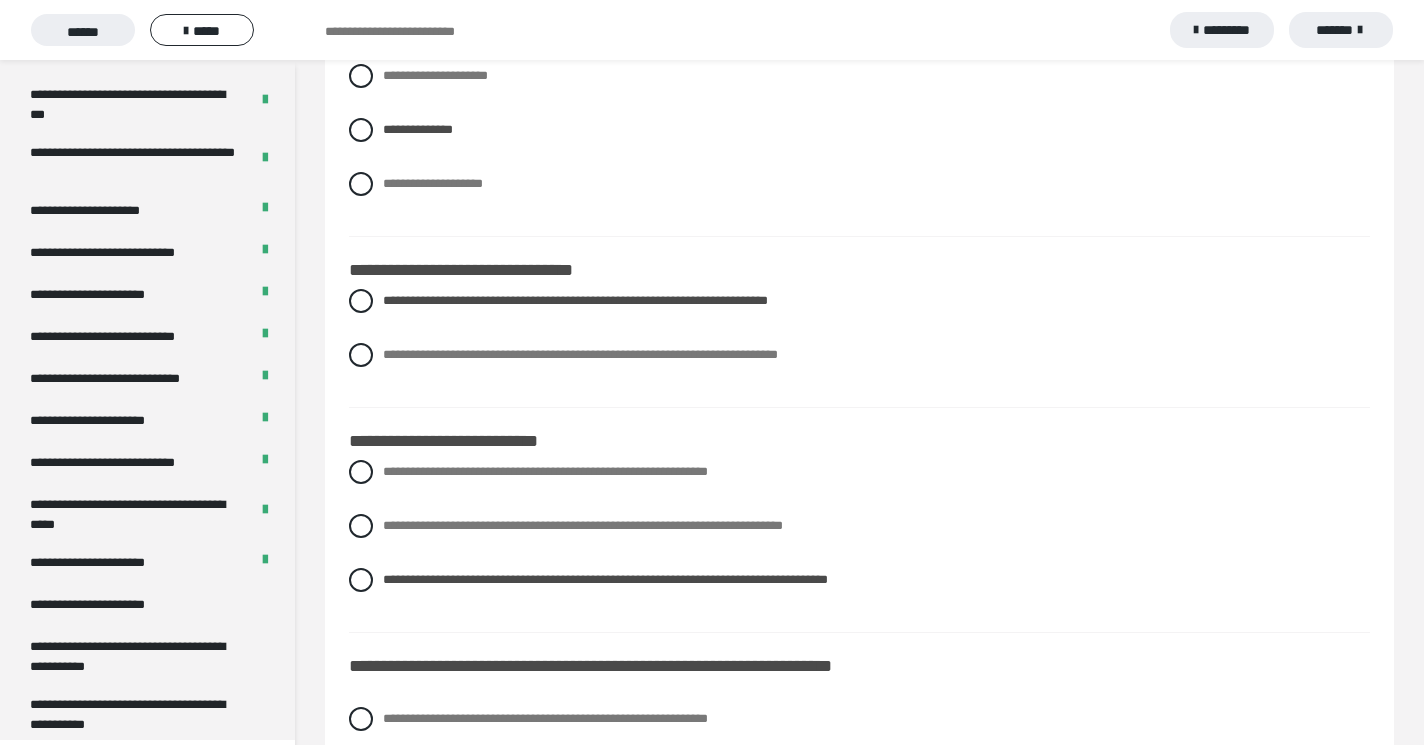 scroll, scrollTop: 8104, scrollLeft: 0, axis: vertical 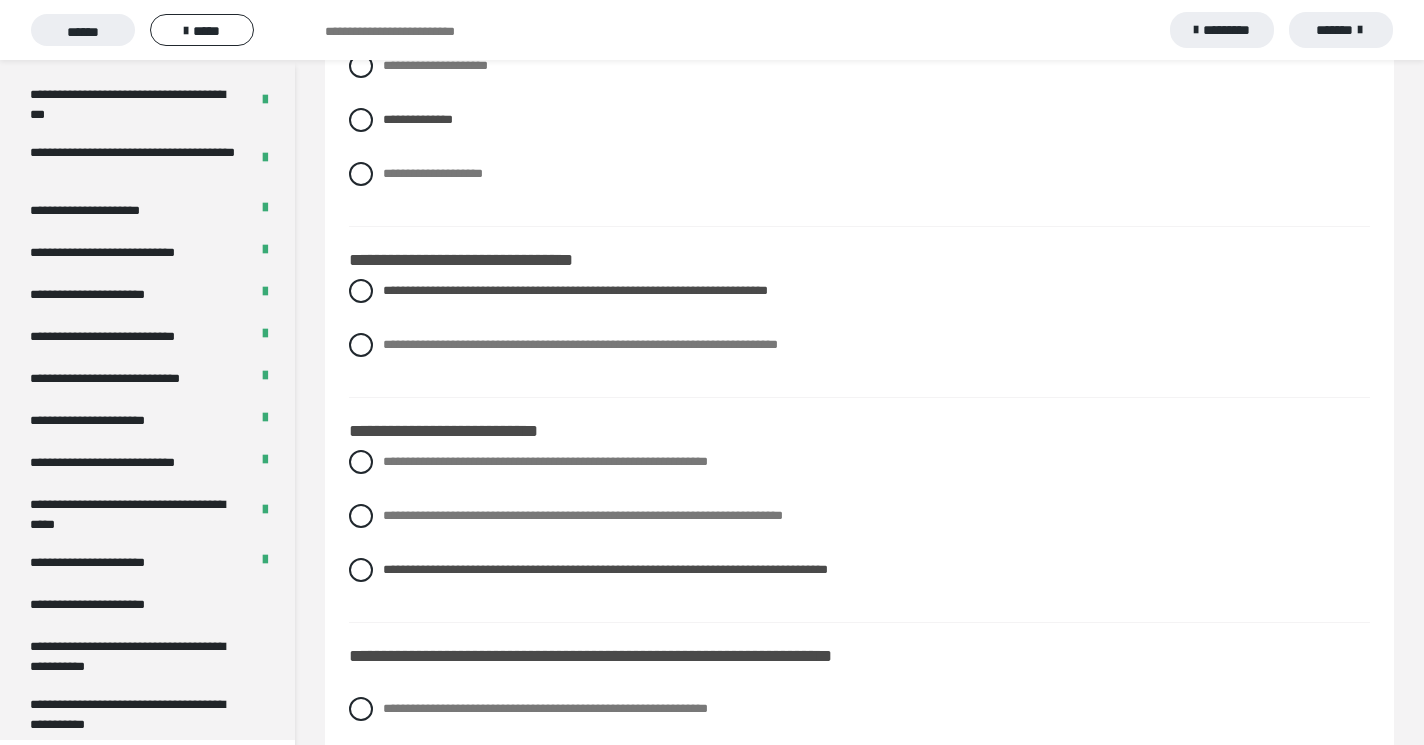 click at bounding box center (361, 817) 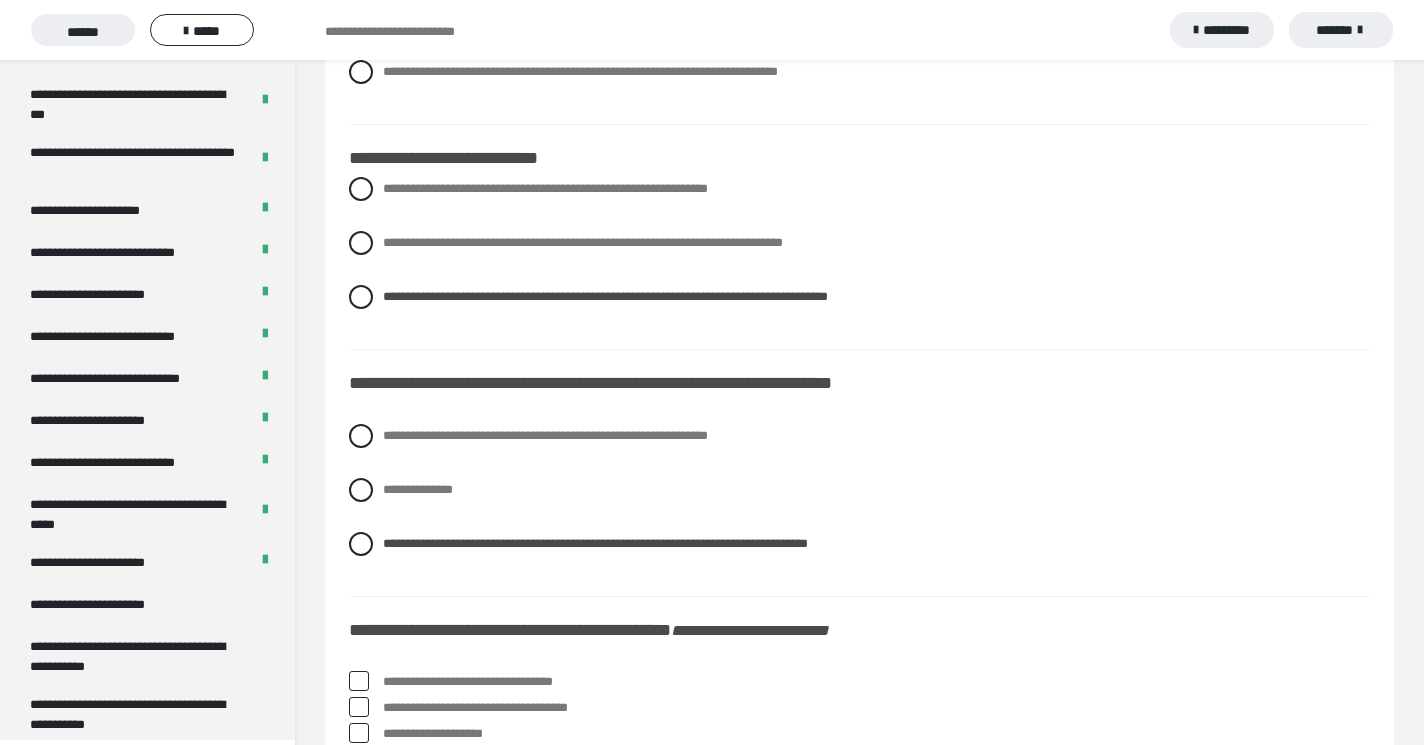 scroll, scrollTop: 8354, scrollLeft: 0, axis: vertical 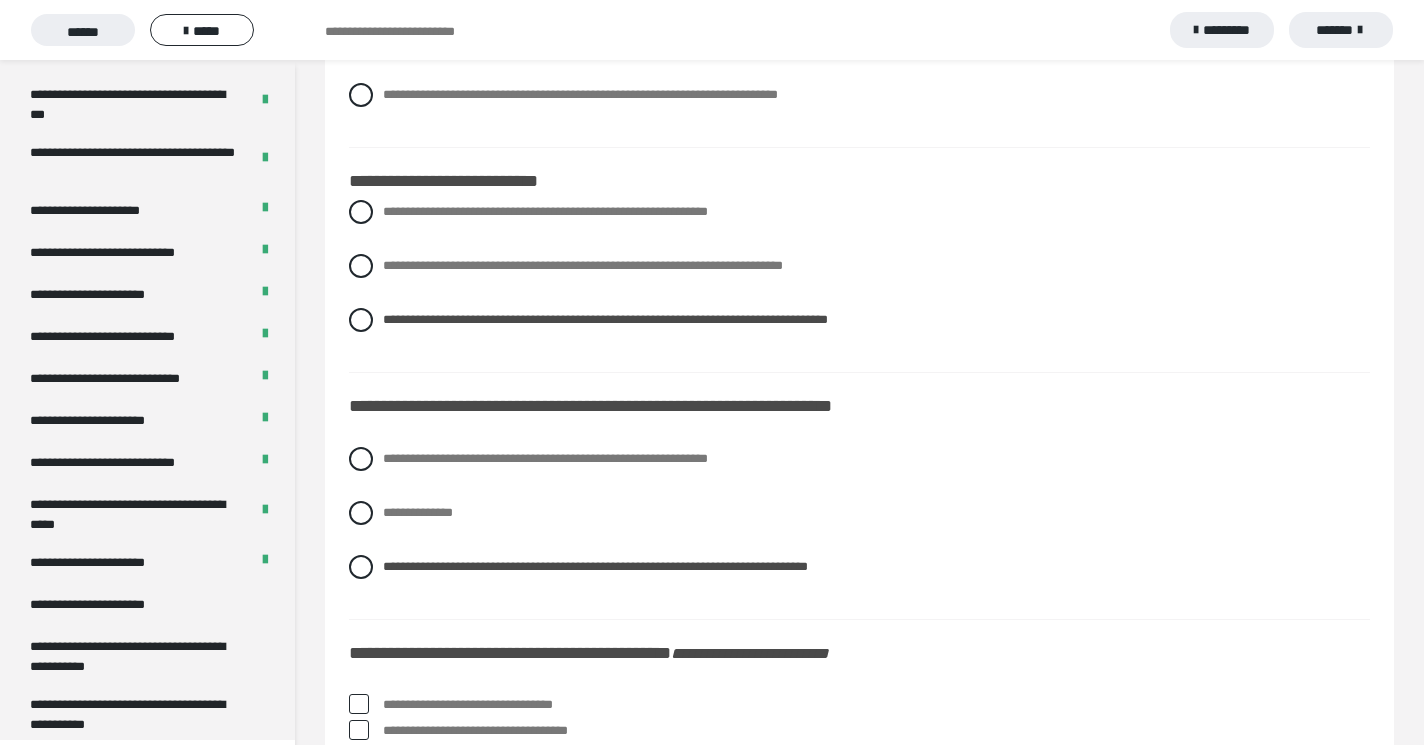click at bounding box center (359, 704) 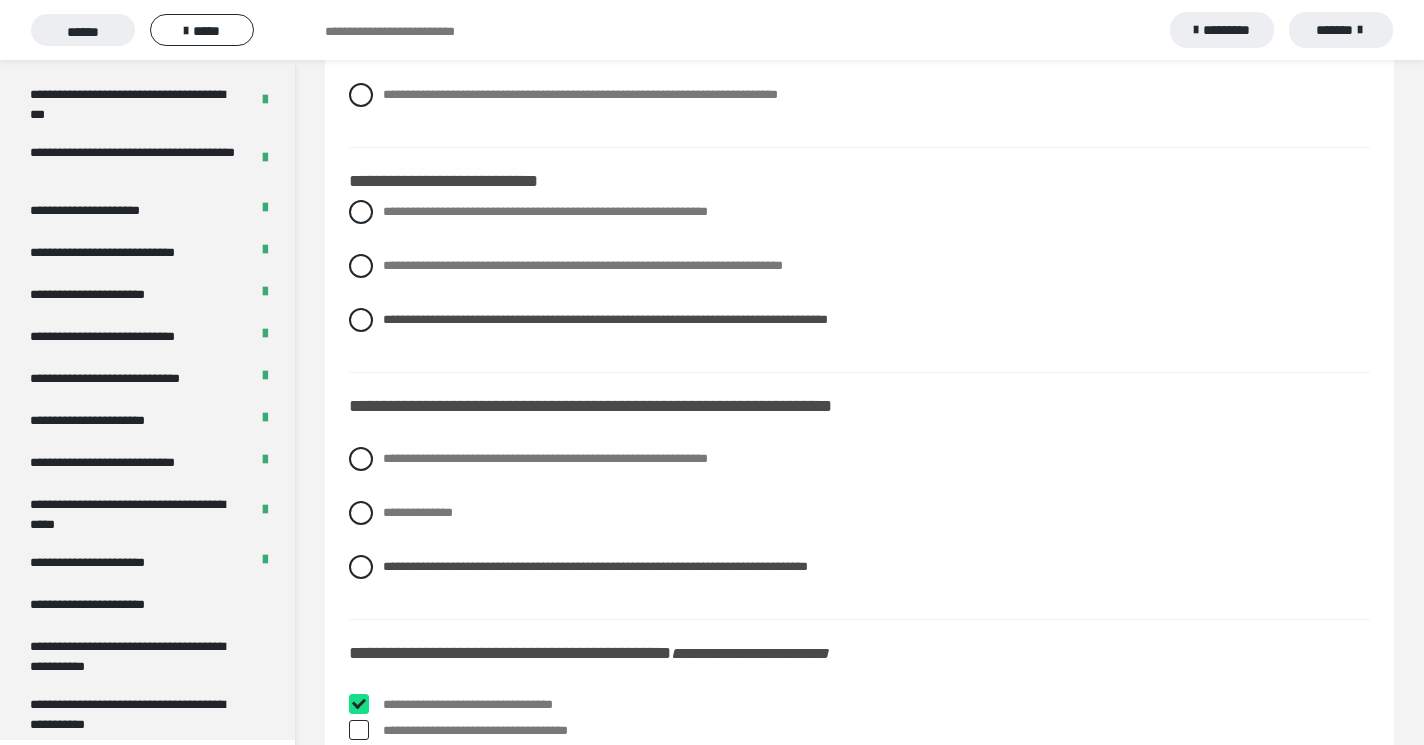 checkbox on "****" 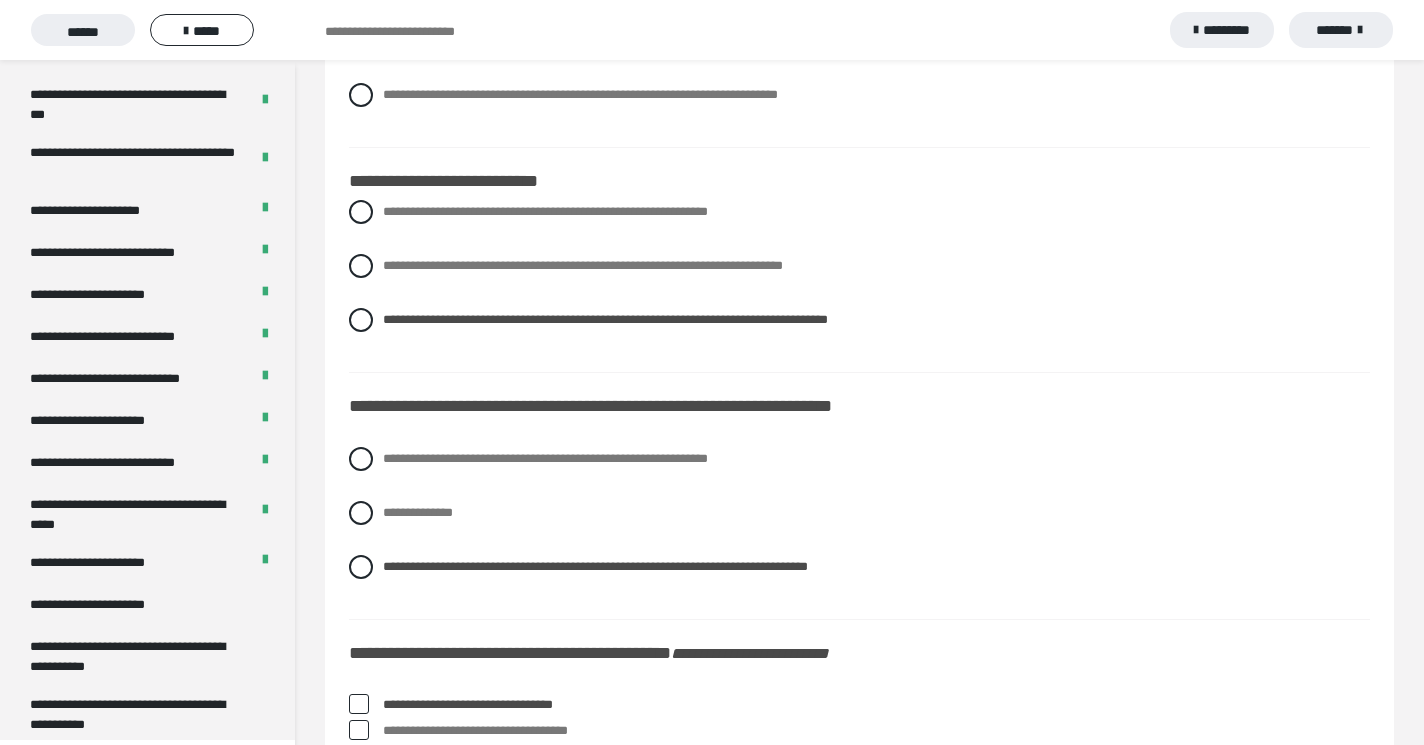 click at bounding box center (359, 730) 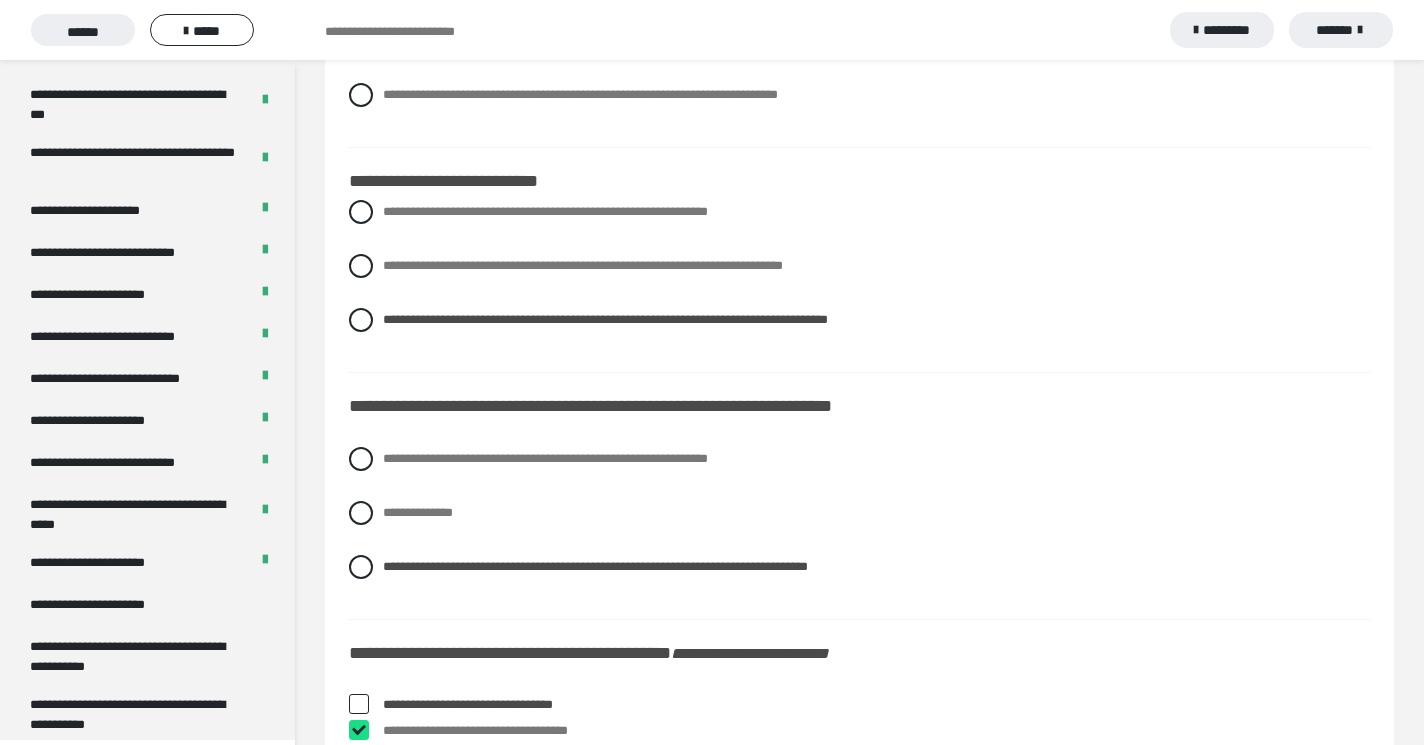 checkbox on "****" 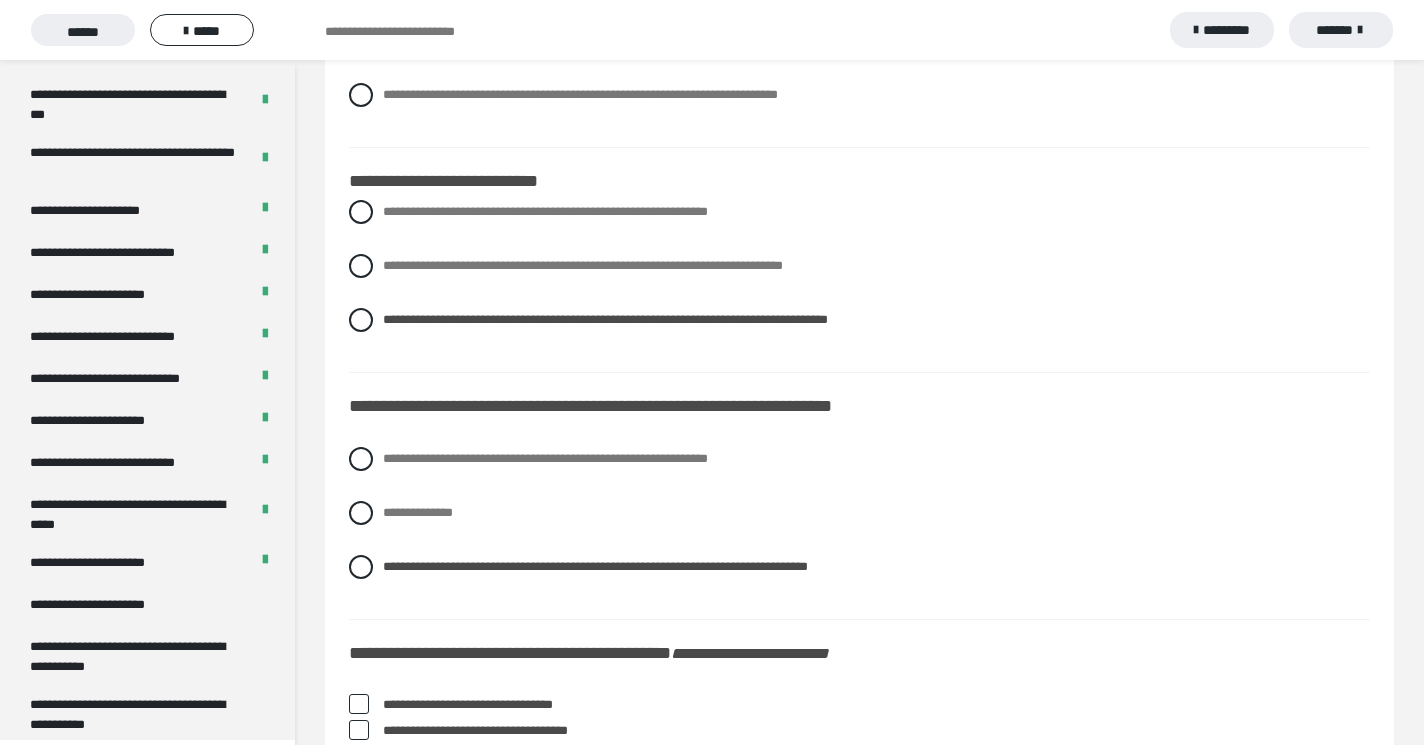 click at bounding box center [359, 808] 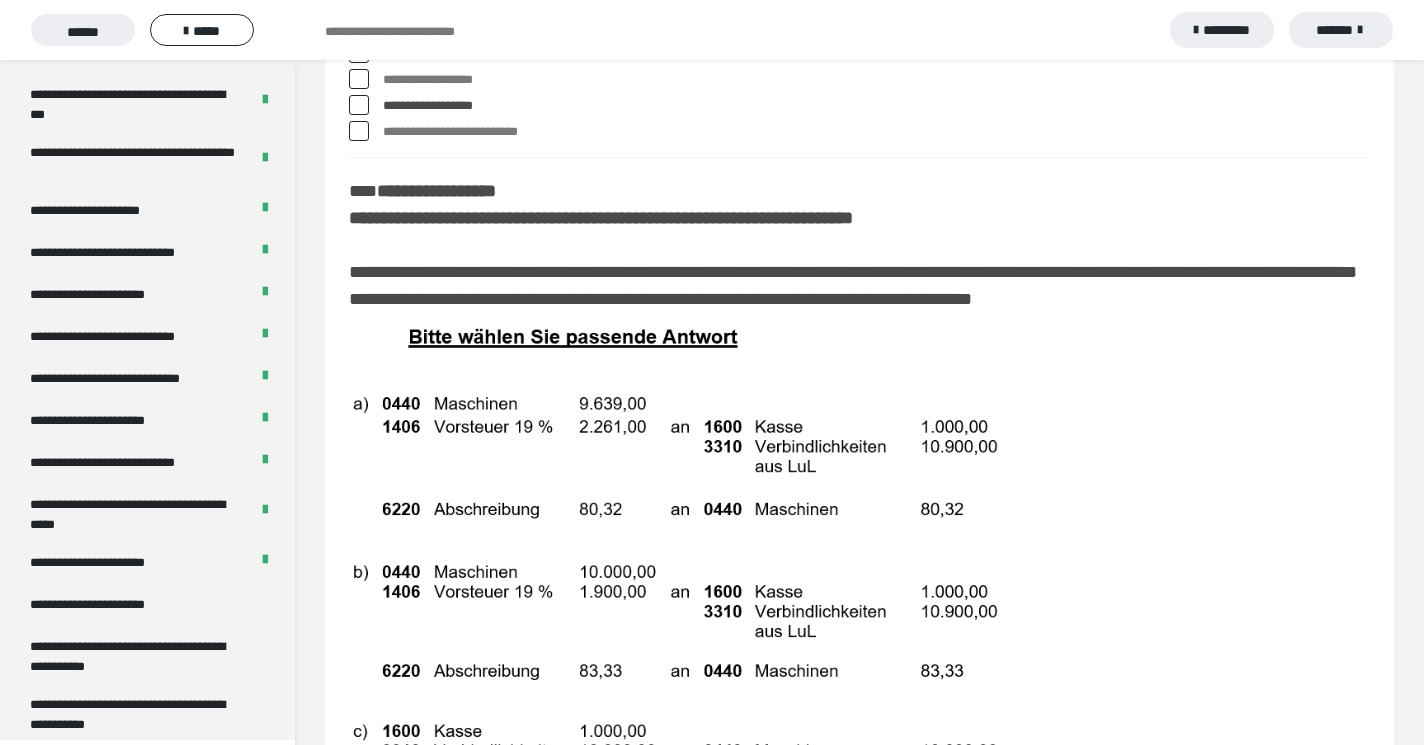 scroll, scrollTop: 9075, scrollLeft: 0, axis: vertical 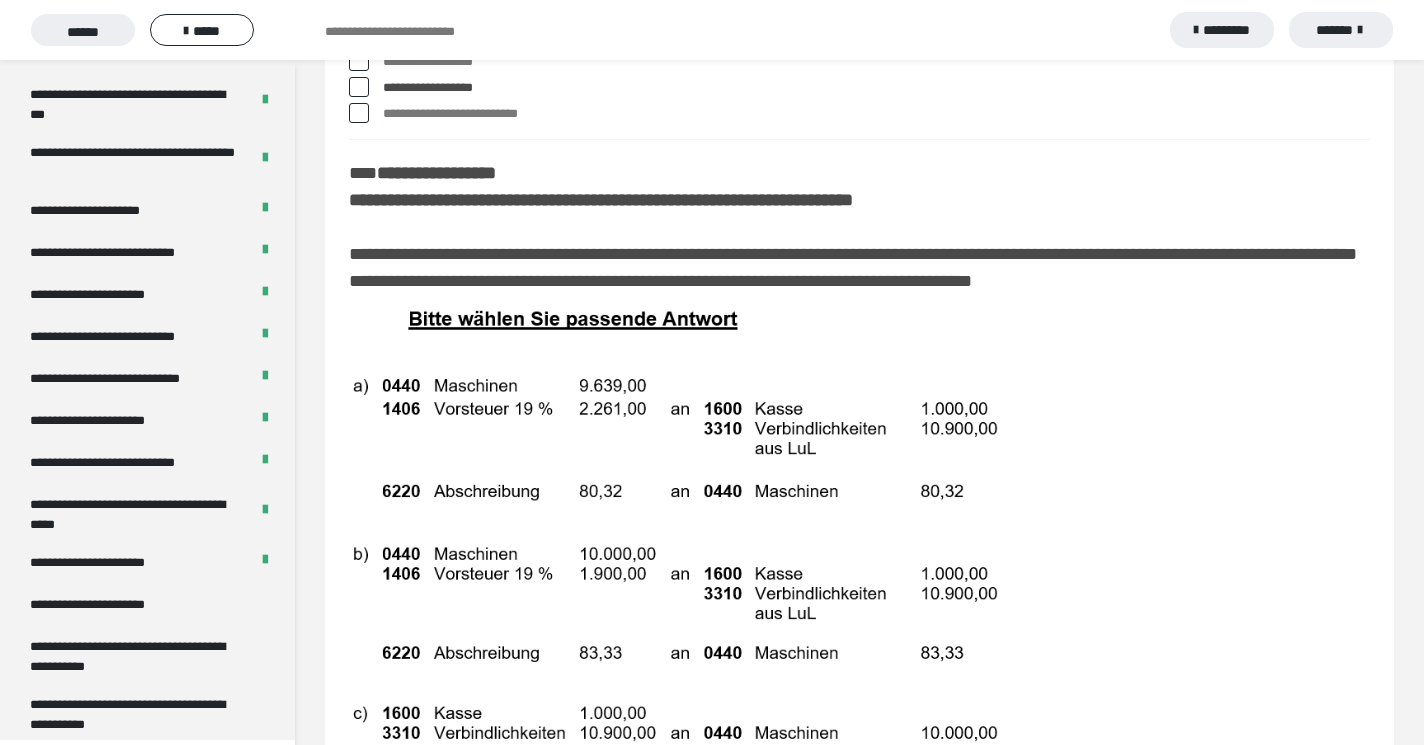 click at bounding box center [361, 963] 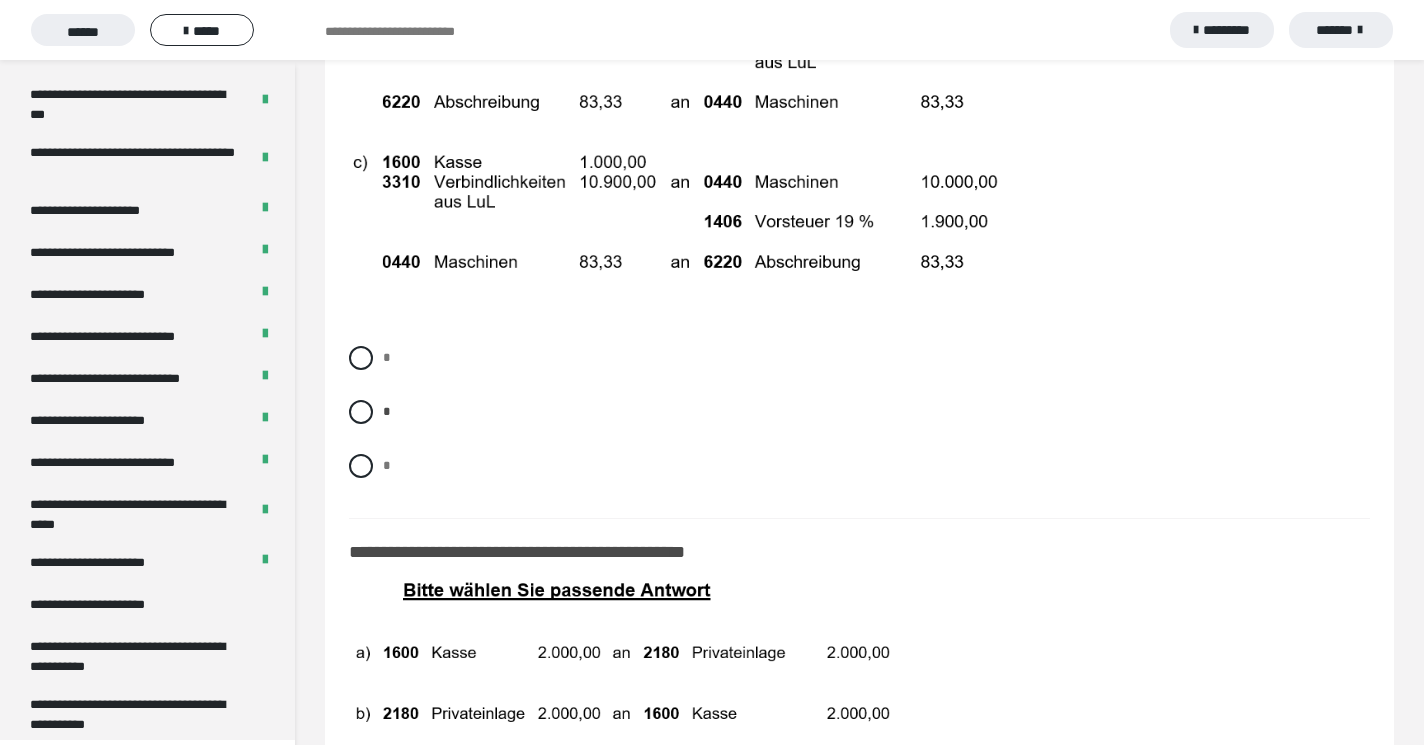 scroll, scrollTop: 9639, scrollLeft: 0, axis: vertical 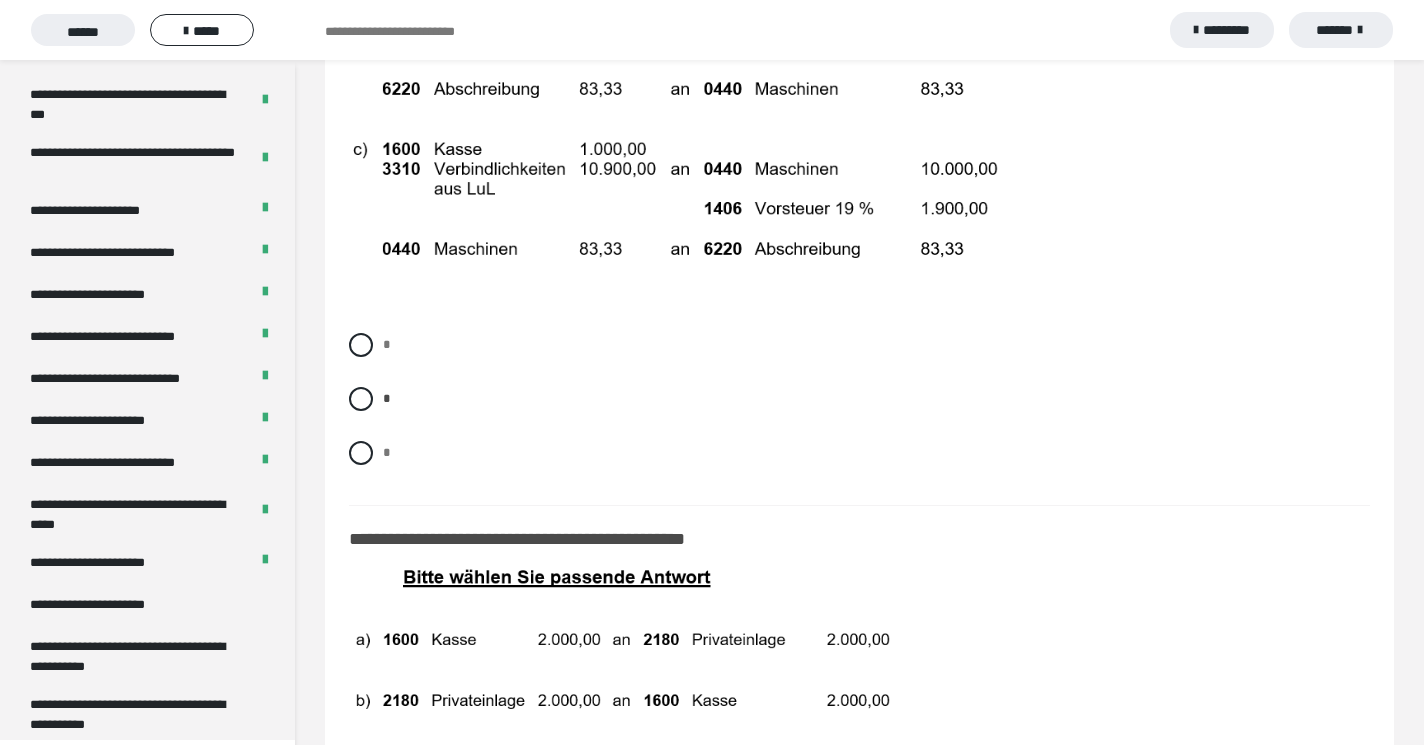 click at bounding box center (361, 876) 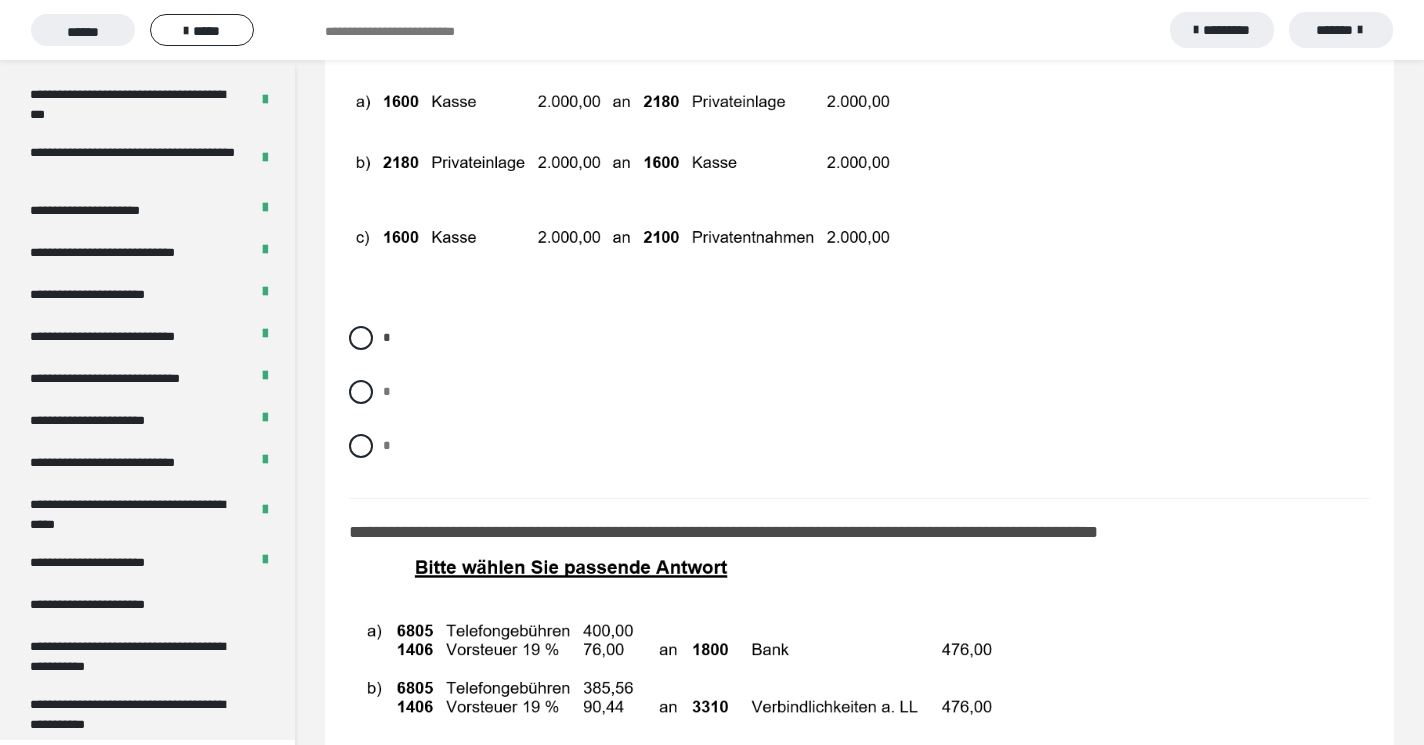 scroll, scrollTop: 10173, scrollLeft: 0, axis: vertical 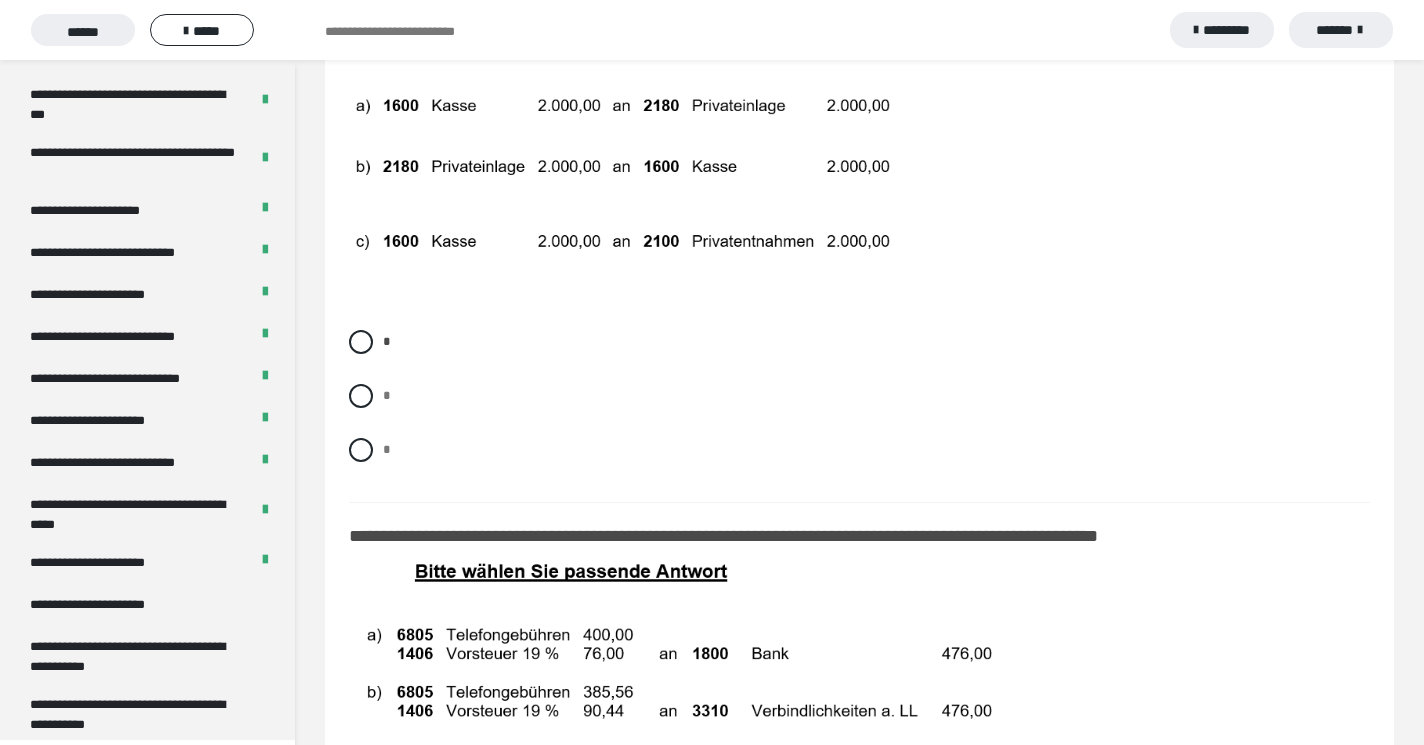 click at bounding box center (361, 971) 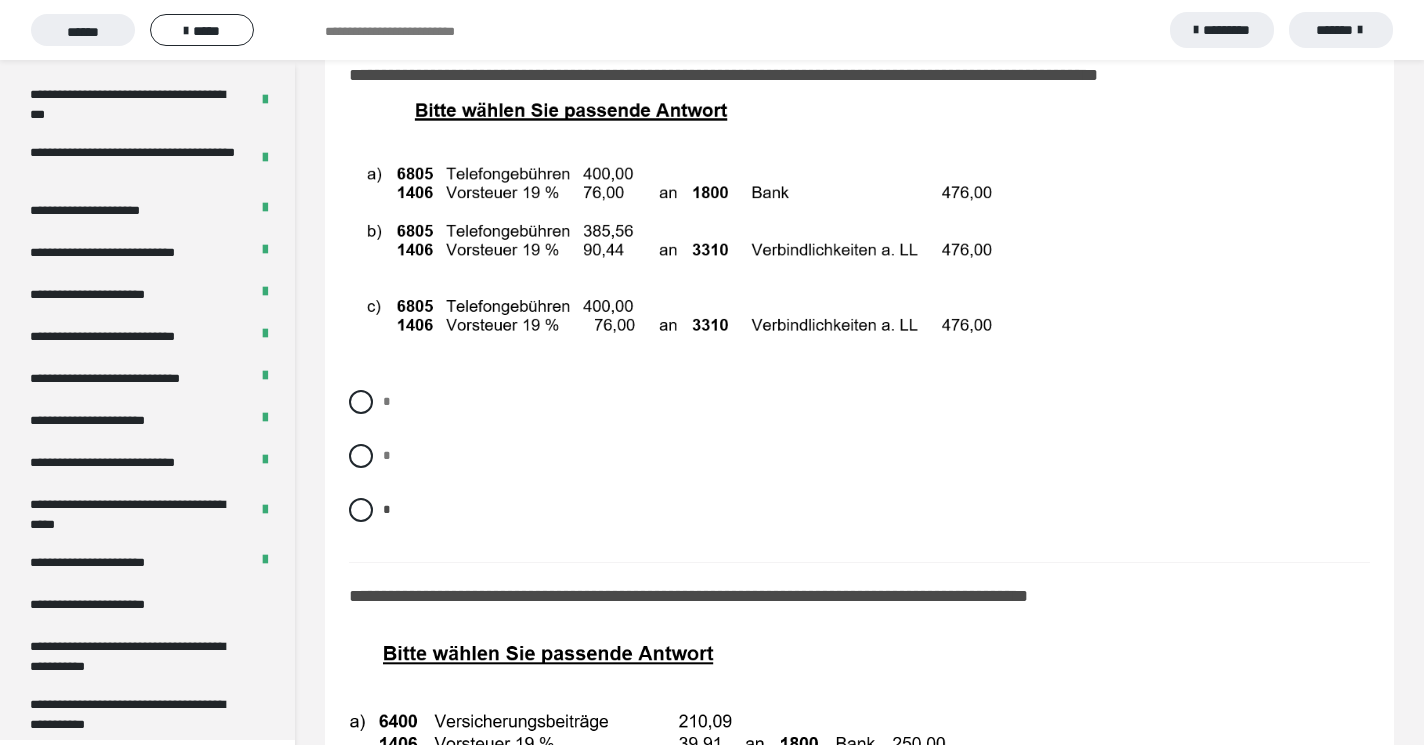 scroll, scrollTop: 10637, scrollLeft: 0, axis: vertical 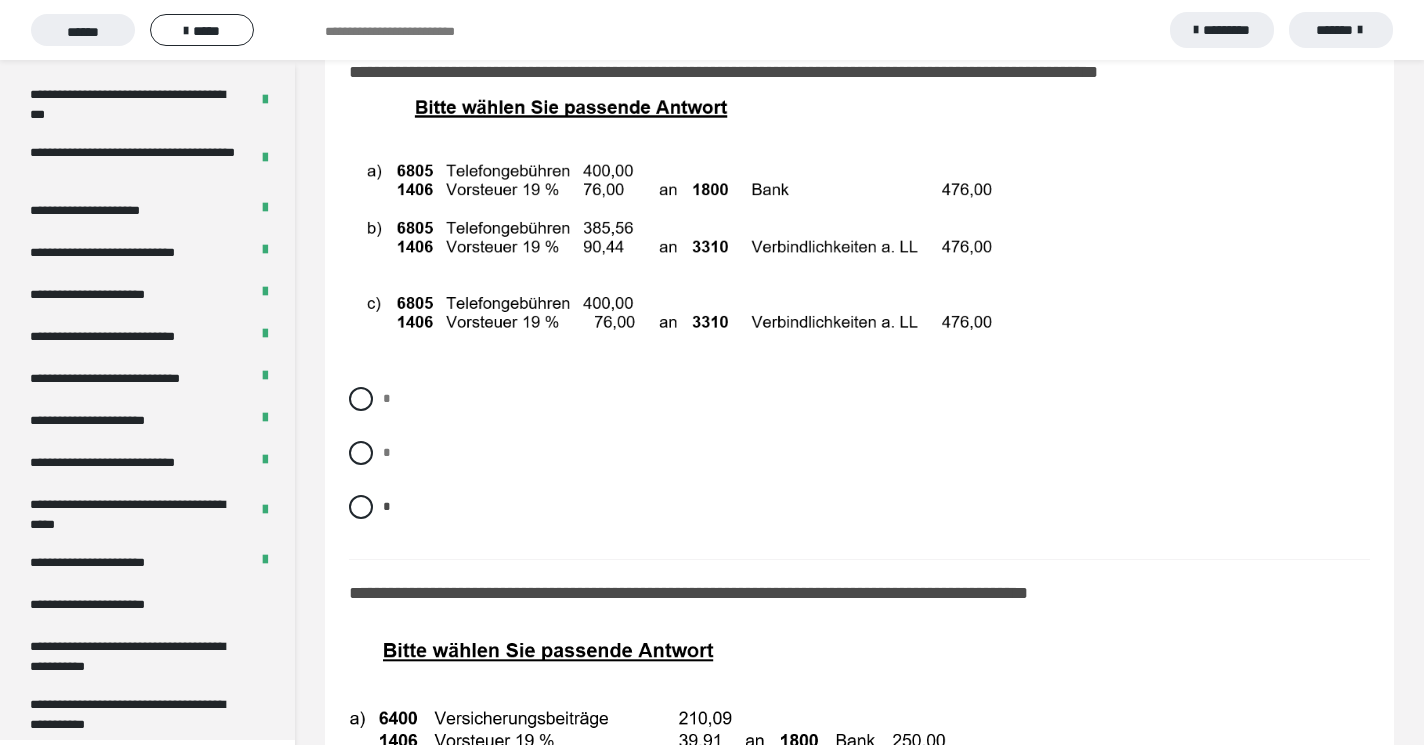 click at bounding box center [361, 987] 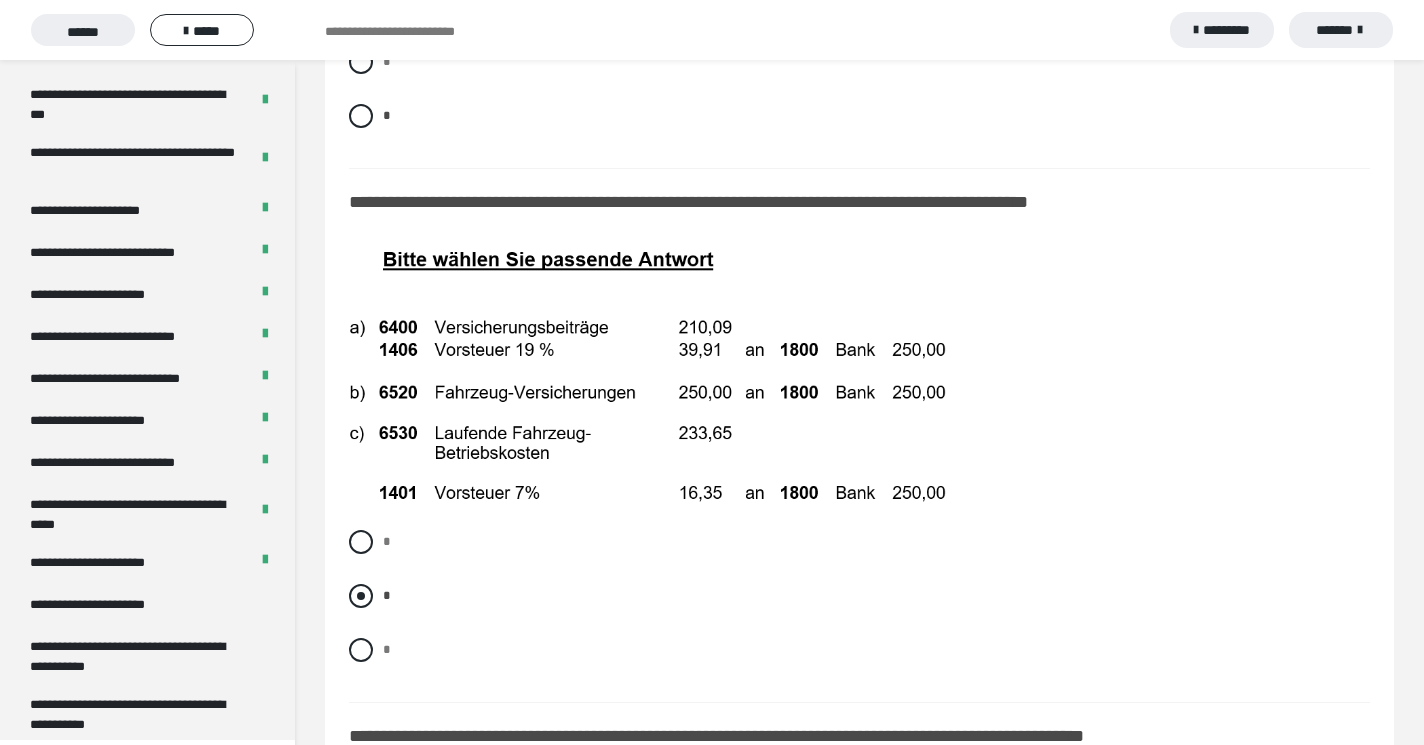 scroll, scrollTop: 11035, scrollLeft: 0, axis: vertical 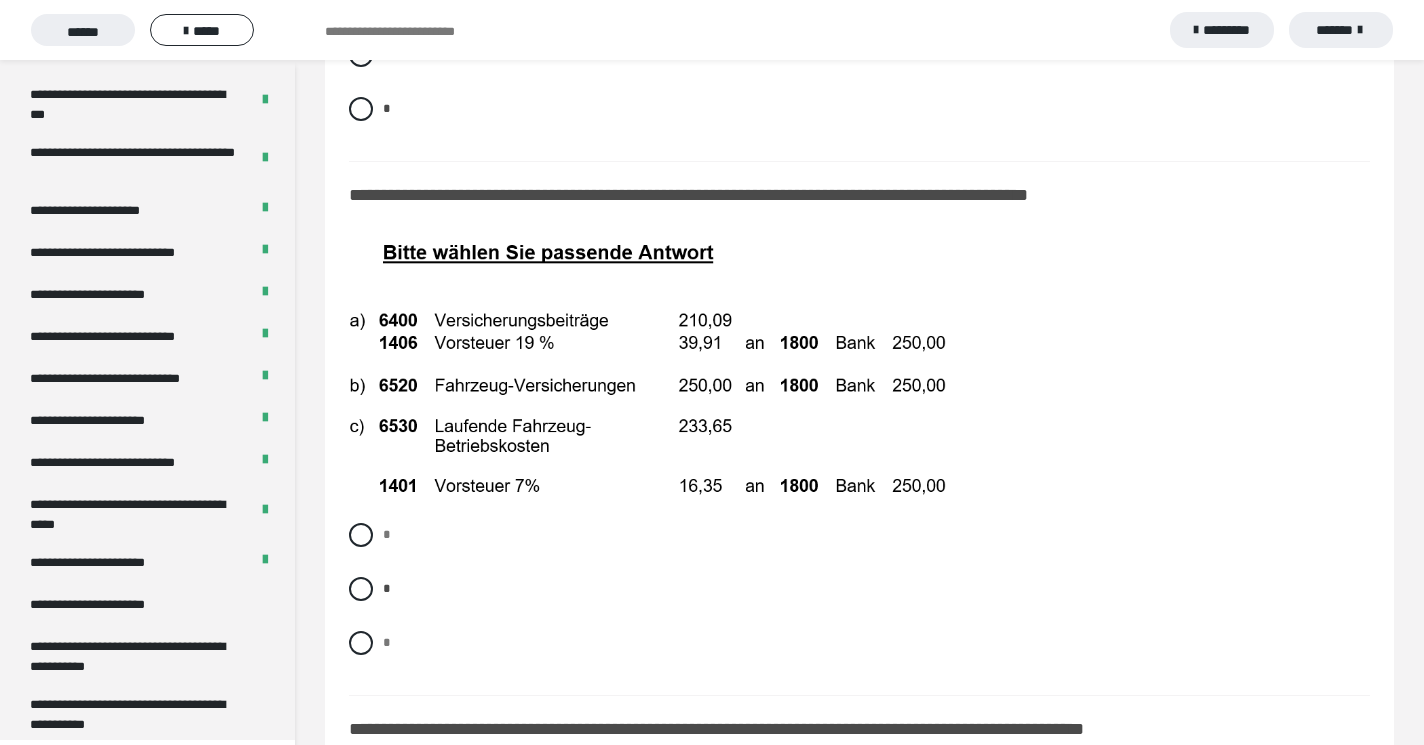 click at bounding box center [361, 1047] 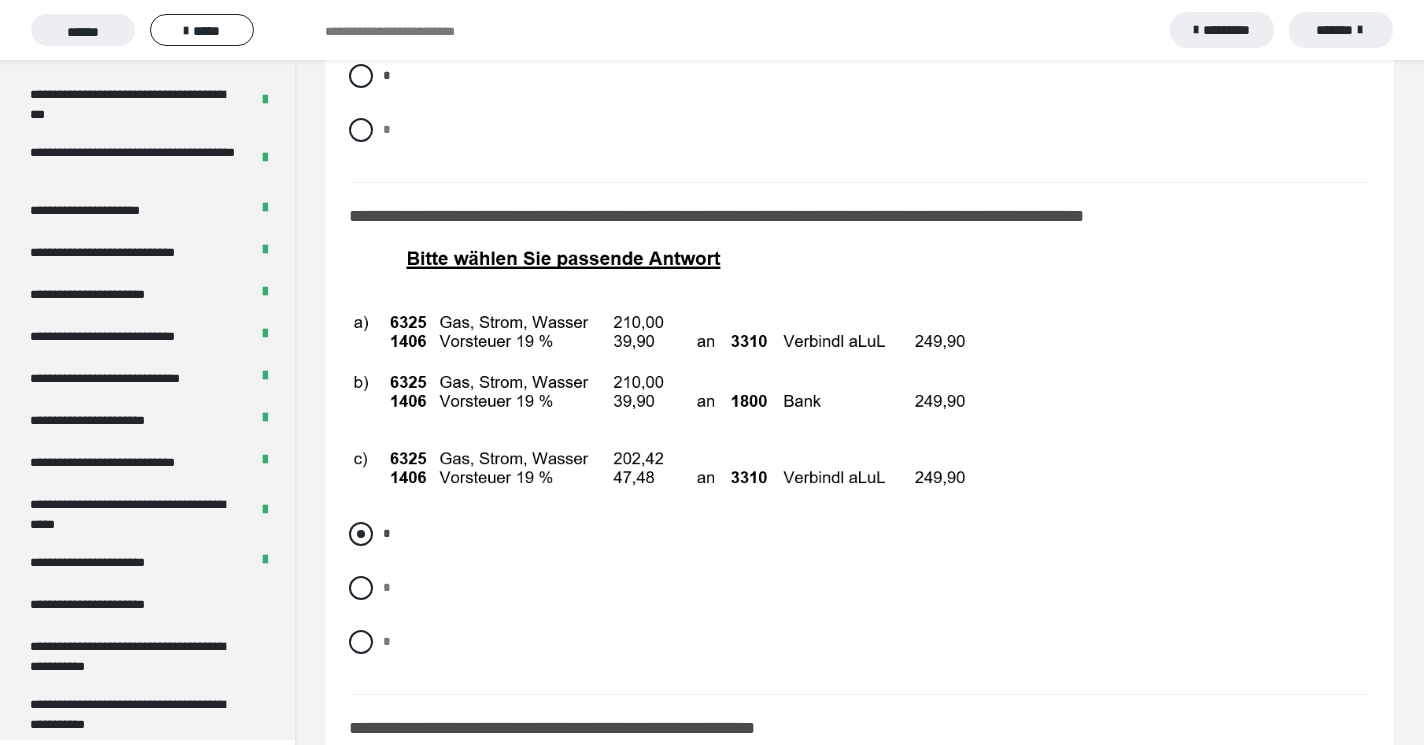 scroll, scrollTop: 11559, scrollLeft: 0, axis: vertical 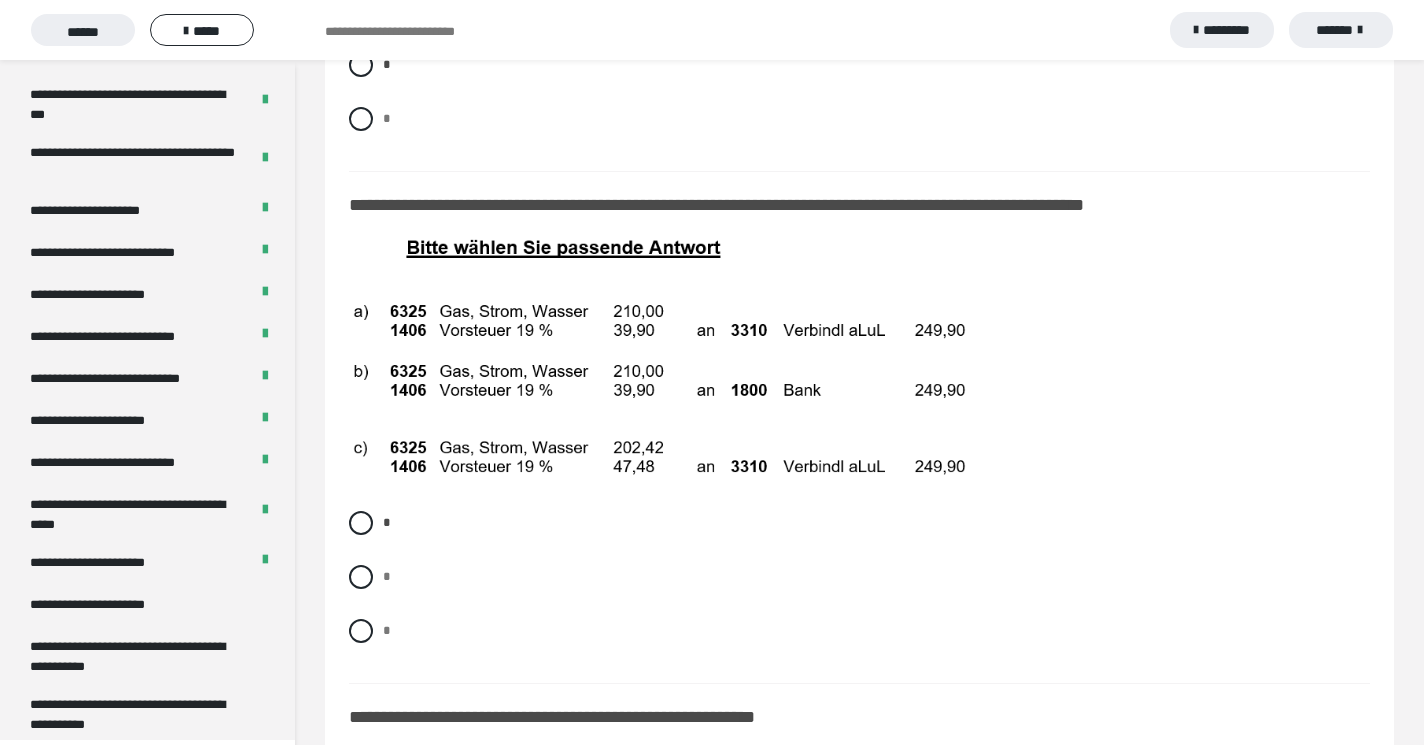 click at bounding box center (361, 1061) 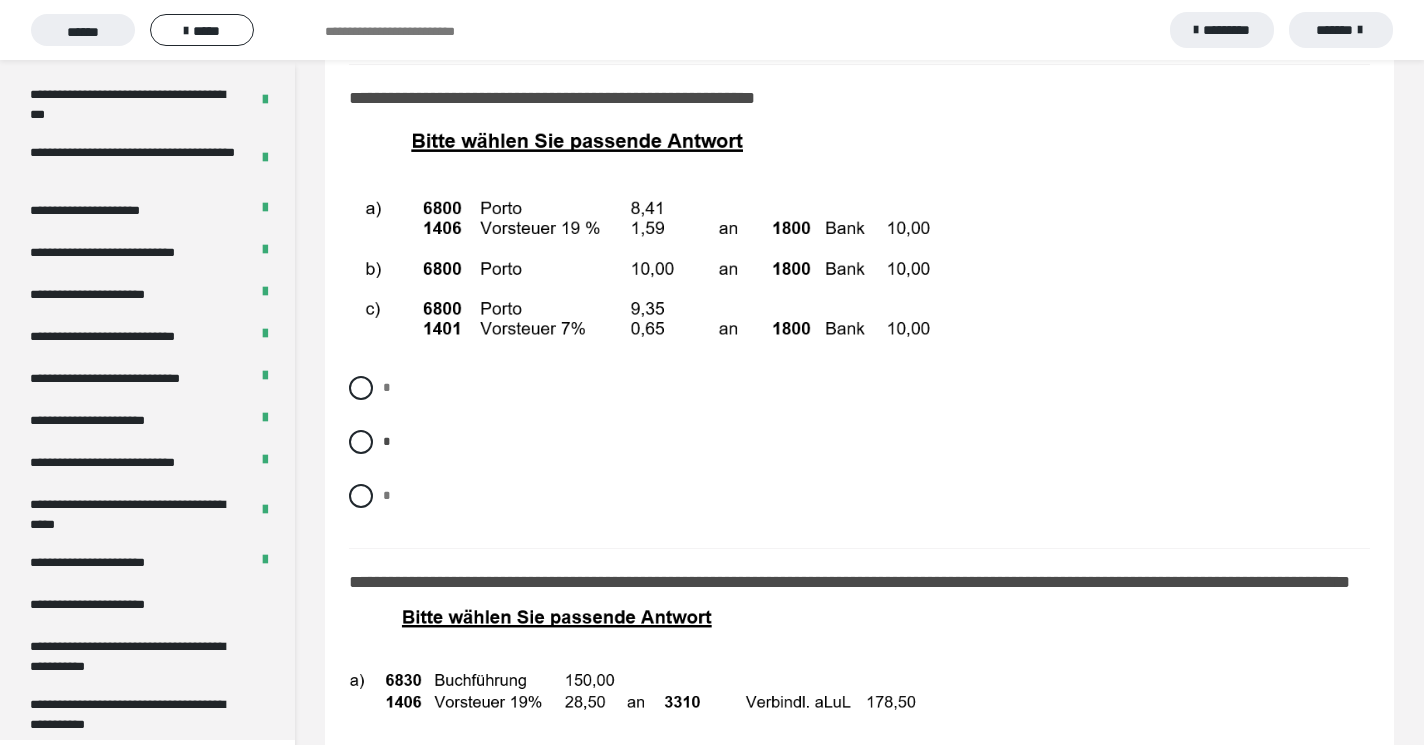 scroll, scrollTop: 12189, scrollLeft: 0, axis: vertical 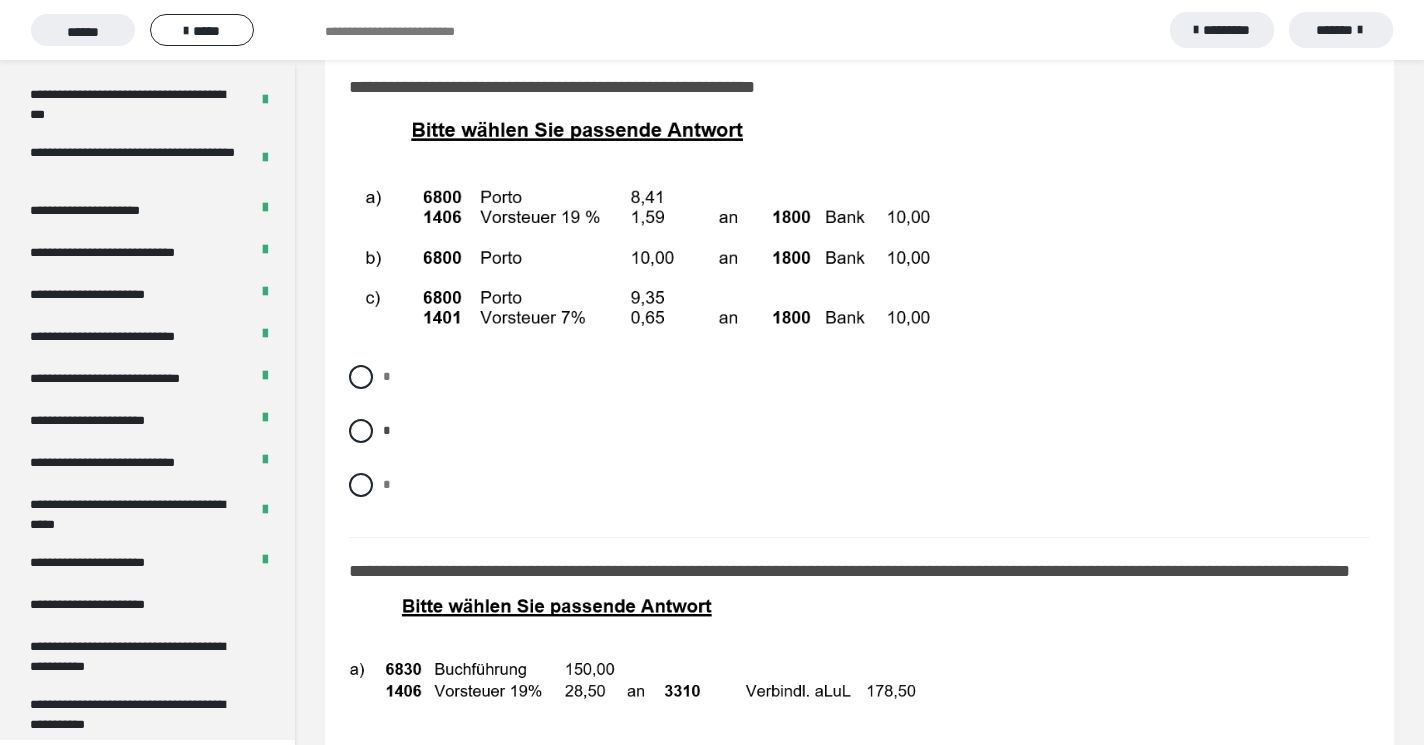 click at bounding box center [361, 1040] 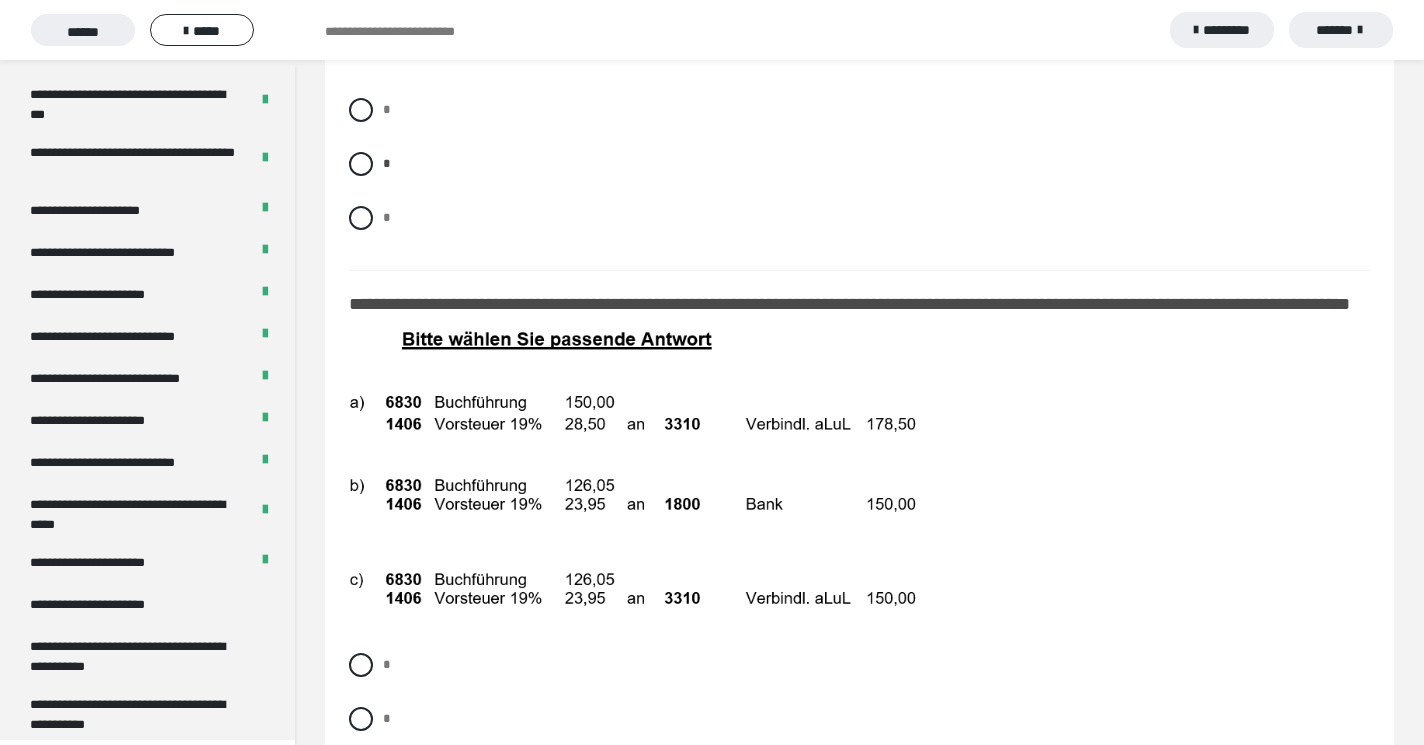scroll, scrollTop: 12458, scrollLeft: 0, axis: vertical 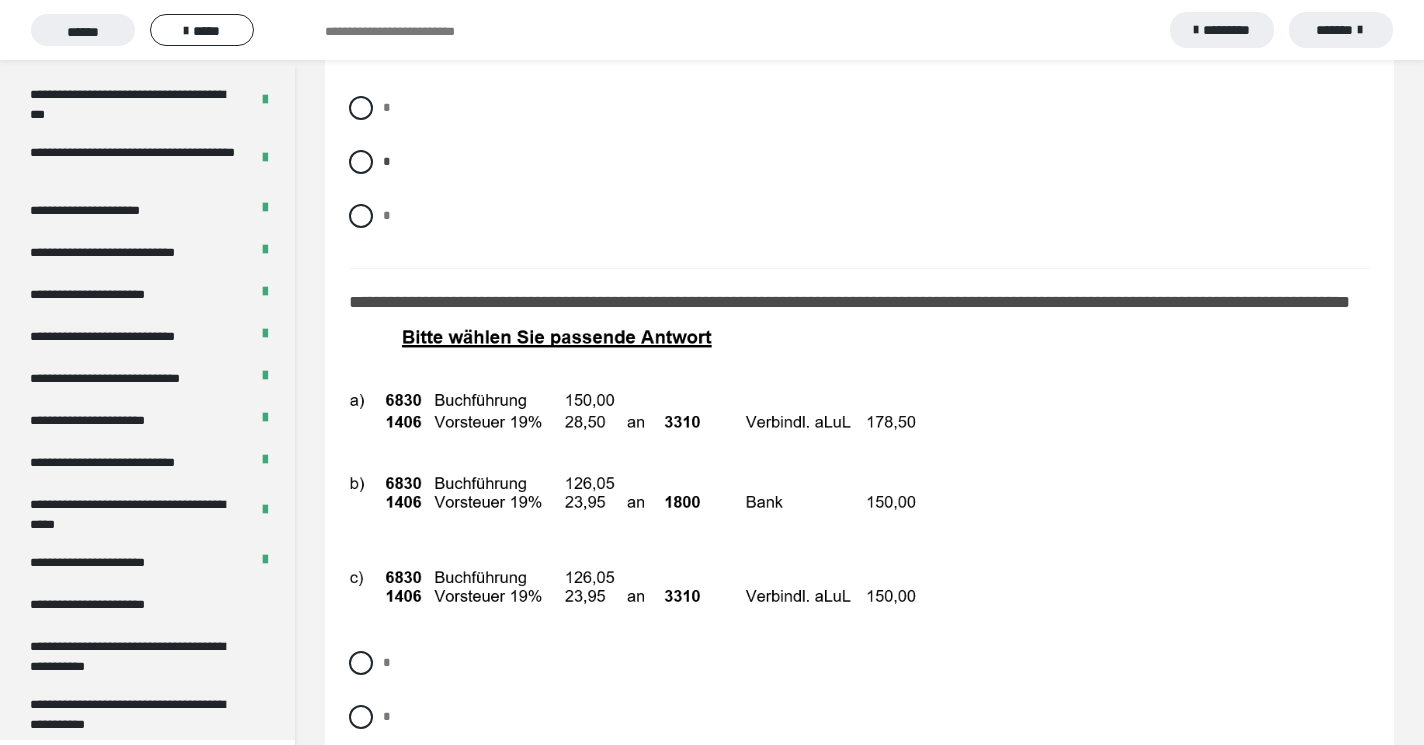 click at bounding box center (361, 1129) 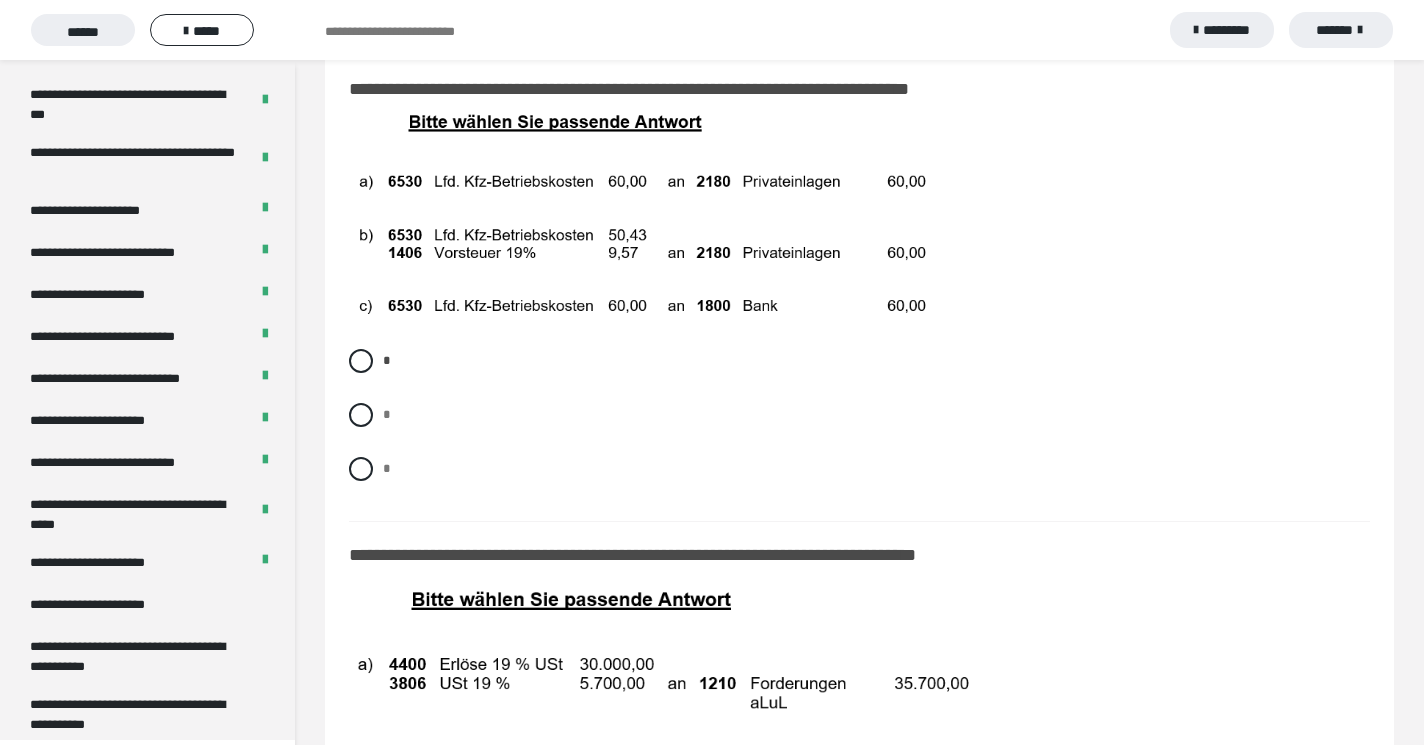 scroll, scrollTop: 13246, scrollLeft: 0, axis: vertical 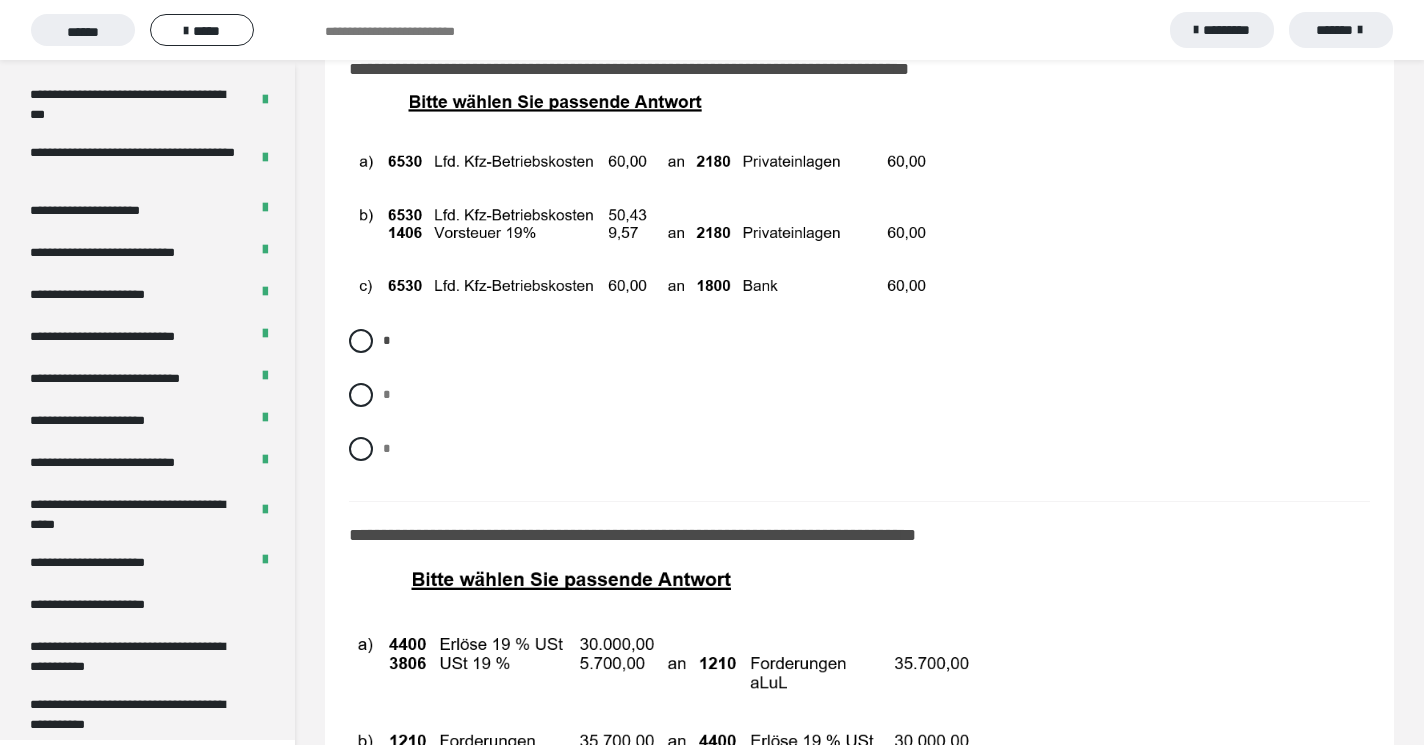 click at bounding box center (361, 984) 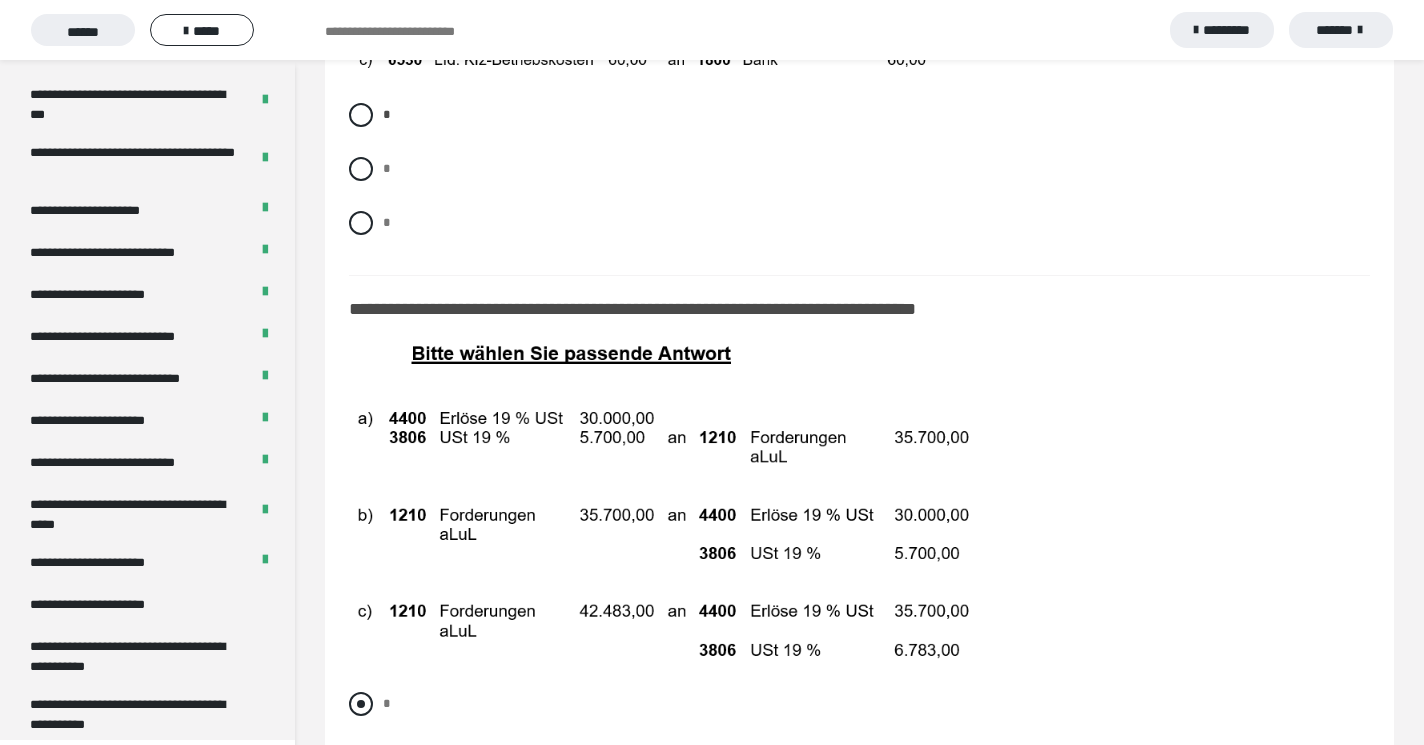 scroll, scrollTop: 13482, scrollLeft: 0, axis: vertical 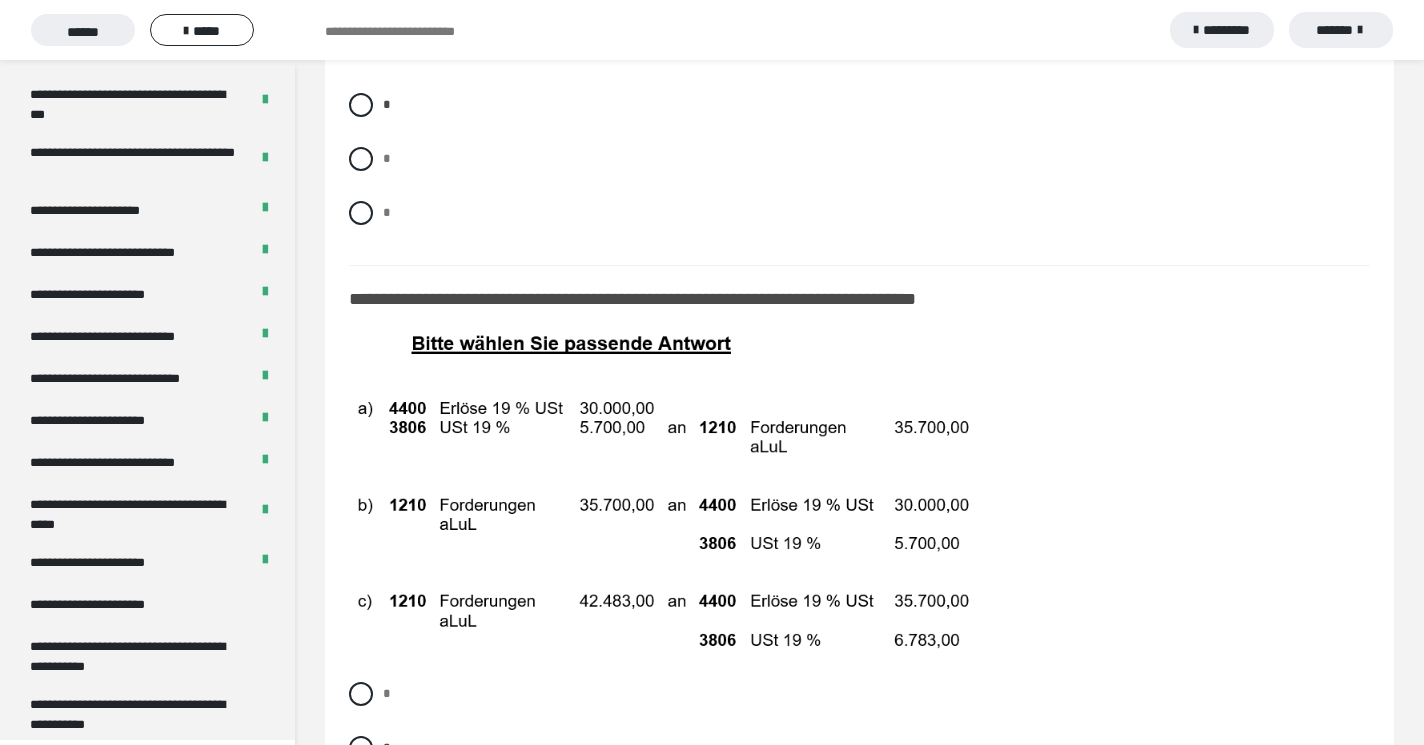 click at bounding box center [361, 1162] 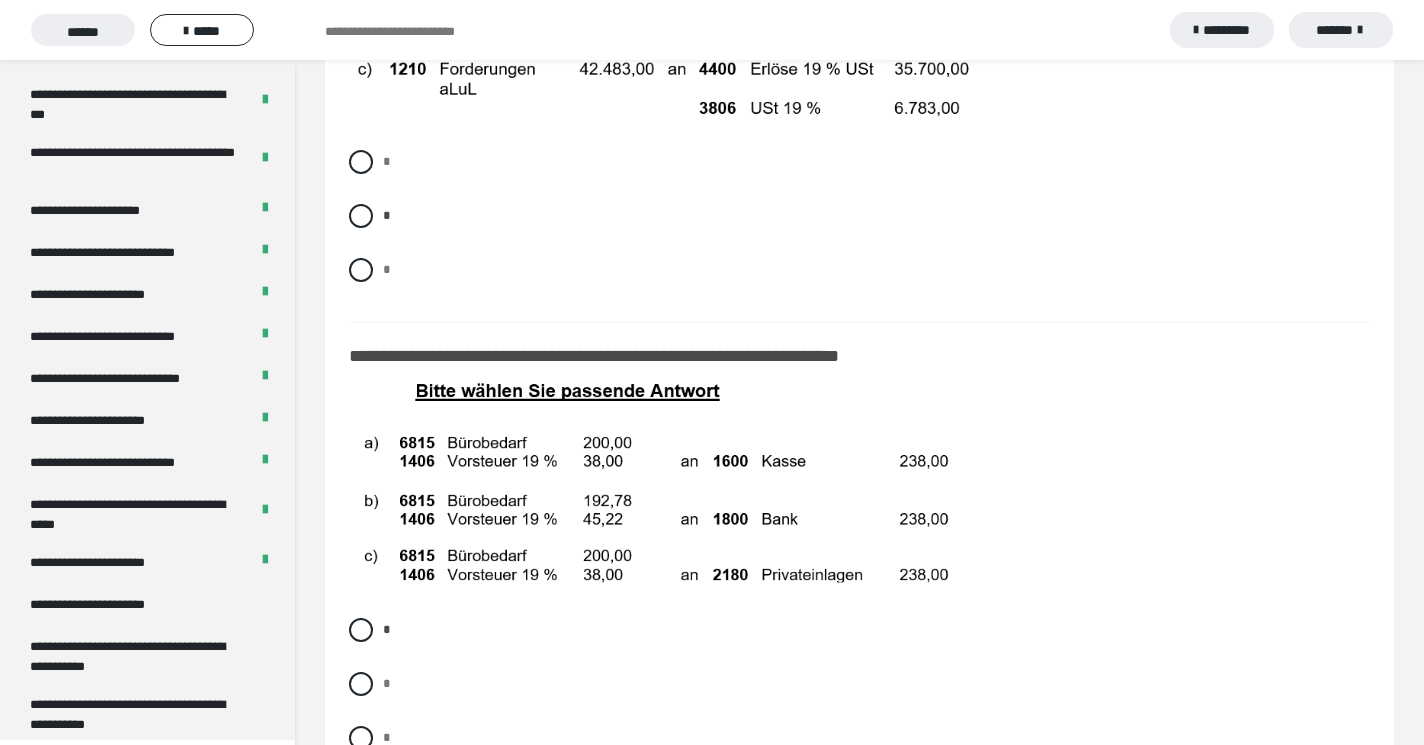 scroll, scrollTop: 14016, scrollLeft: 0, axis: vertical 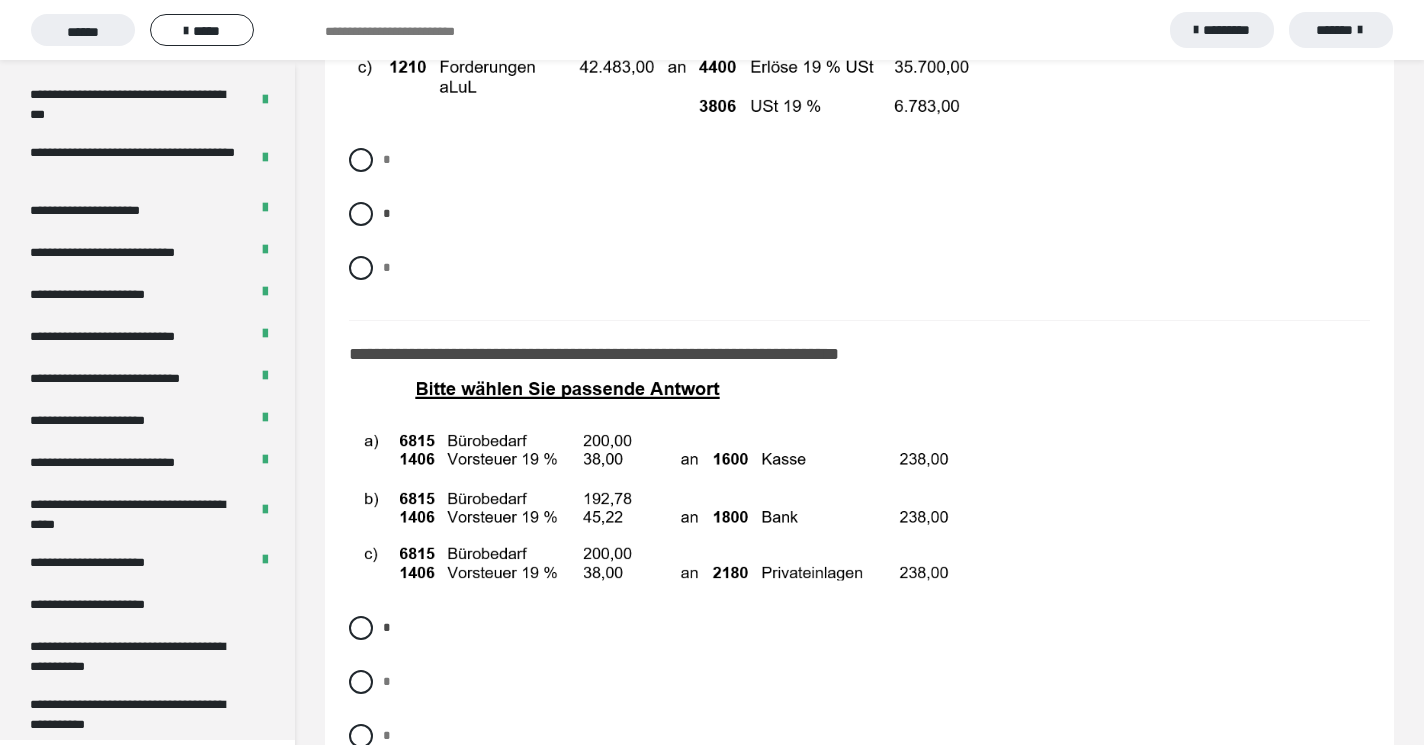 click at bounding box center (649, 983) 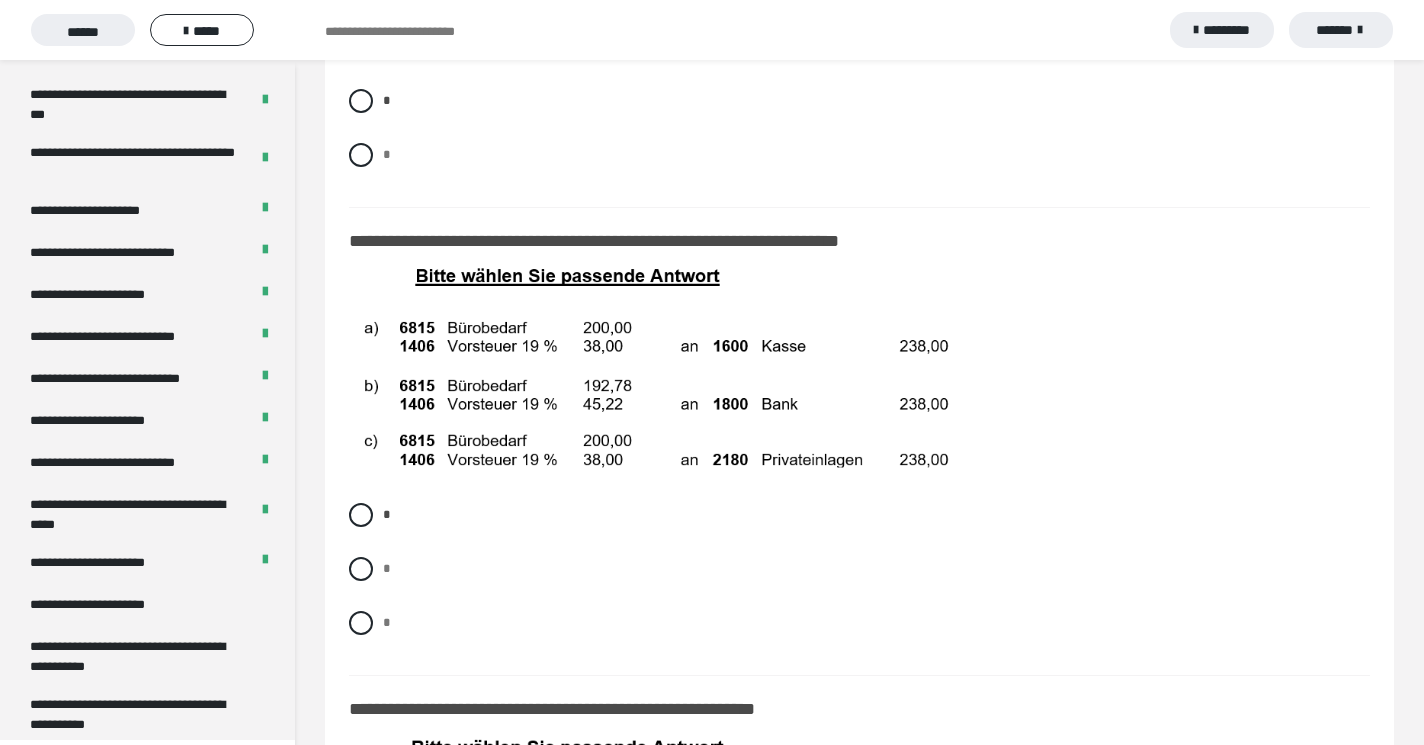 scroll, scrollTop: 14138, scrollLeft: 0, axis: vertical 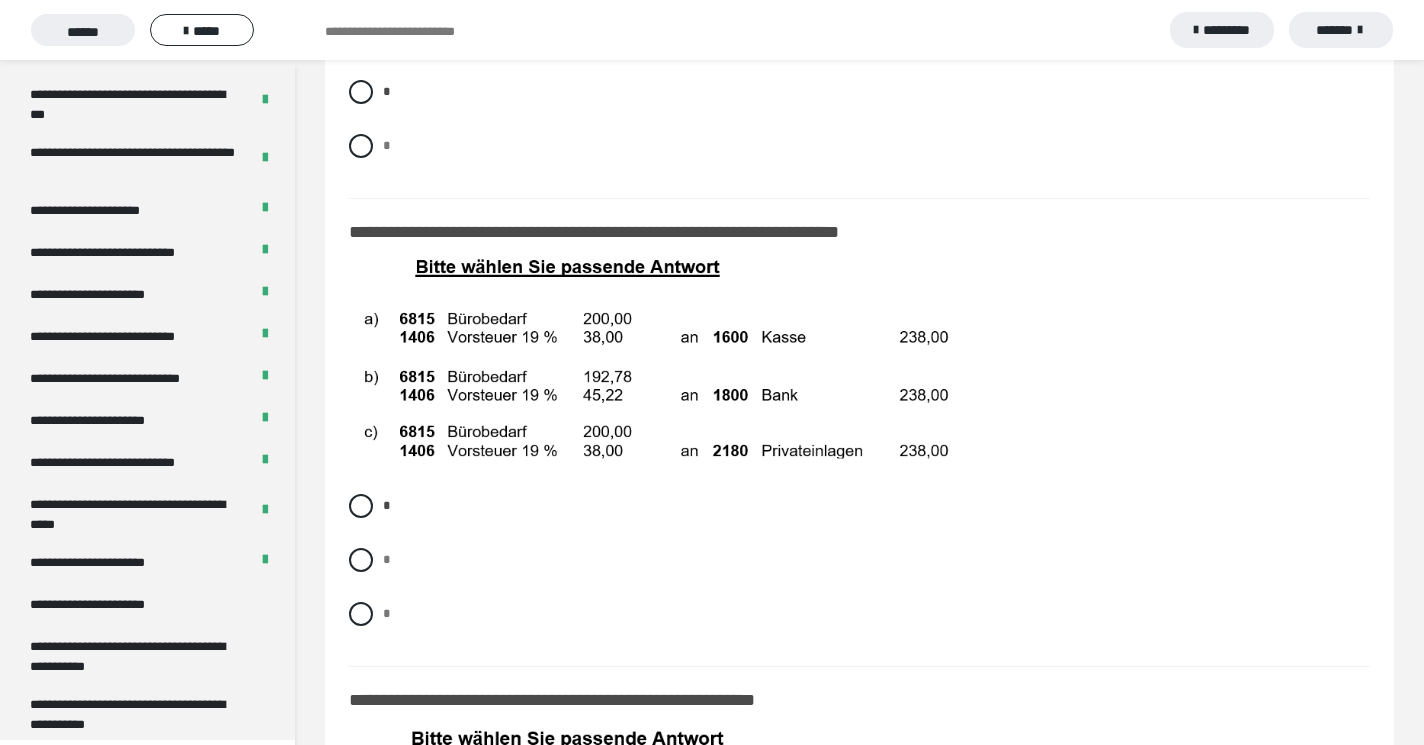 click on "* * *" at bounding box center (859, 1089) 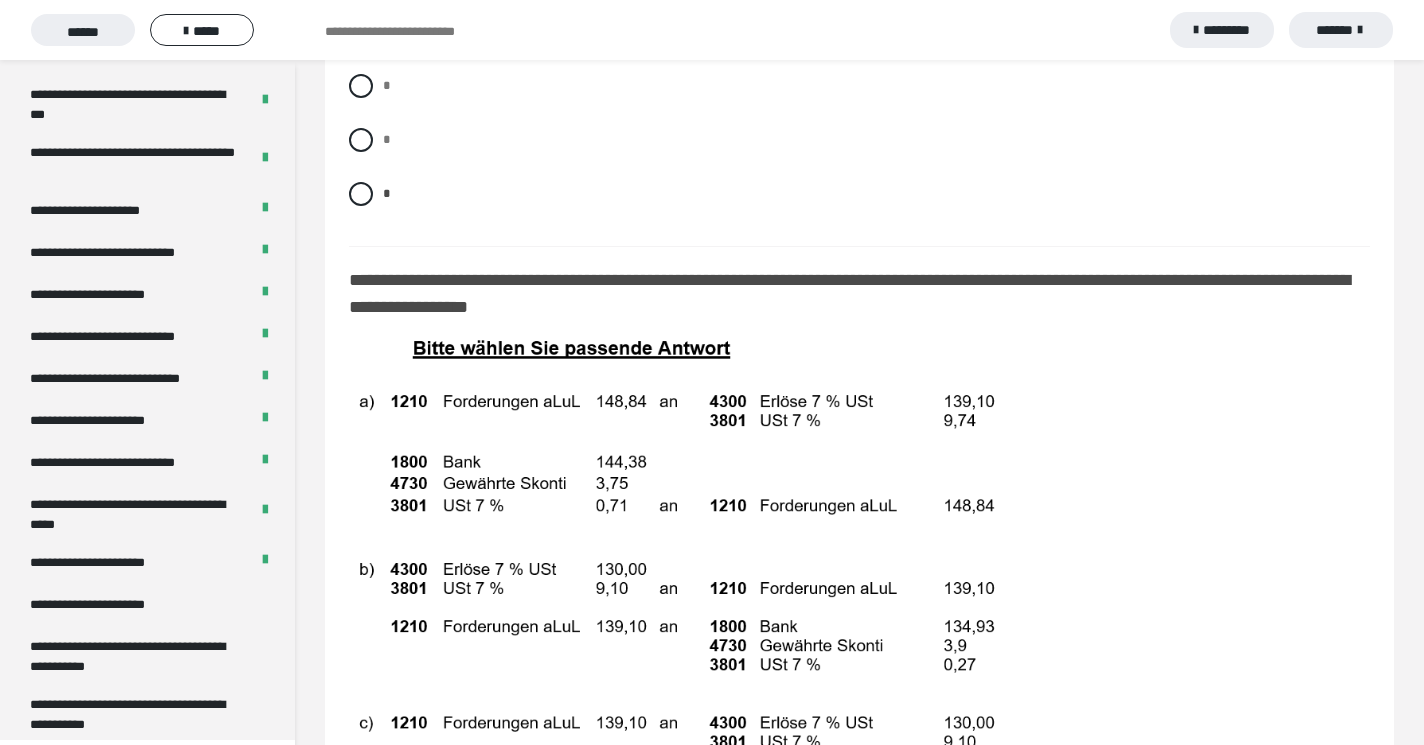scroll, scrollTop: 15084, scrollLeft: 0, axis: vertical 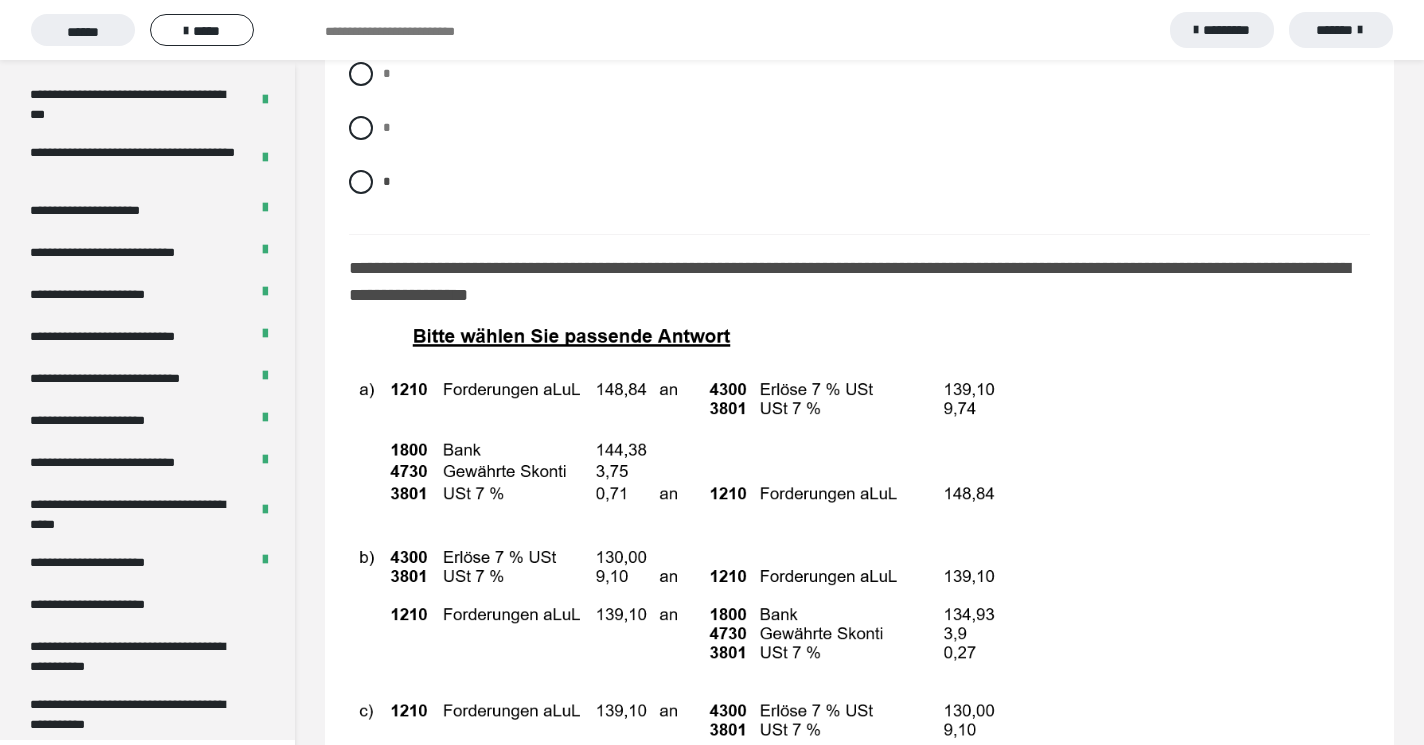click at bounding box center [361, 966] 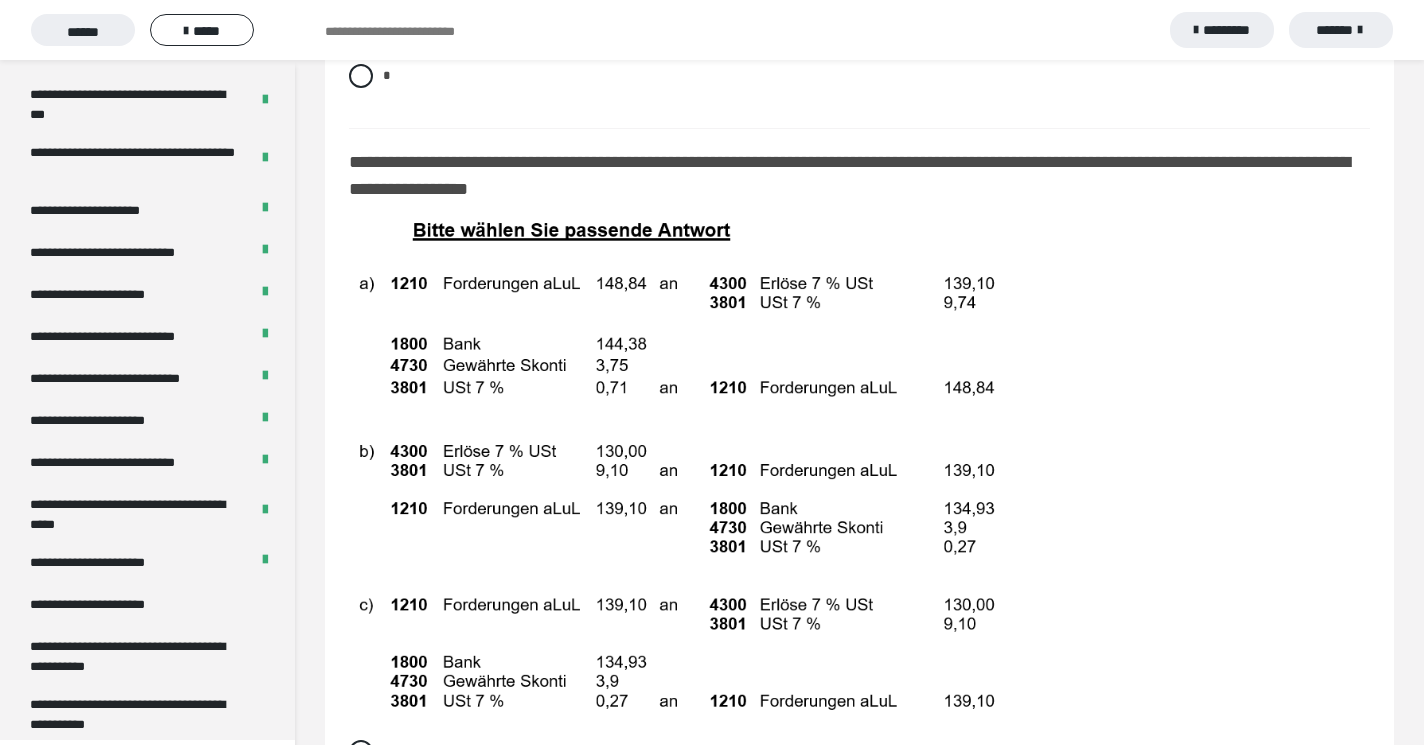 scroll, scrollTop: 15192, scrollLeft: 0, axis: vertical 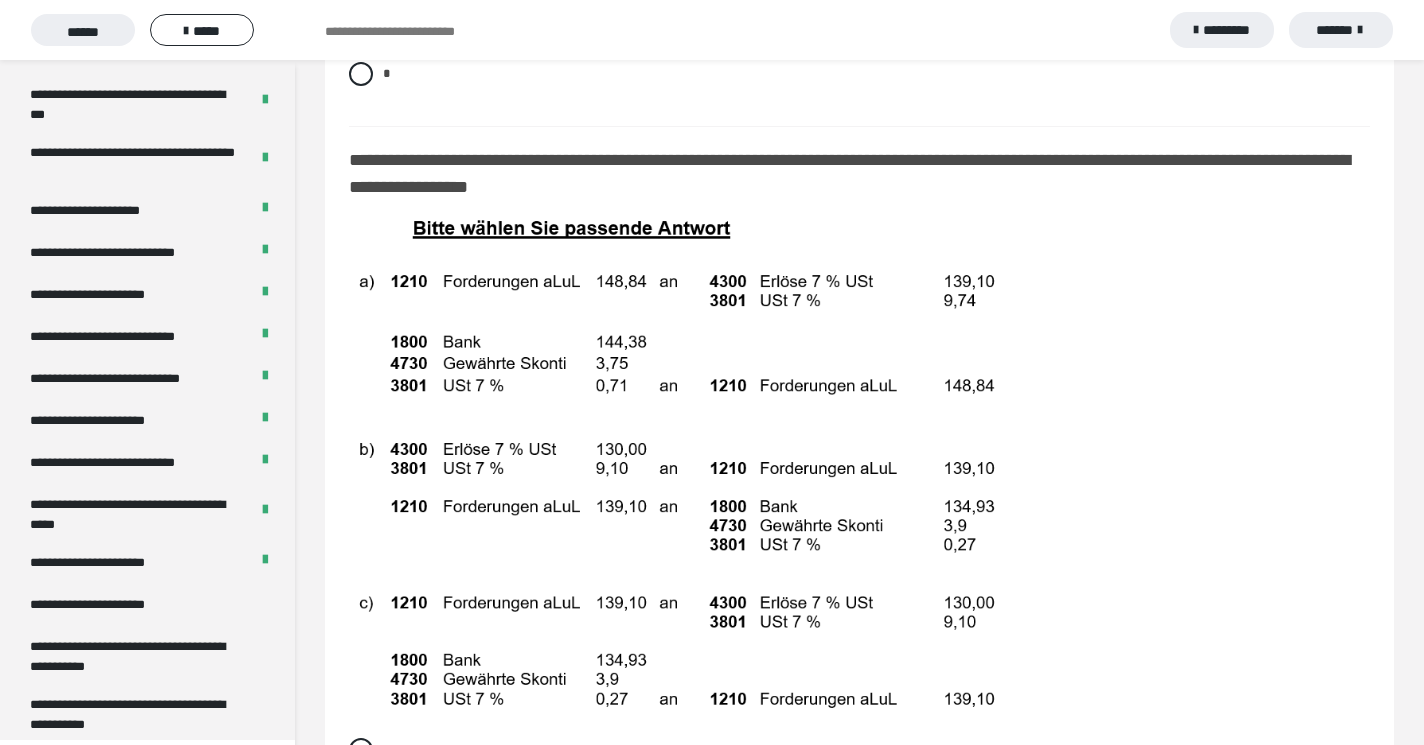 click at bounding box center [361, 1029] 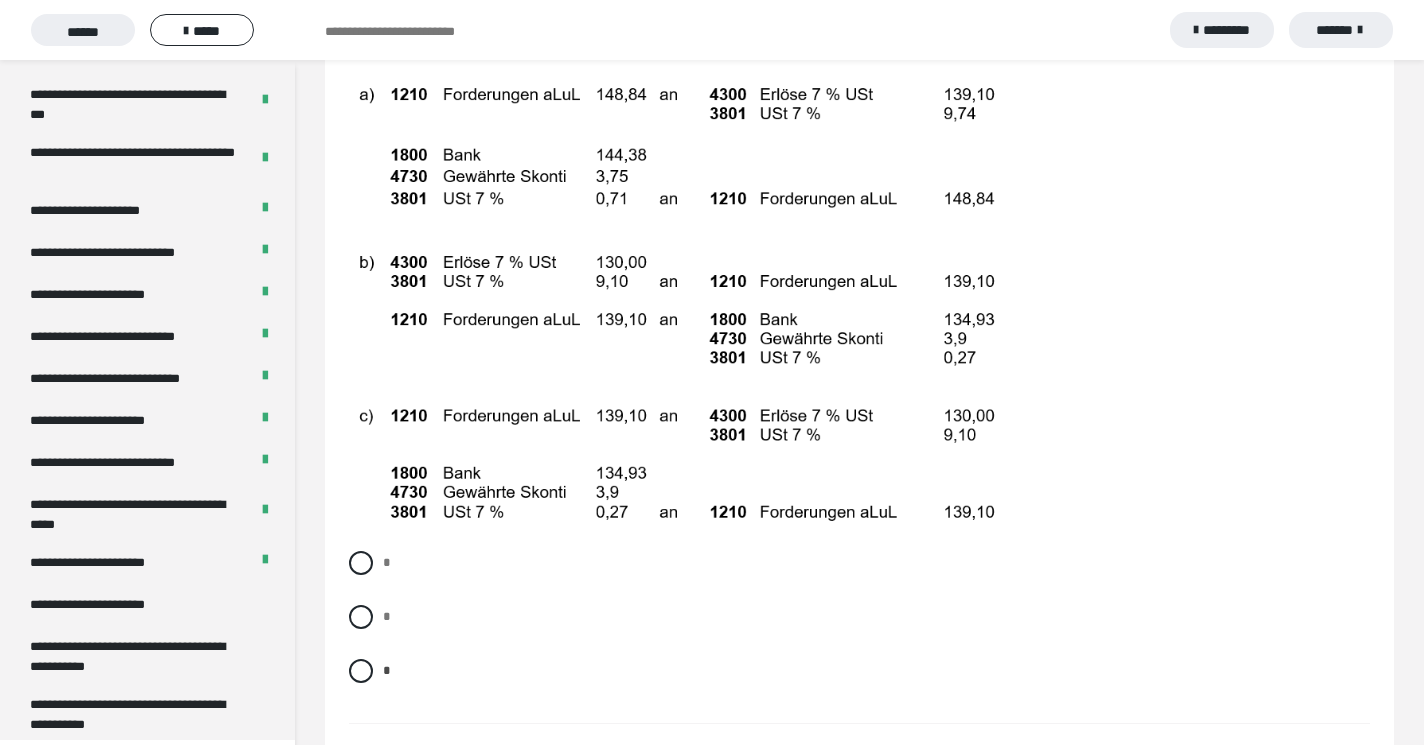 scroll, scrollTop: 15386, scrollLeft: 0, axis: vertical 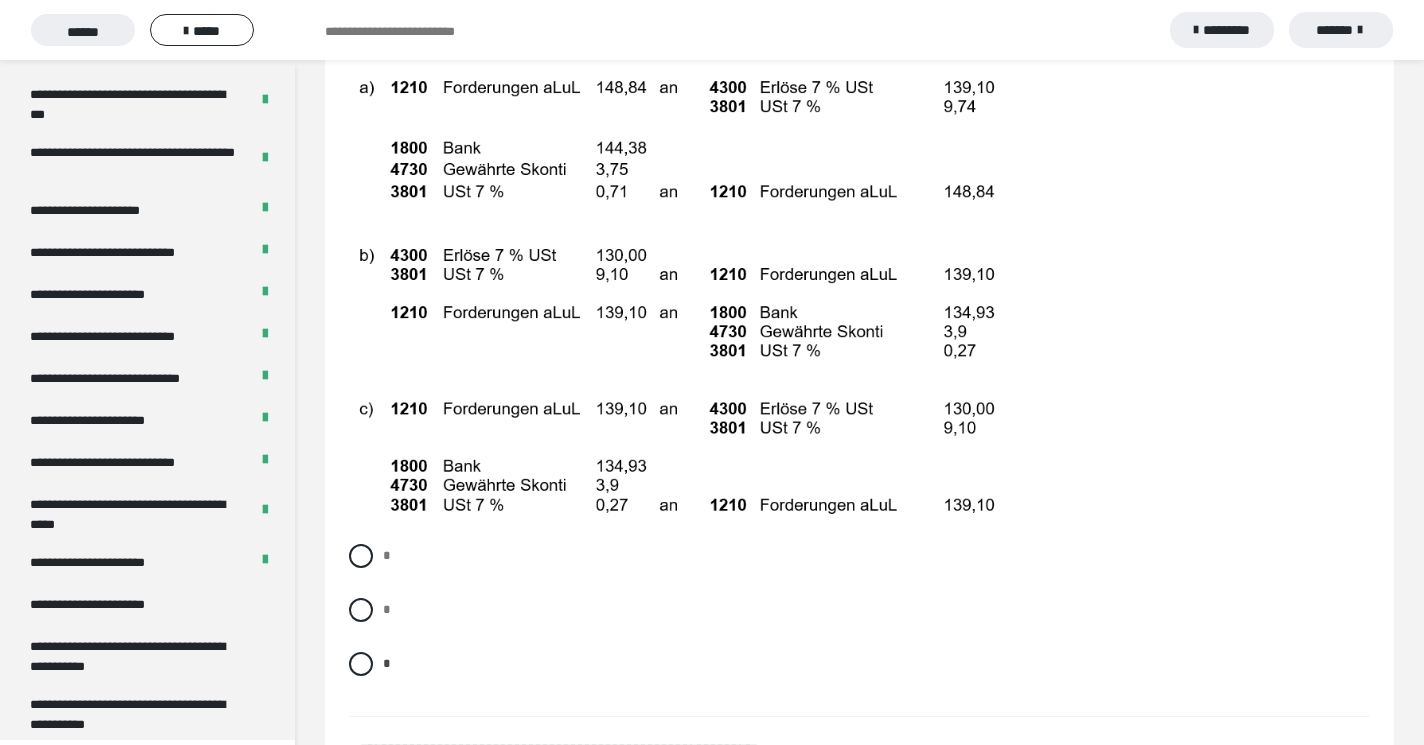 click at bounding box center [361, 1114] 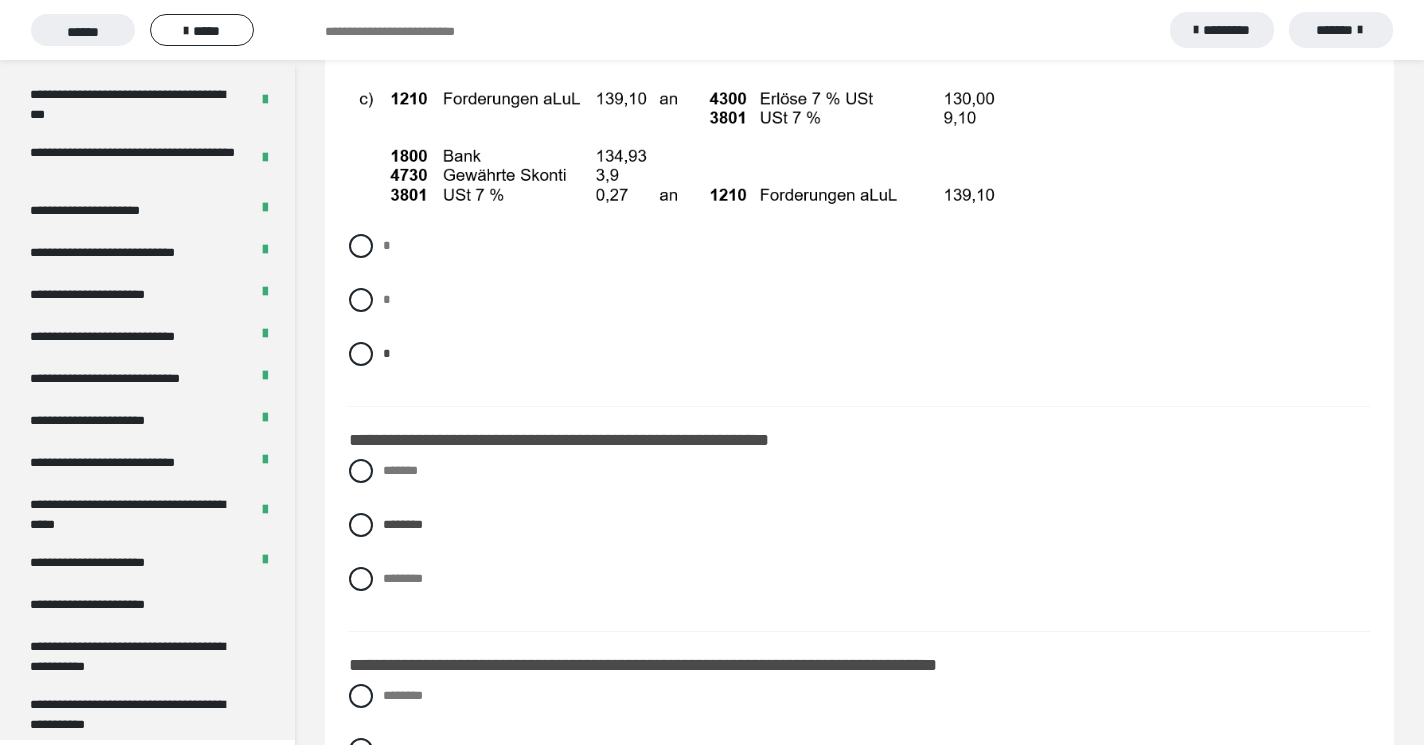 scroll, scrollTop: 15700, scrollLeft: 0, axis: vertical 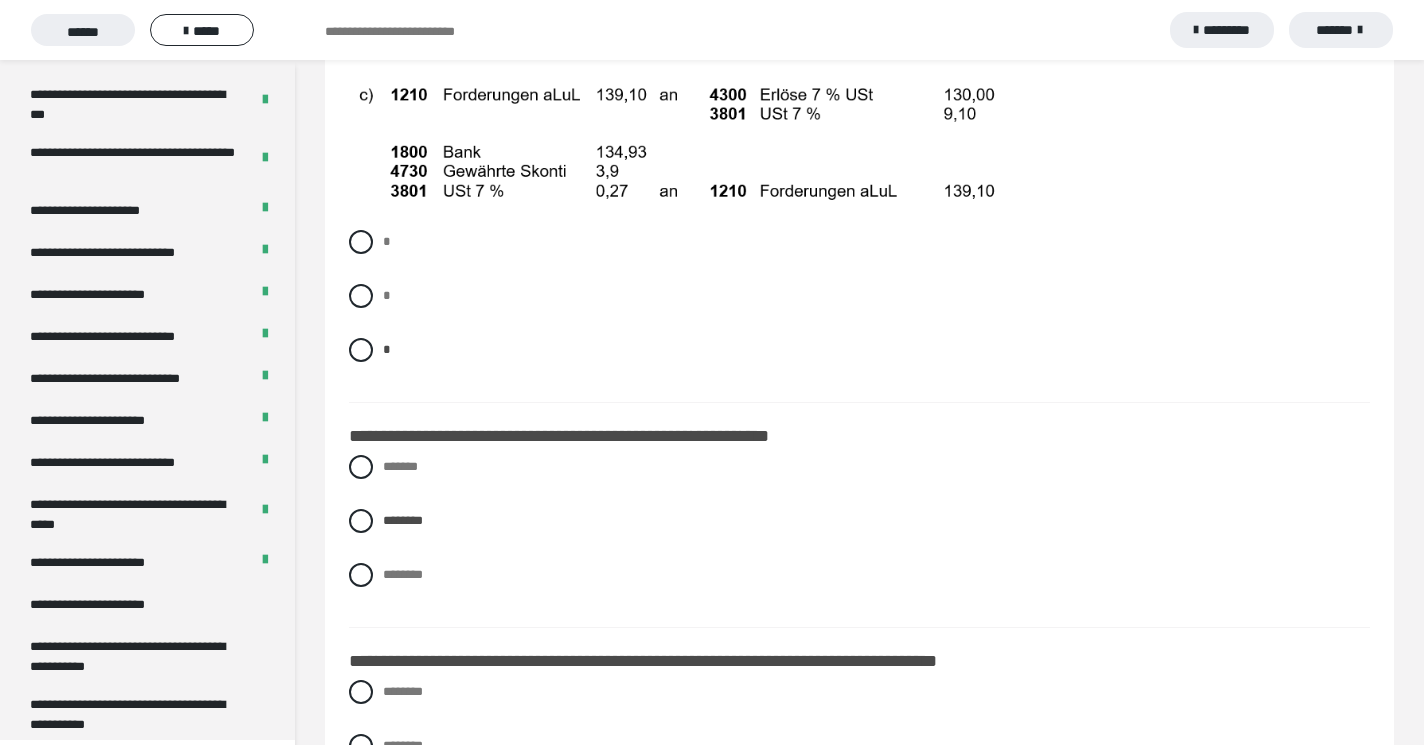 click at bounding box center [361, 939] 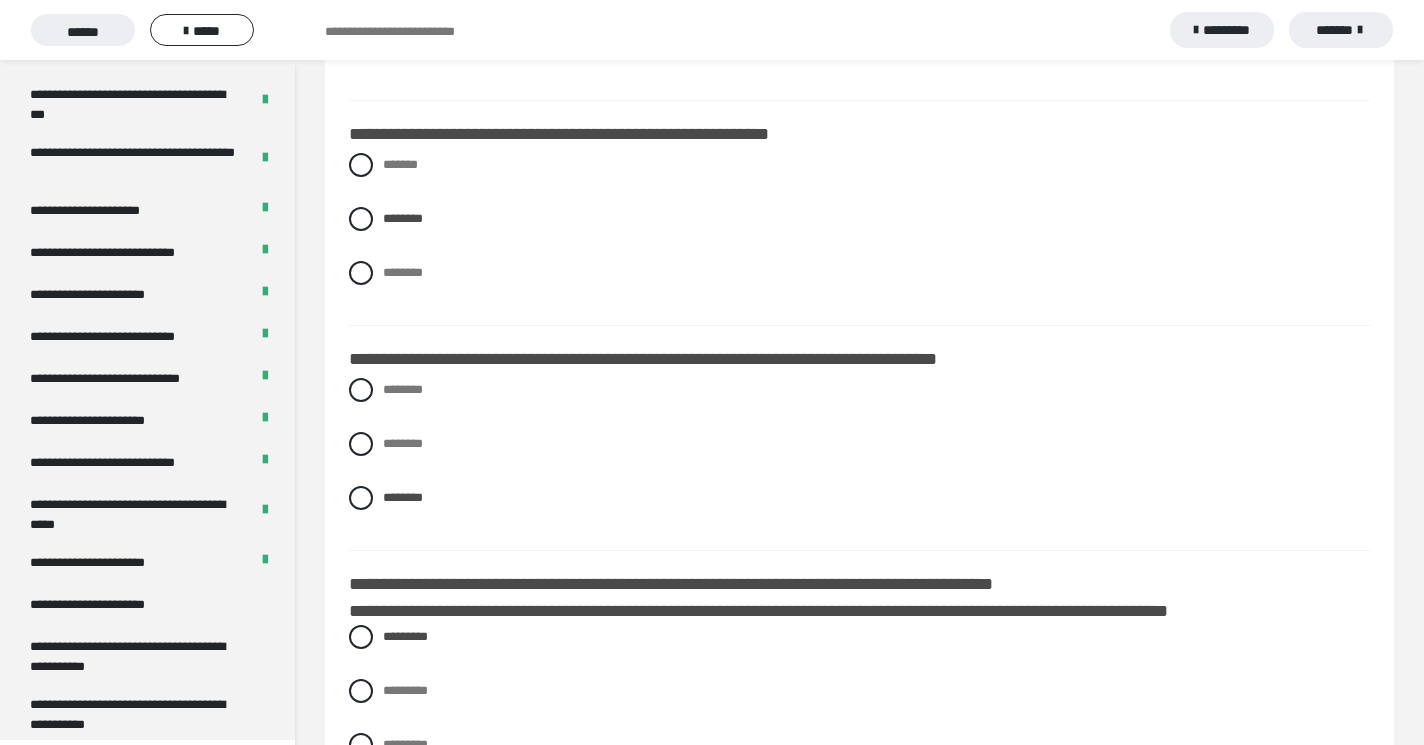 scroll, scrollTop: 15995, scrollLeft: 0, axis: vertical 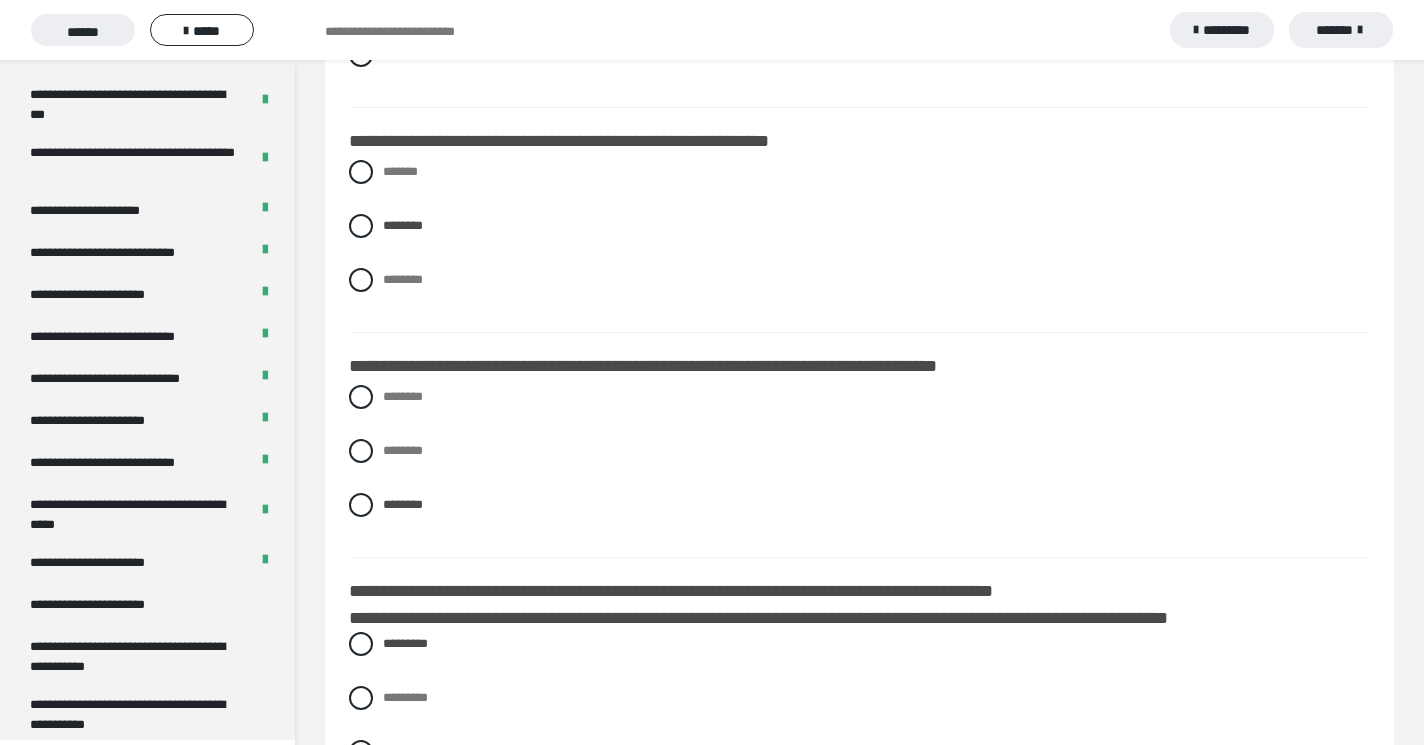 click at bounding box center [359, 1186] 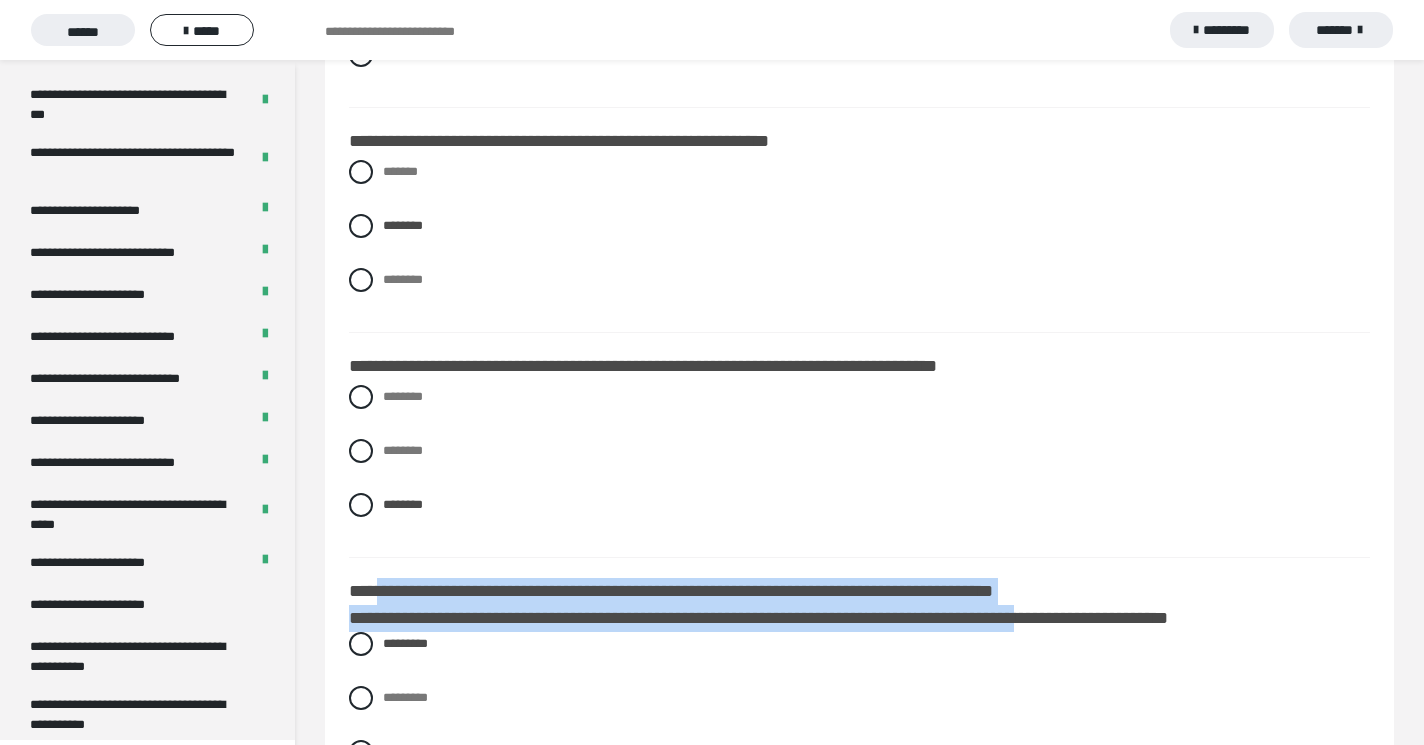 drag, startPoint x: 374, startPoint y: 99, endPoint x: 1051, endPoint y: 111, distance: 677.1063 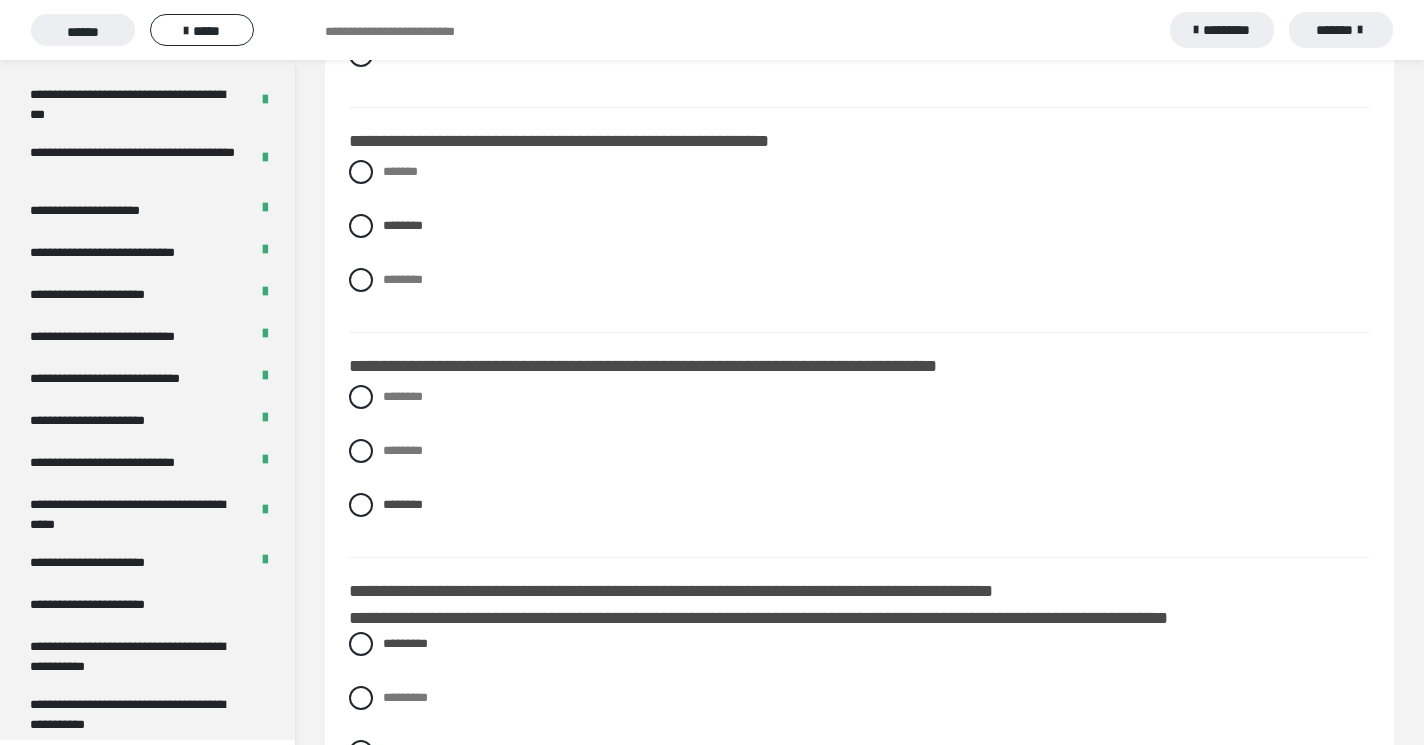 click on "********* ********* *********" at bounding box center (859, 713) 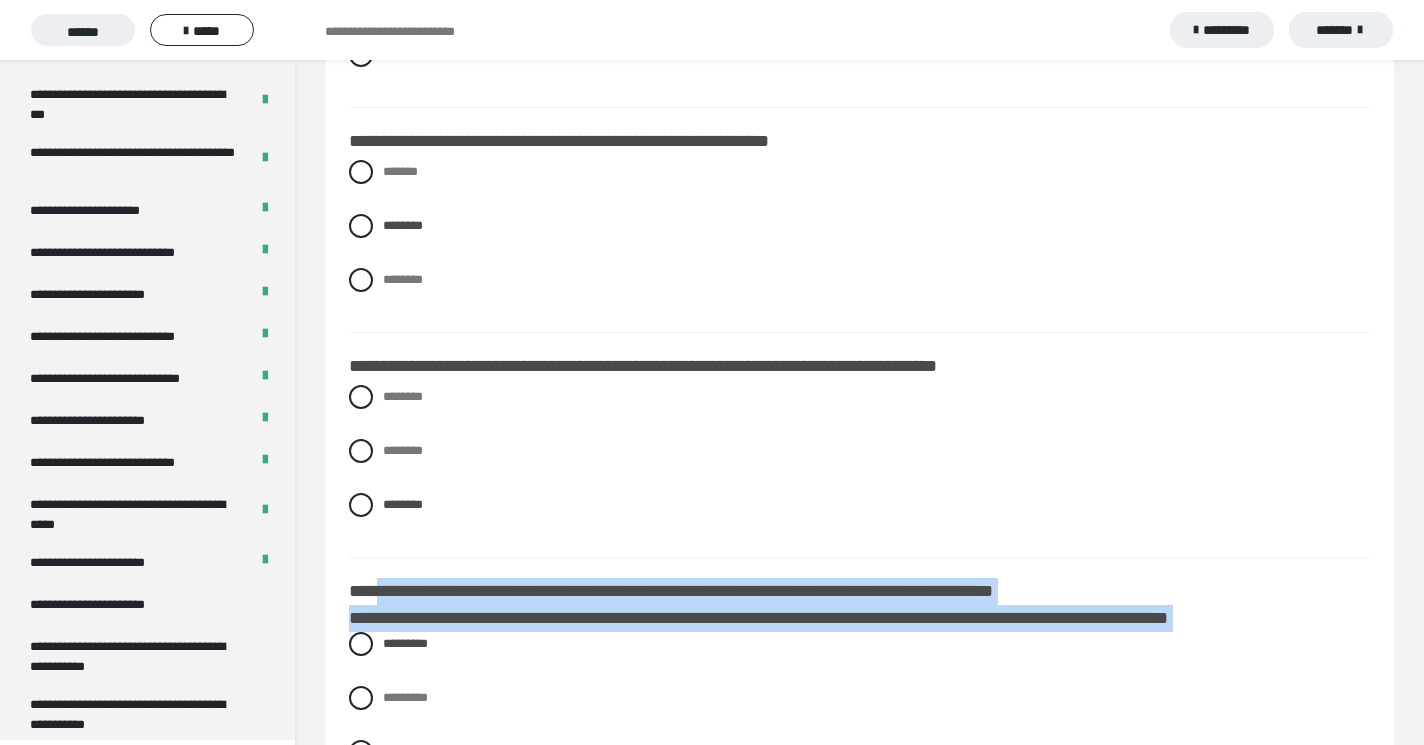 drag, startPoint x: 374, startPoint y: 97, endPoint x: 968, endPoint y: 137, distance: 595.3453 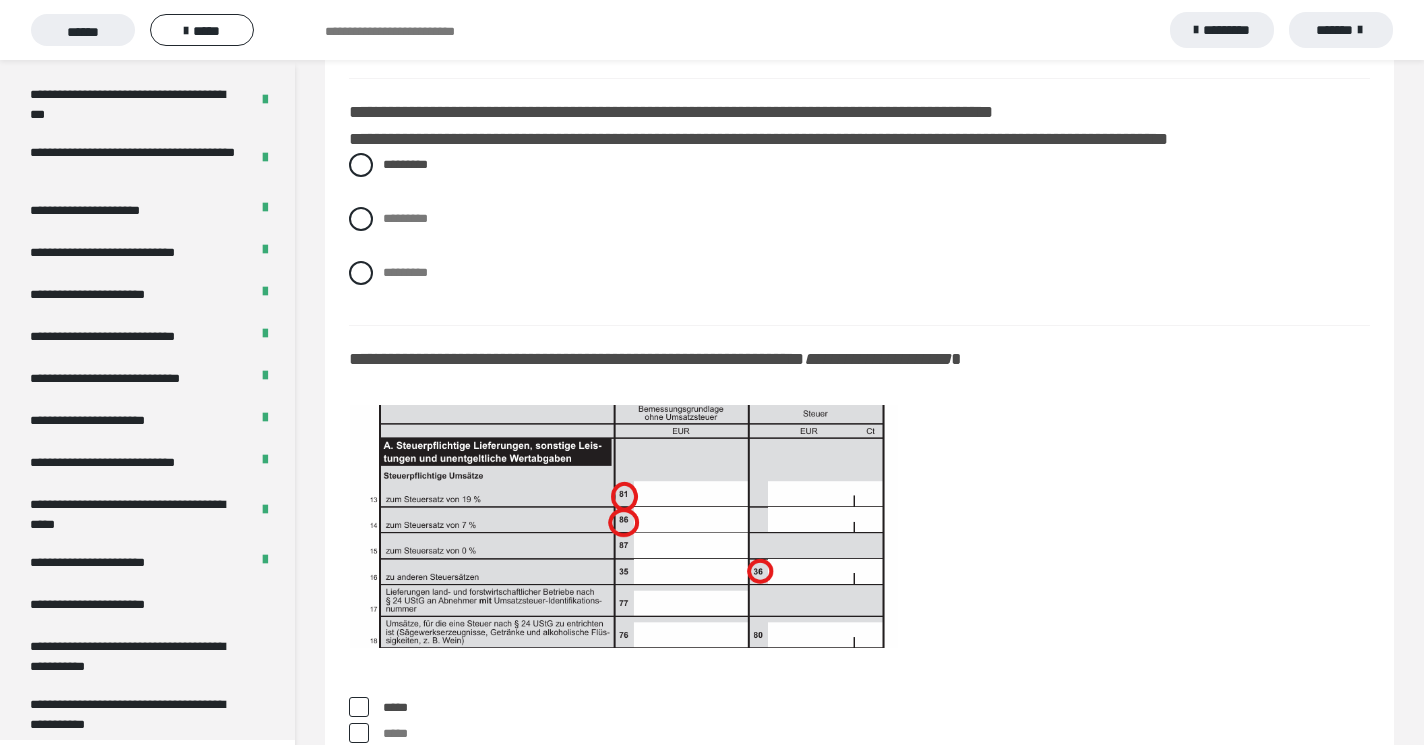 scroll, scrollTop: 16504, scrollLeft: 0, axis: vertical 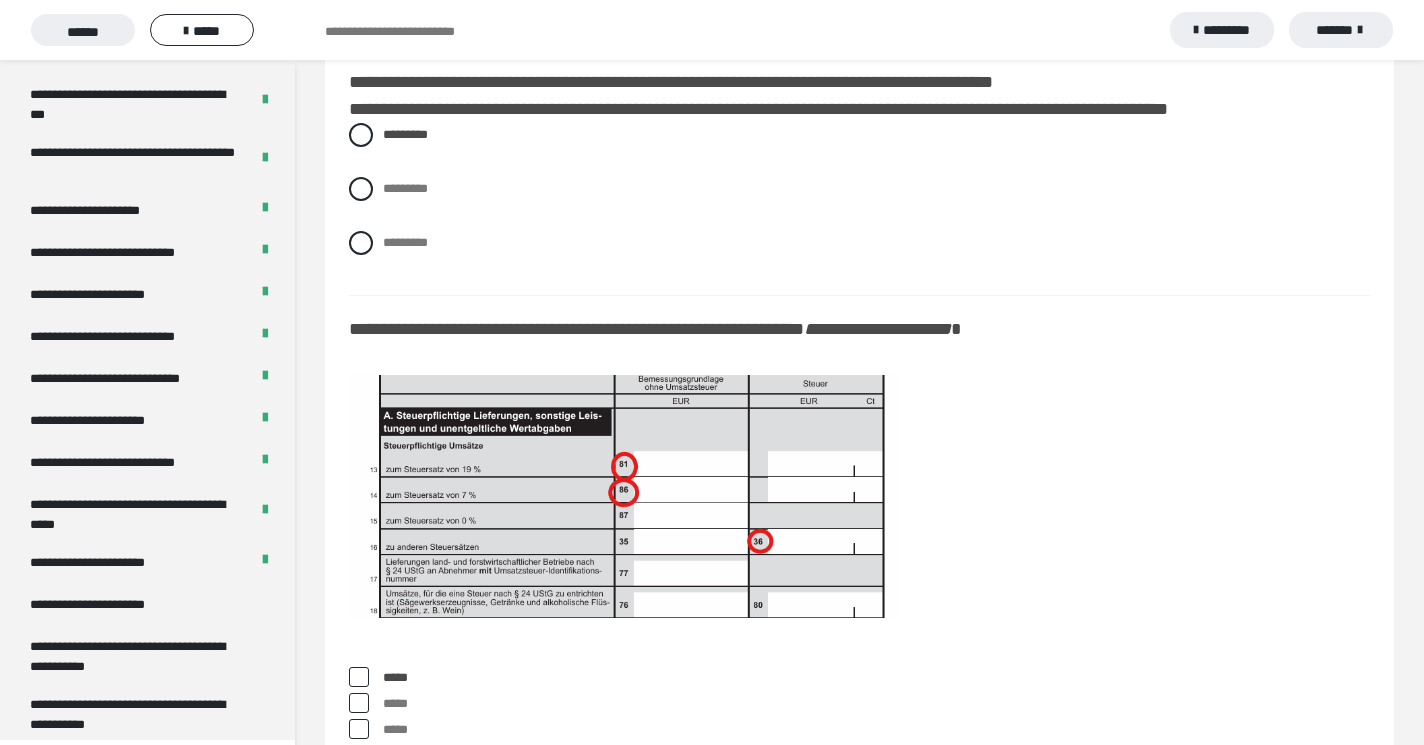 click at bounding box center [361, 1138] 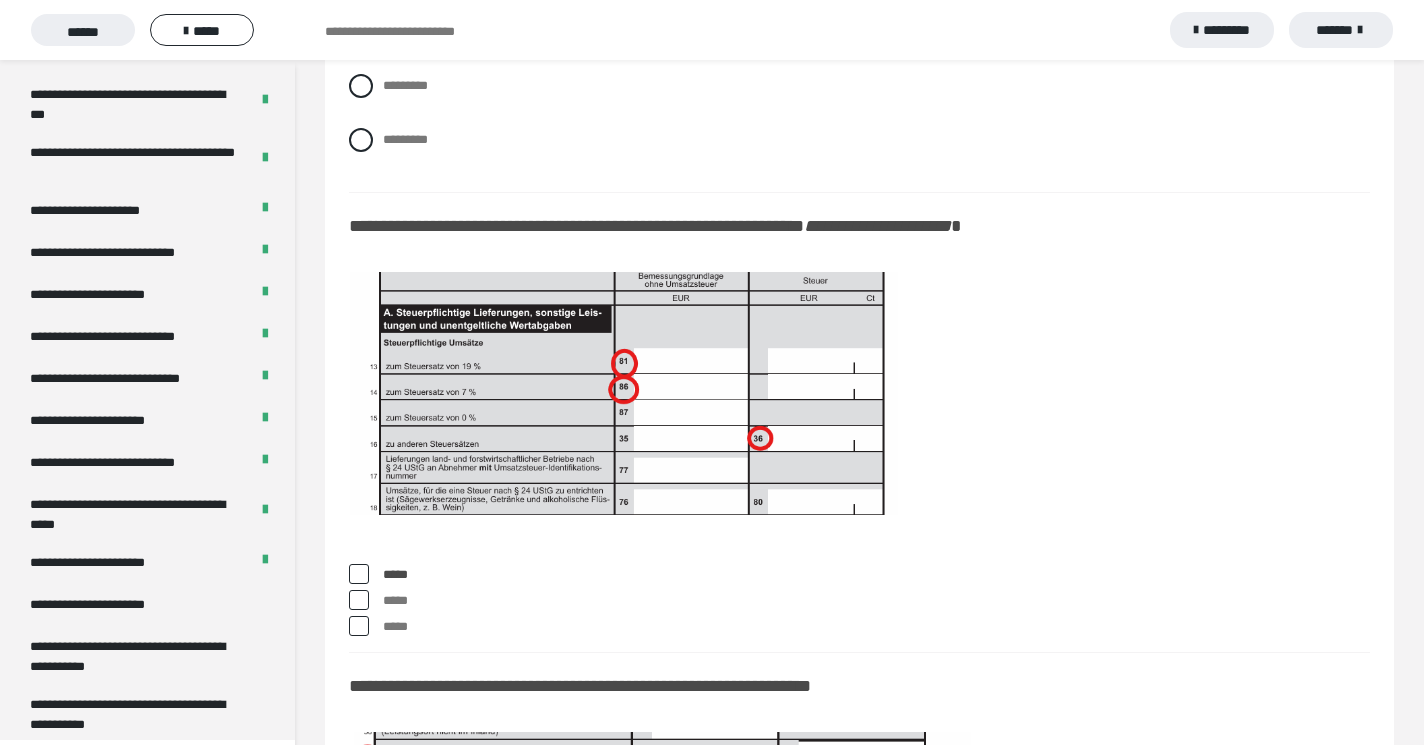 scroll, scrollTop: 16606, scrollLeft: 0, axis: vertical 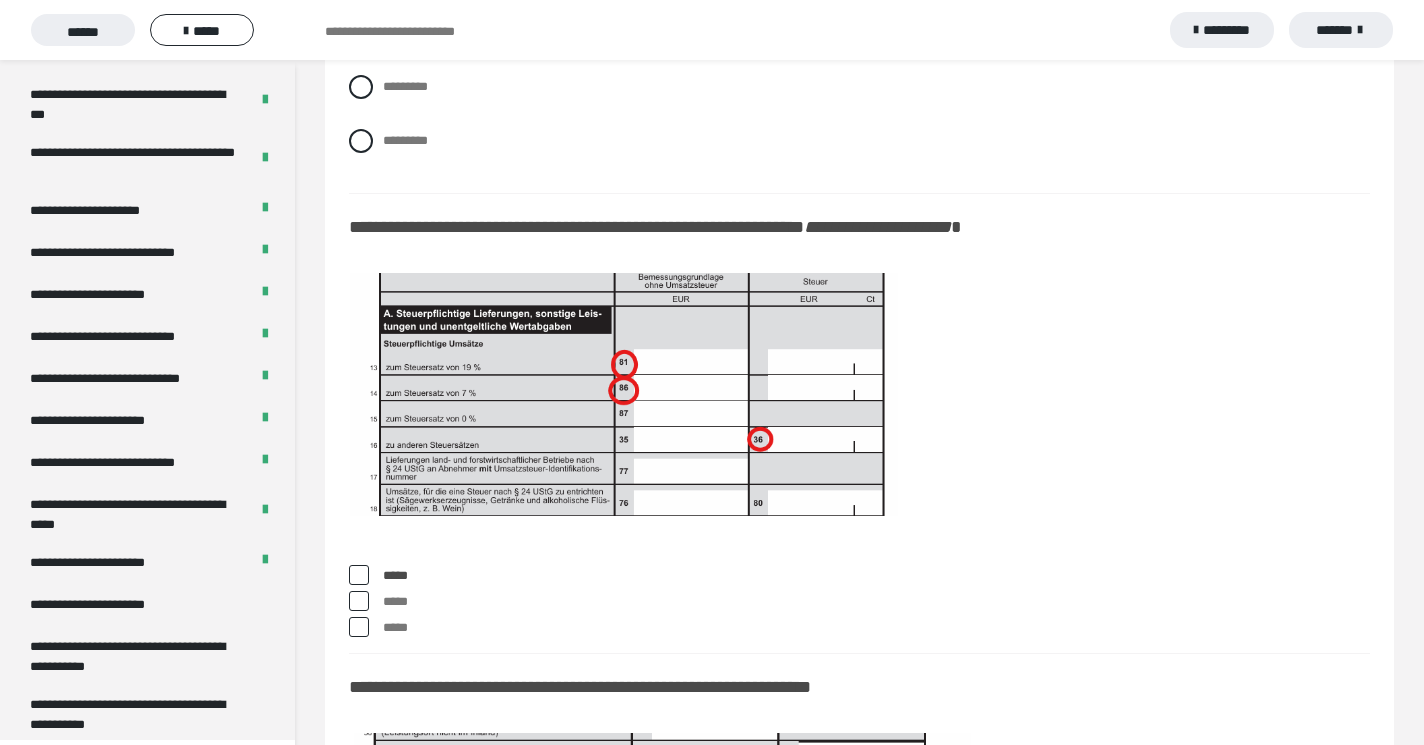 click on "**********" at bounding box center [401, 1188] 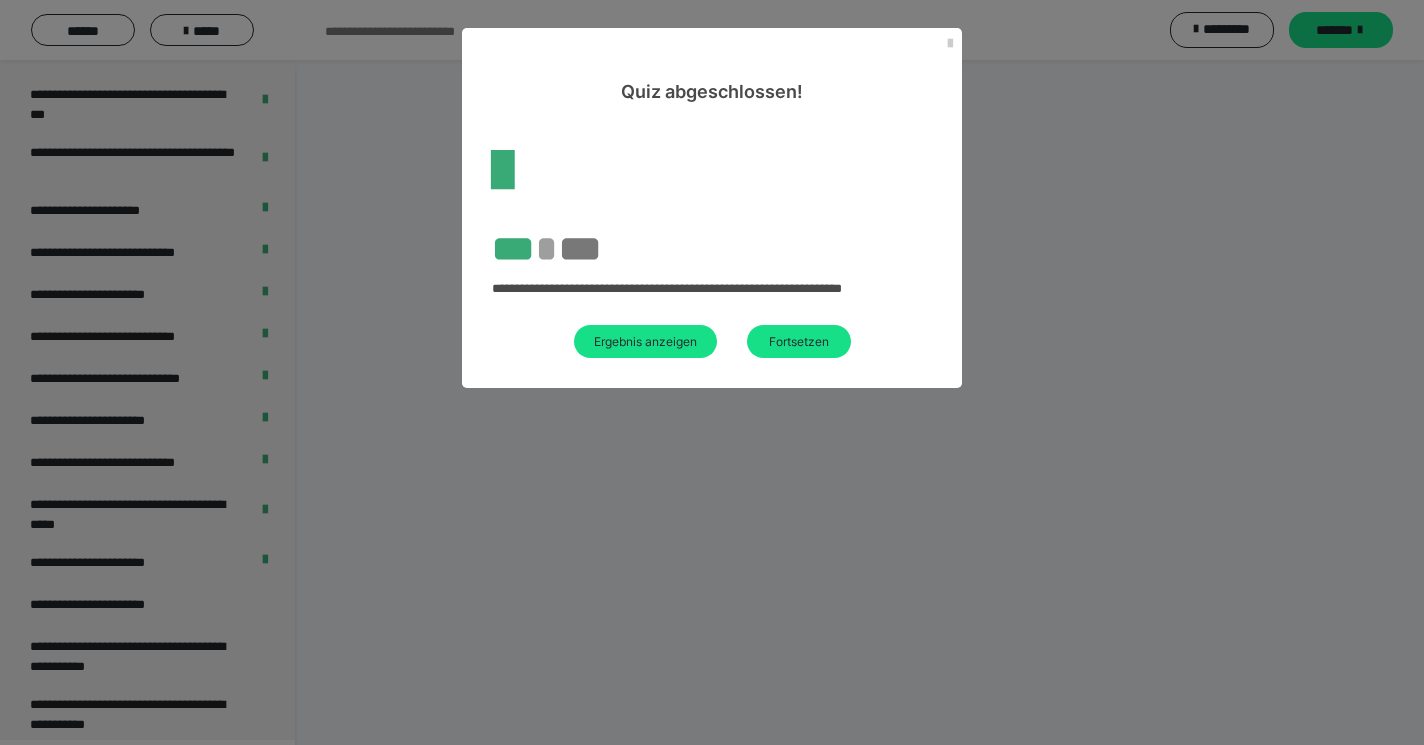 scroll, scrollTop: 60, scrollLeft: 0, axis: vertical 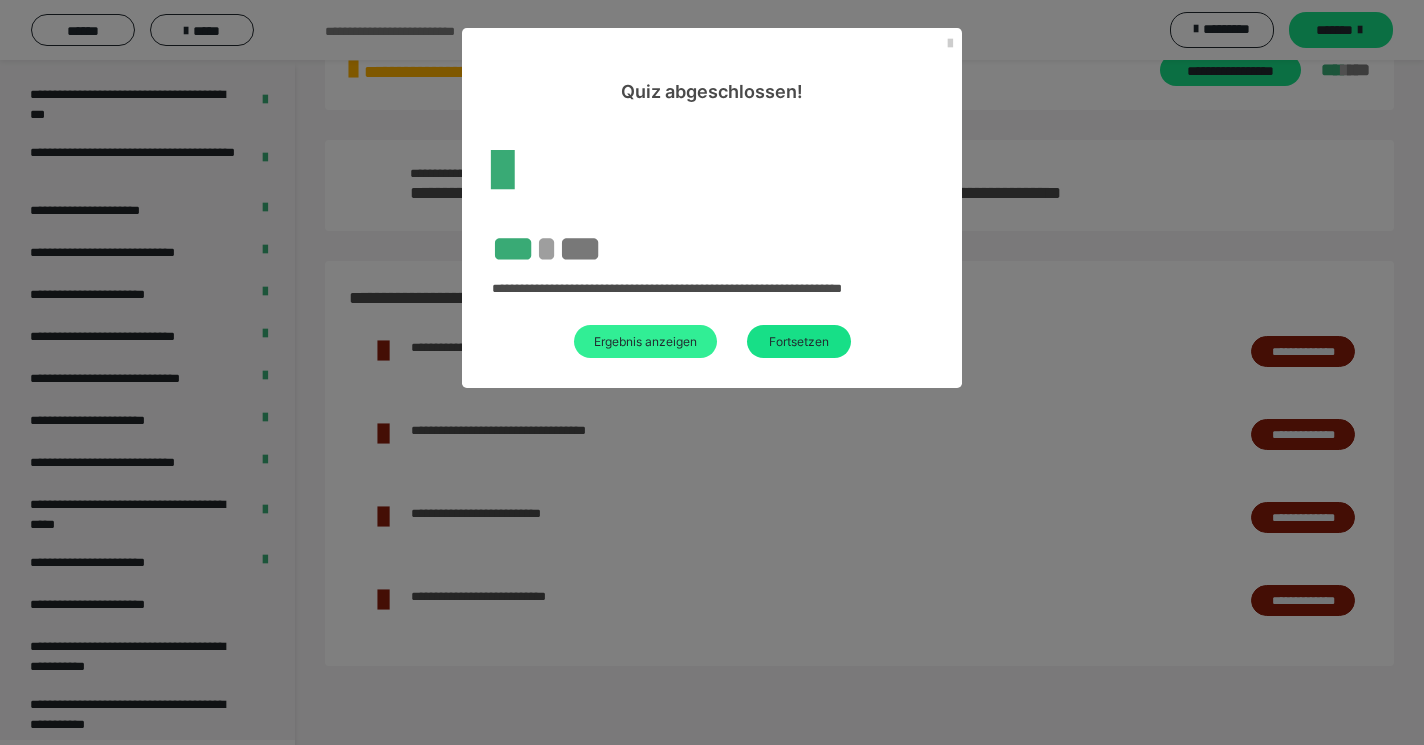 click on "Ergebnis anzeigen" at bounding box center [645, 341] 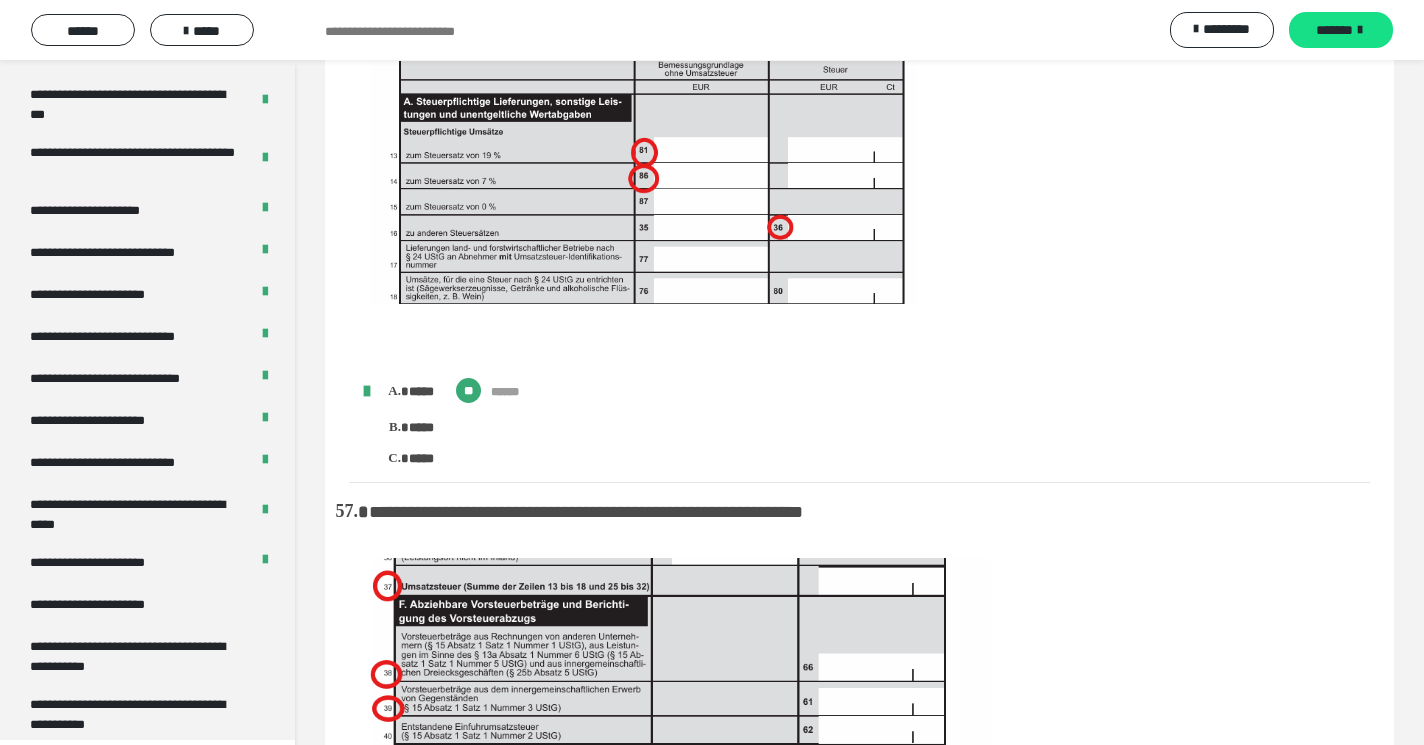 scroll, scrollTop: 14624, scrollLeft: 0, axis: vertical 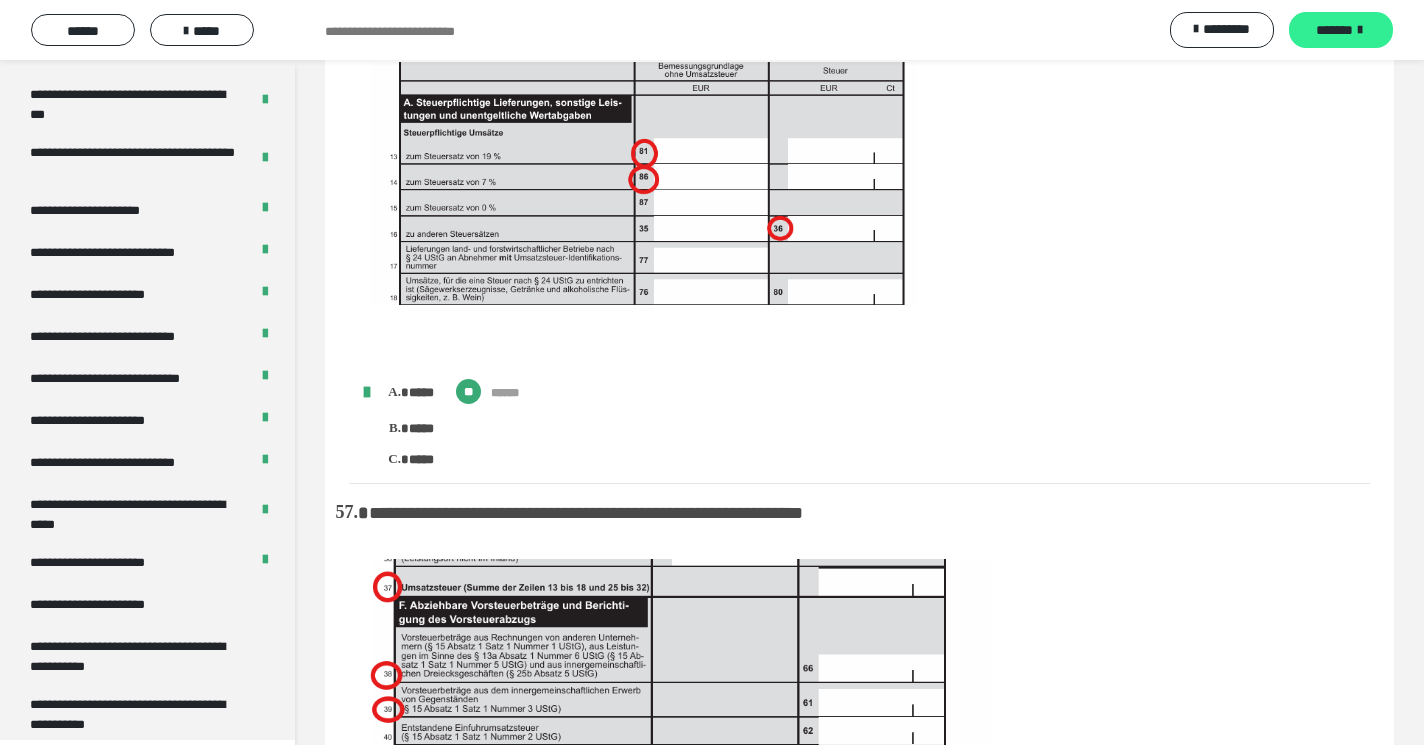 click on "*******" at bounding box center (1334, 30) 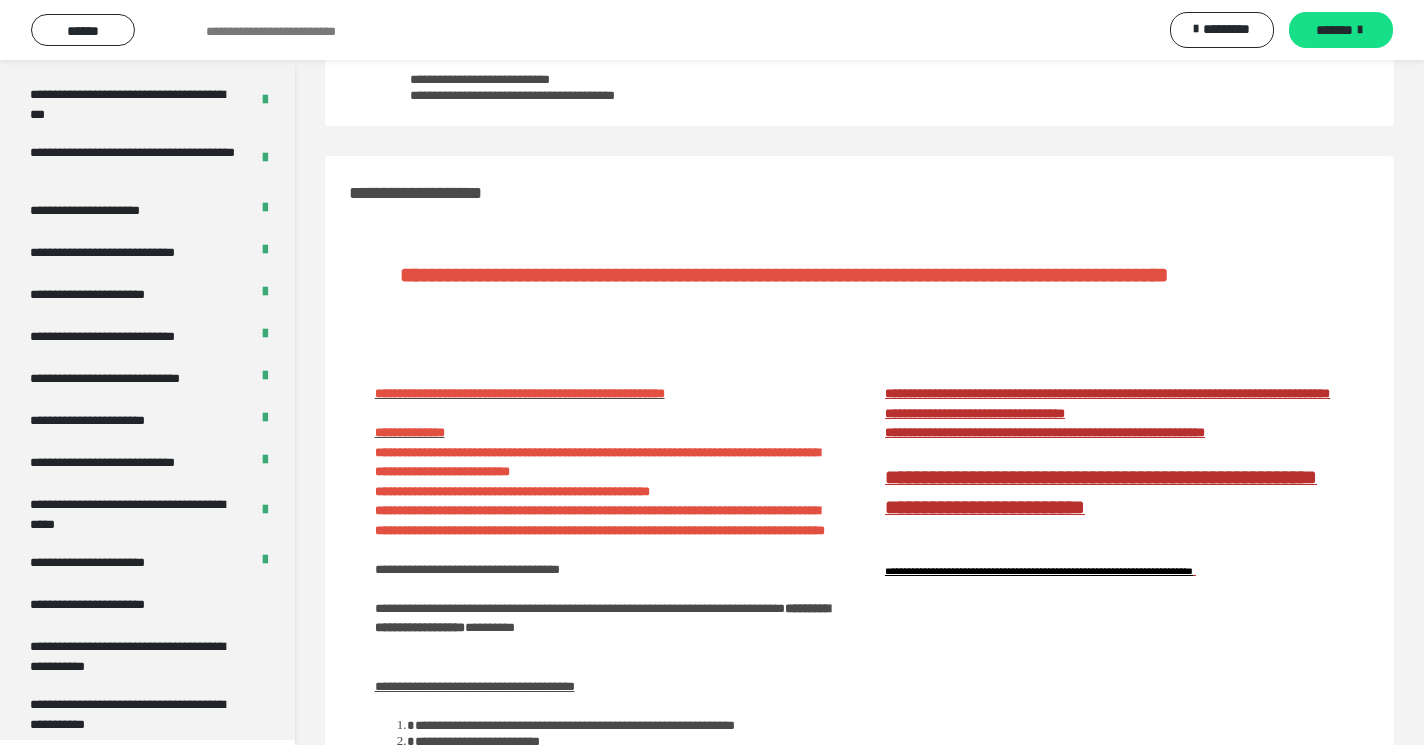 scroll, scrollTop: 151, scrollLeft: 0, axis: vertical 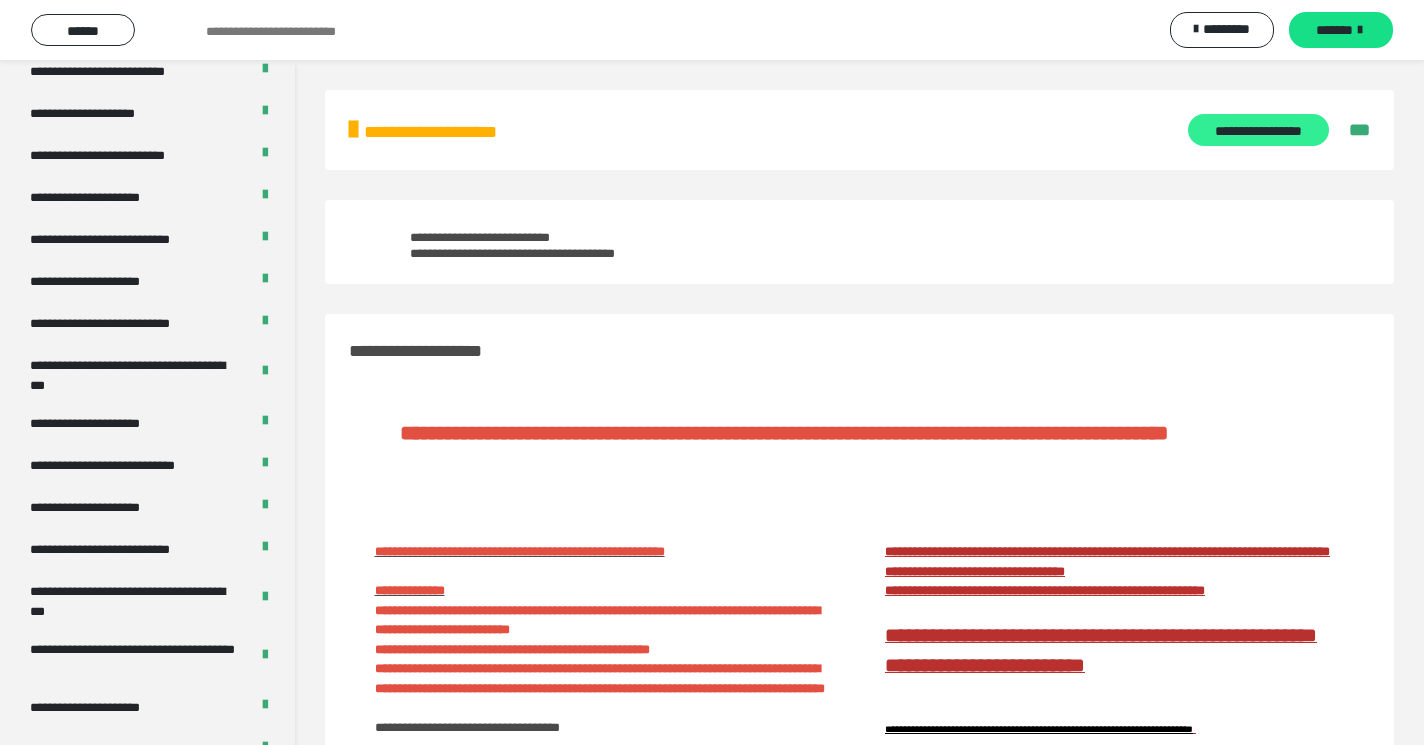 click on "**********" at bounding box center (1258, 130) 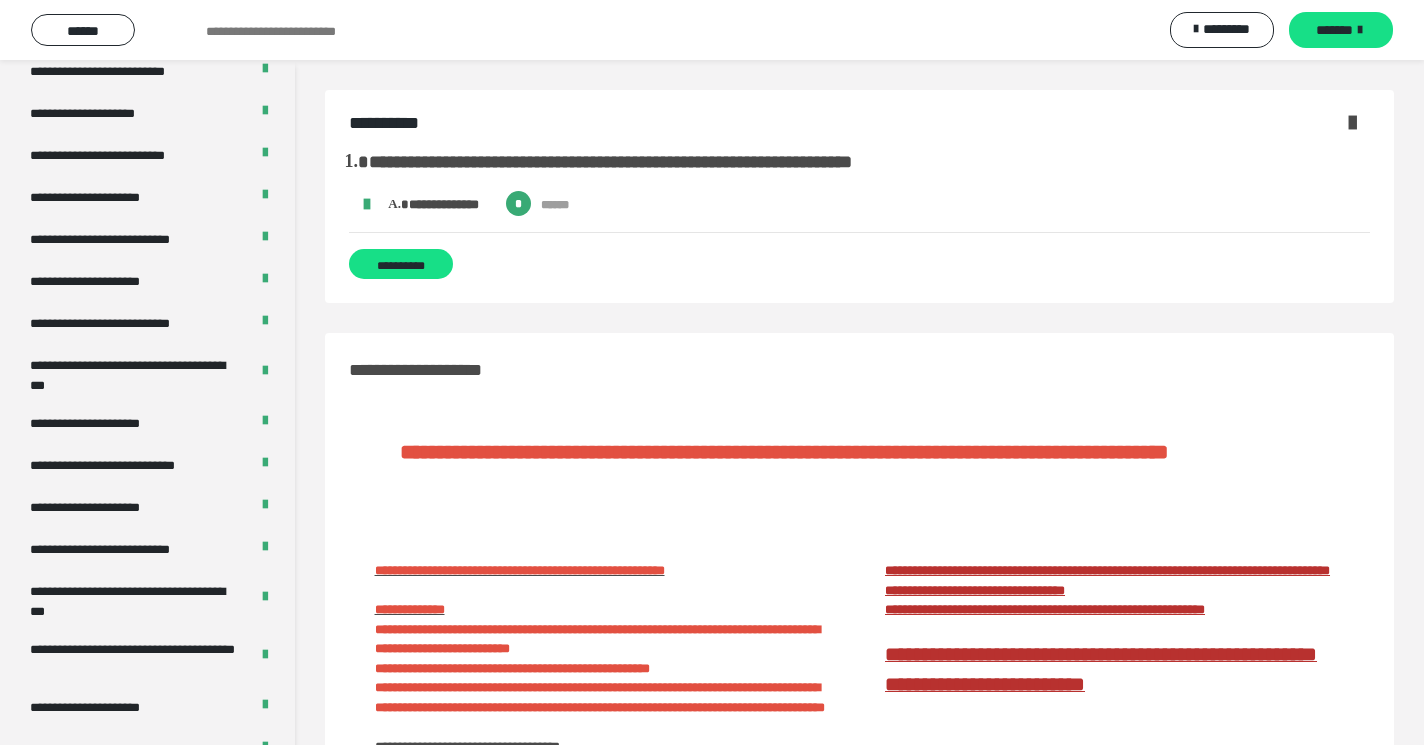 click at bounding box center (1352, 122) 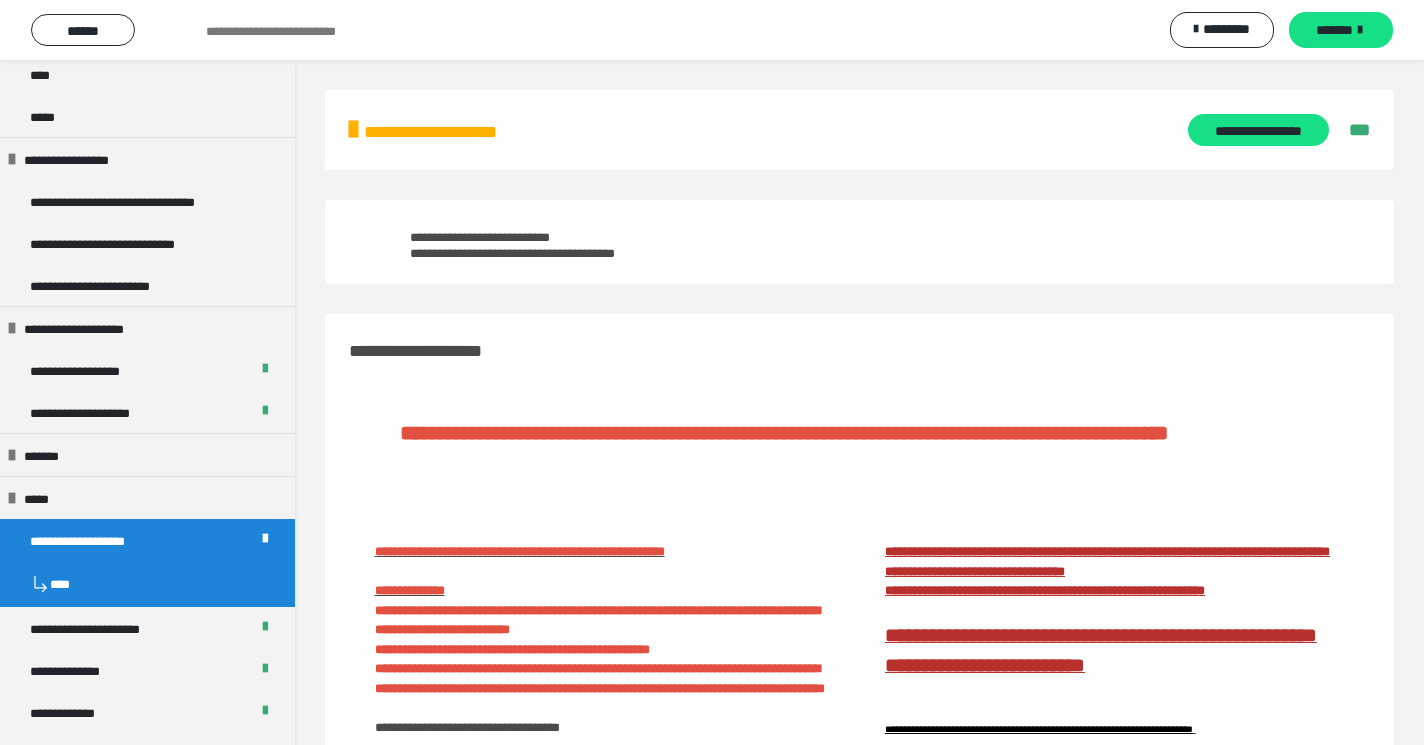 scroll, scrollTop: 1735, scrollLeft: 0, axis: vertical 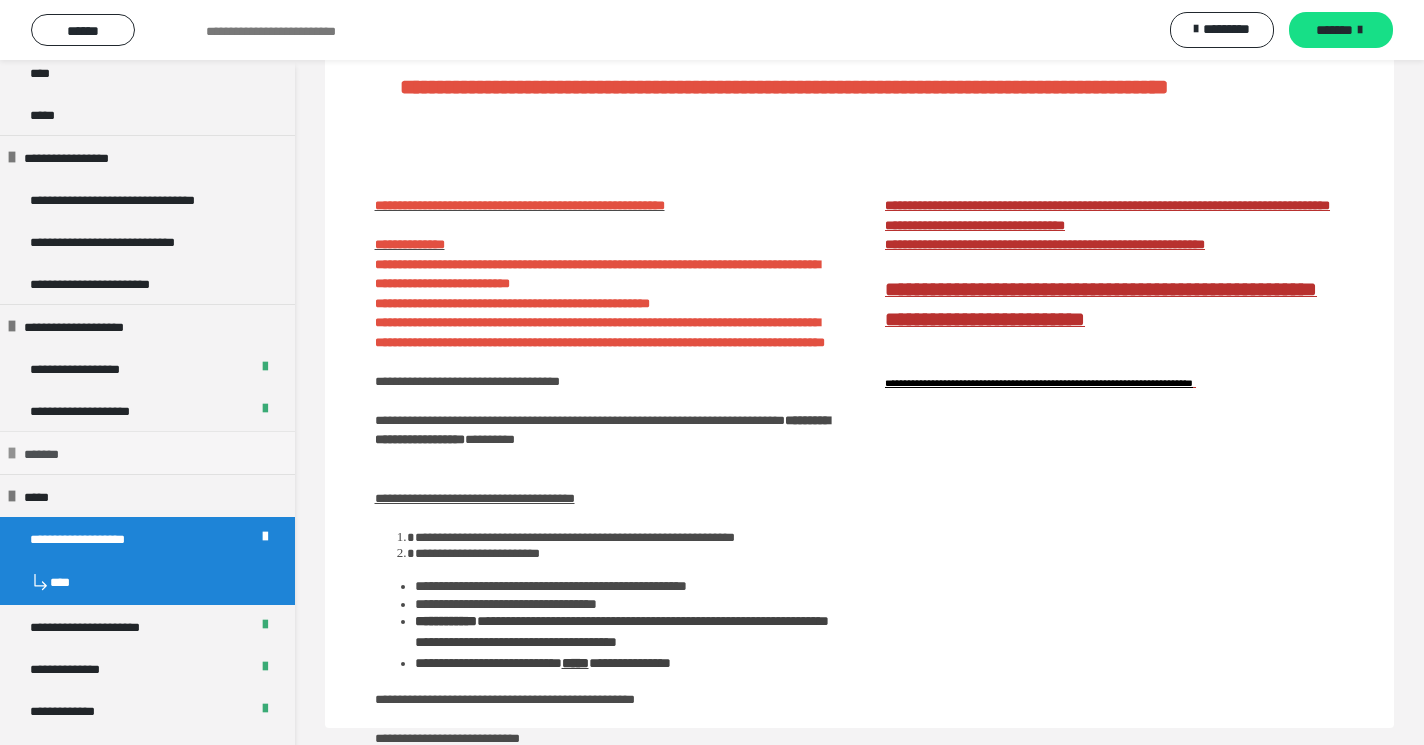 click on "*******" at bounding box center (147, 452) 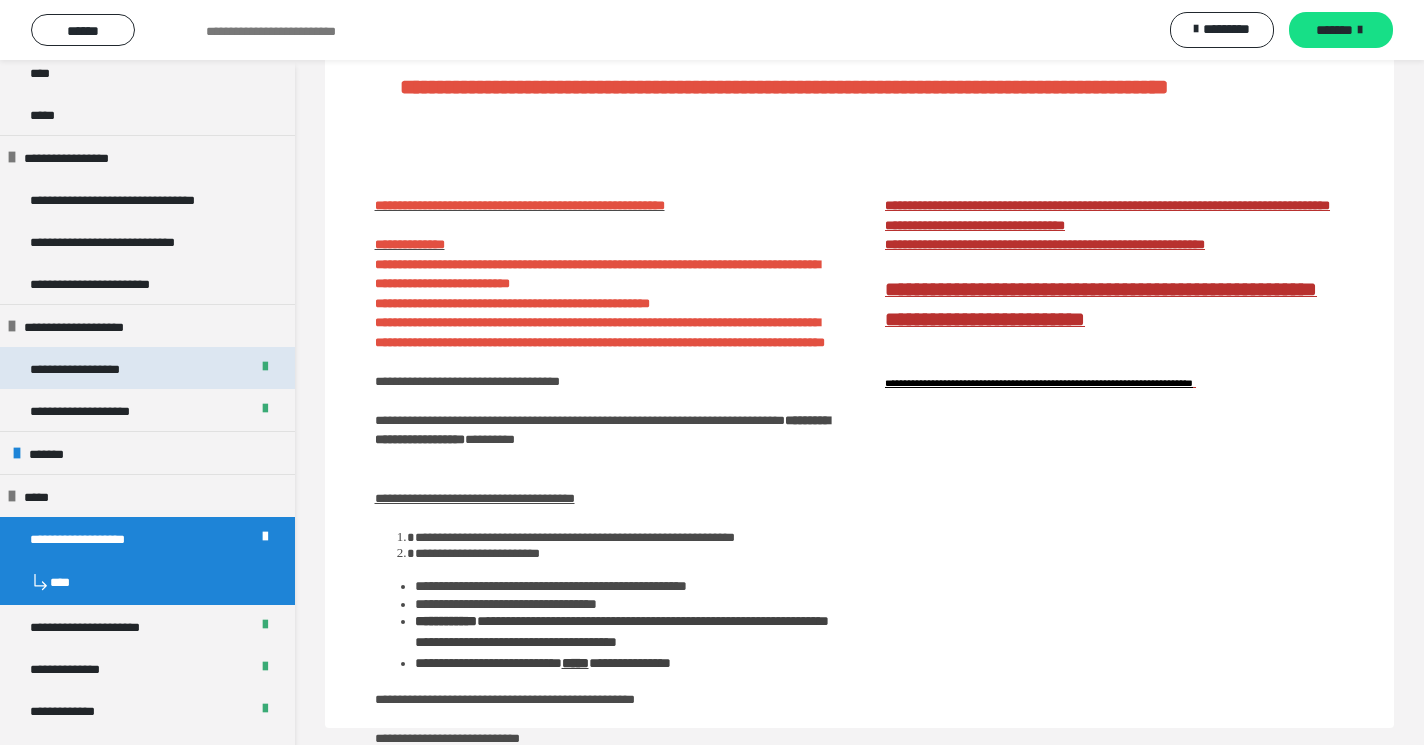 click on "**********" at bounding box center [147, 368] 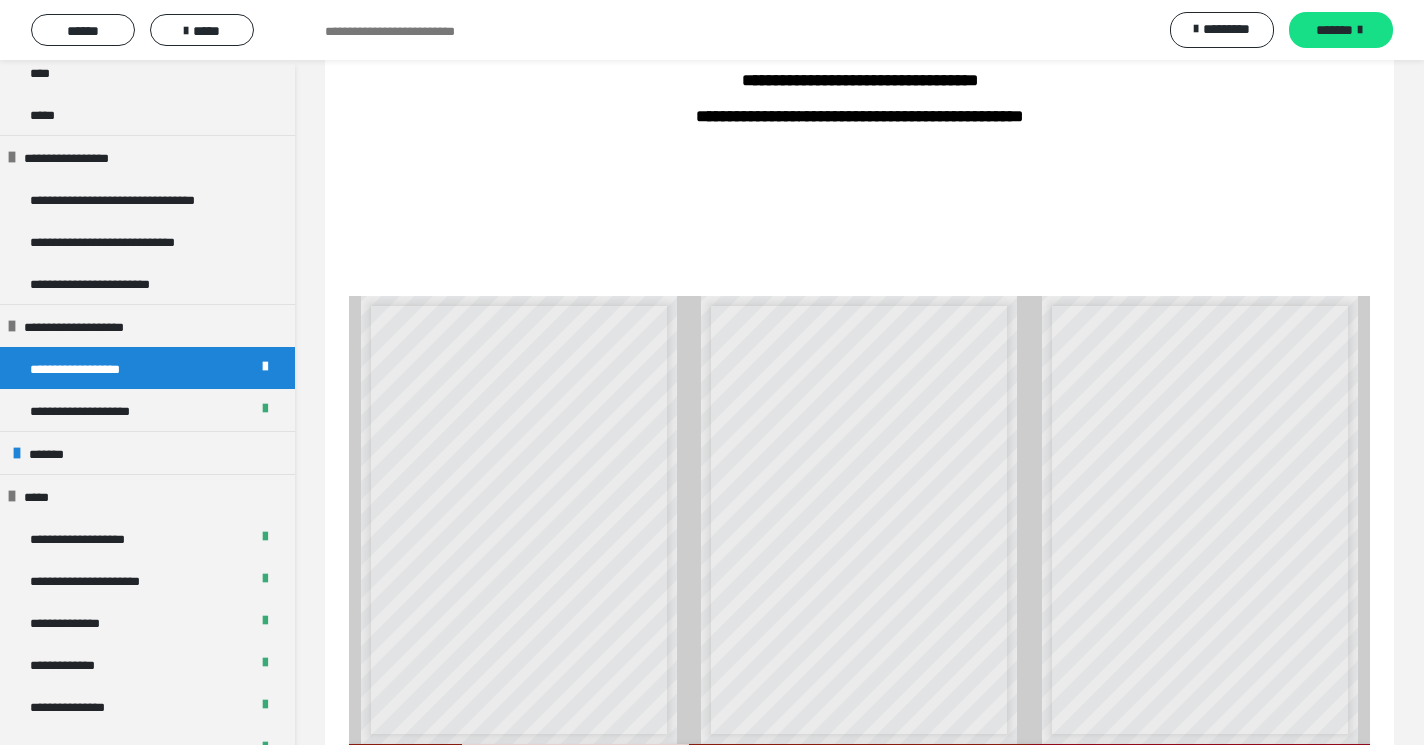 scroll, scrollTop: 321, scrollLeft: 0, axis: vertical 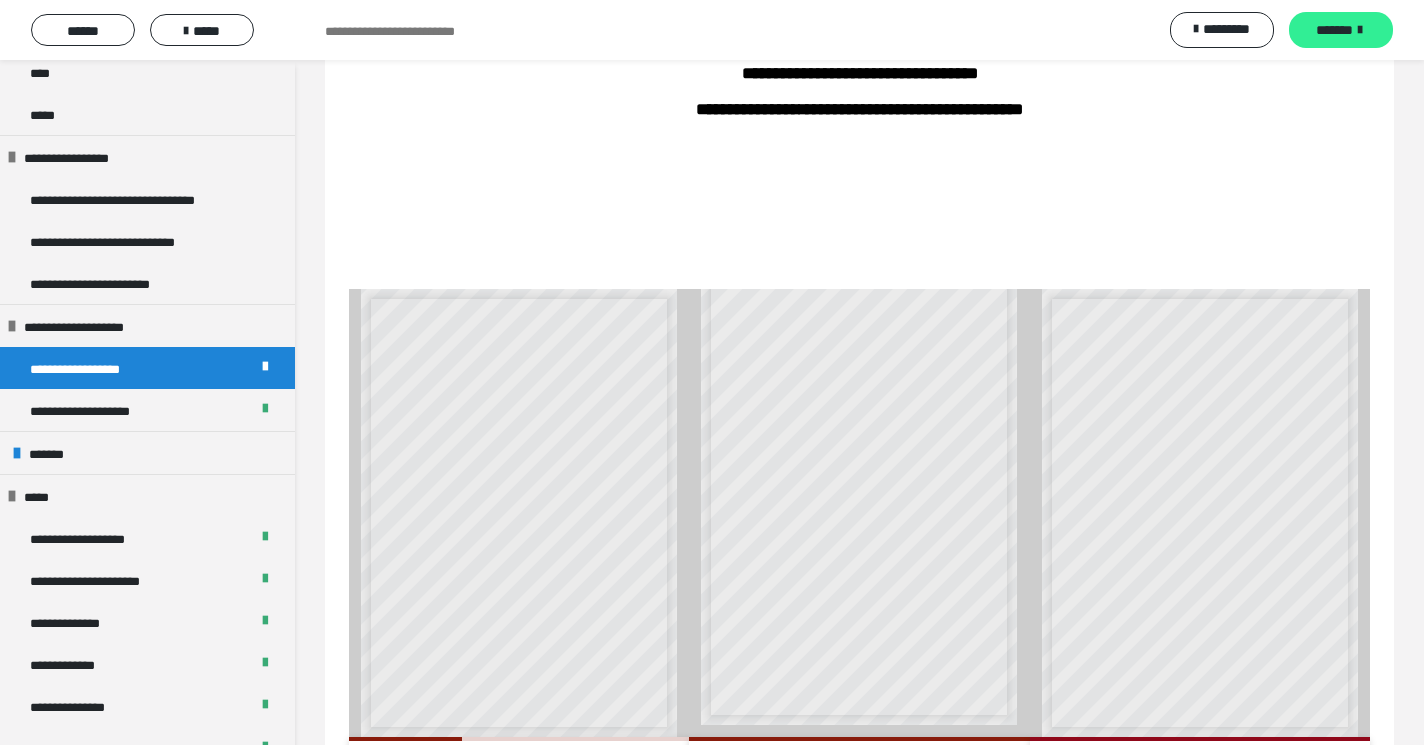 click on "*******" at bounding box center (1334, 30) 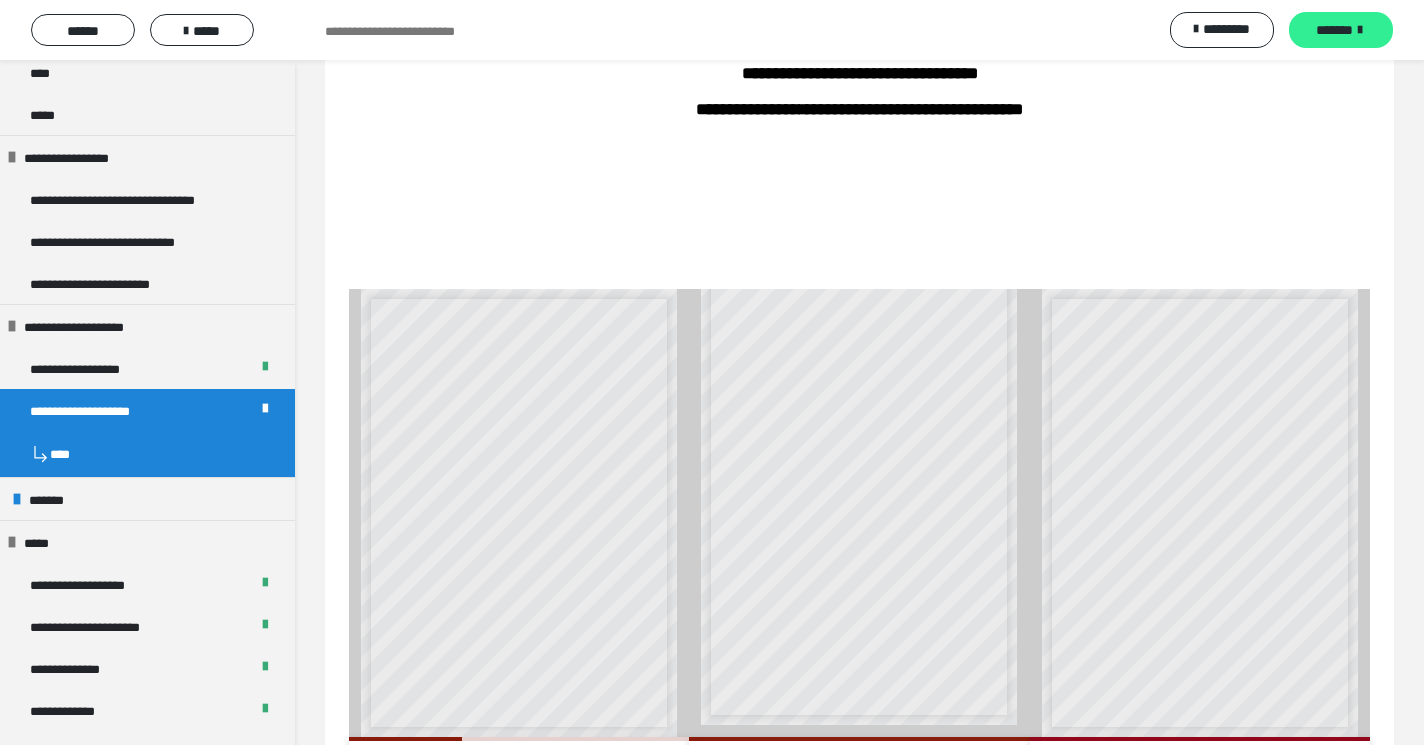 scroll, scrollTop: 60, scrollLeft: 0, axis: vertical 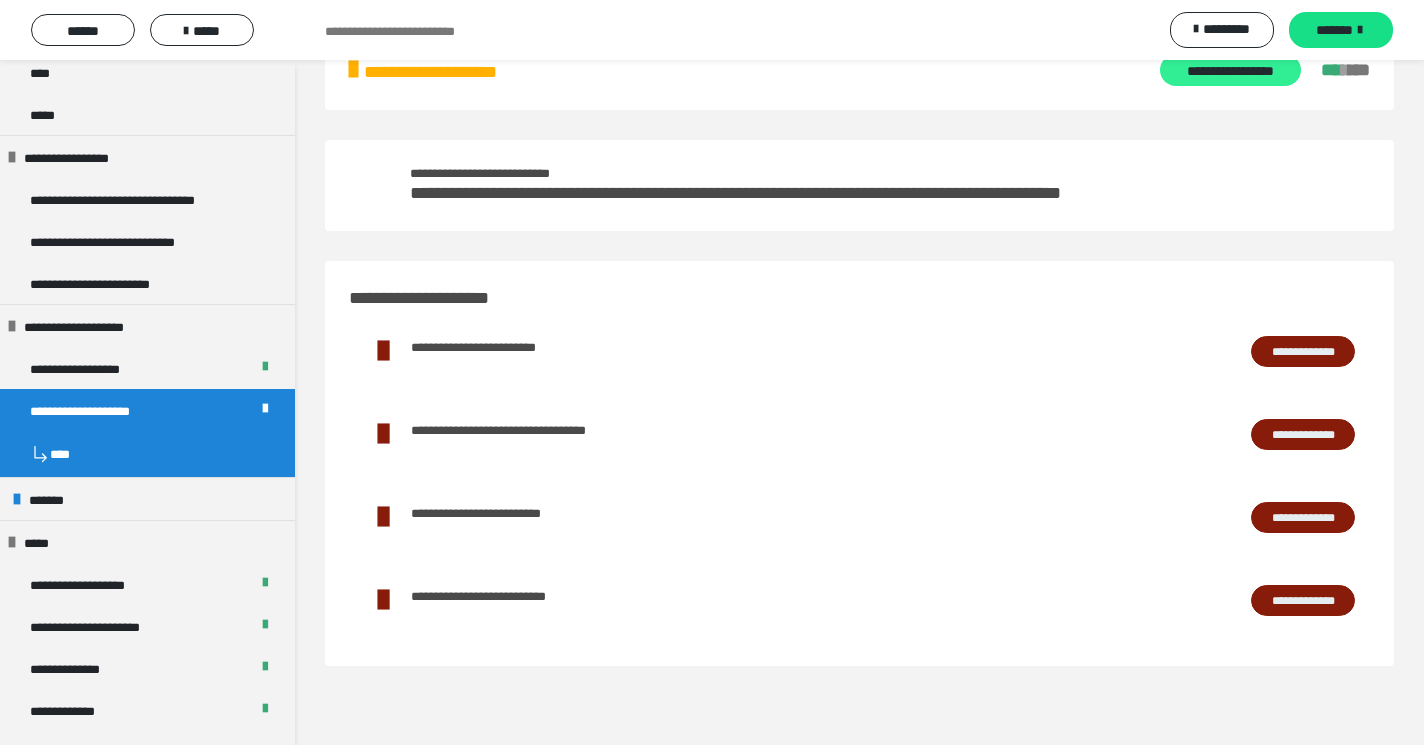 click on "**********" at bounding box center [1230, 70] 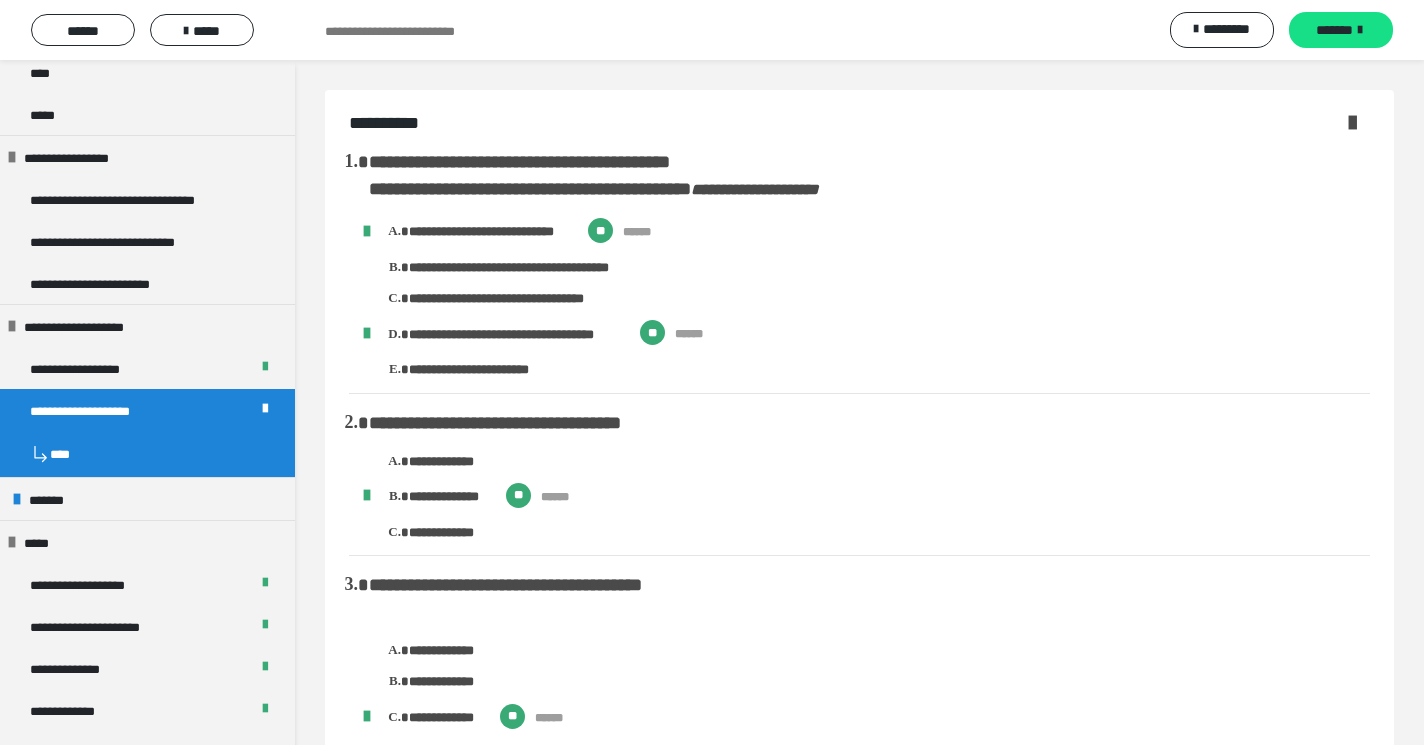 scroll, scrollTop: 0, scrollLeft: 0, axis: both 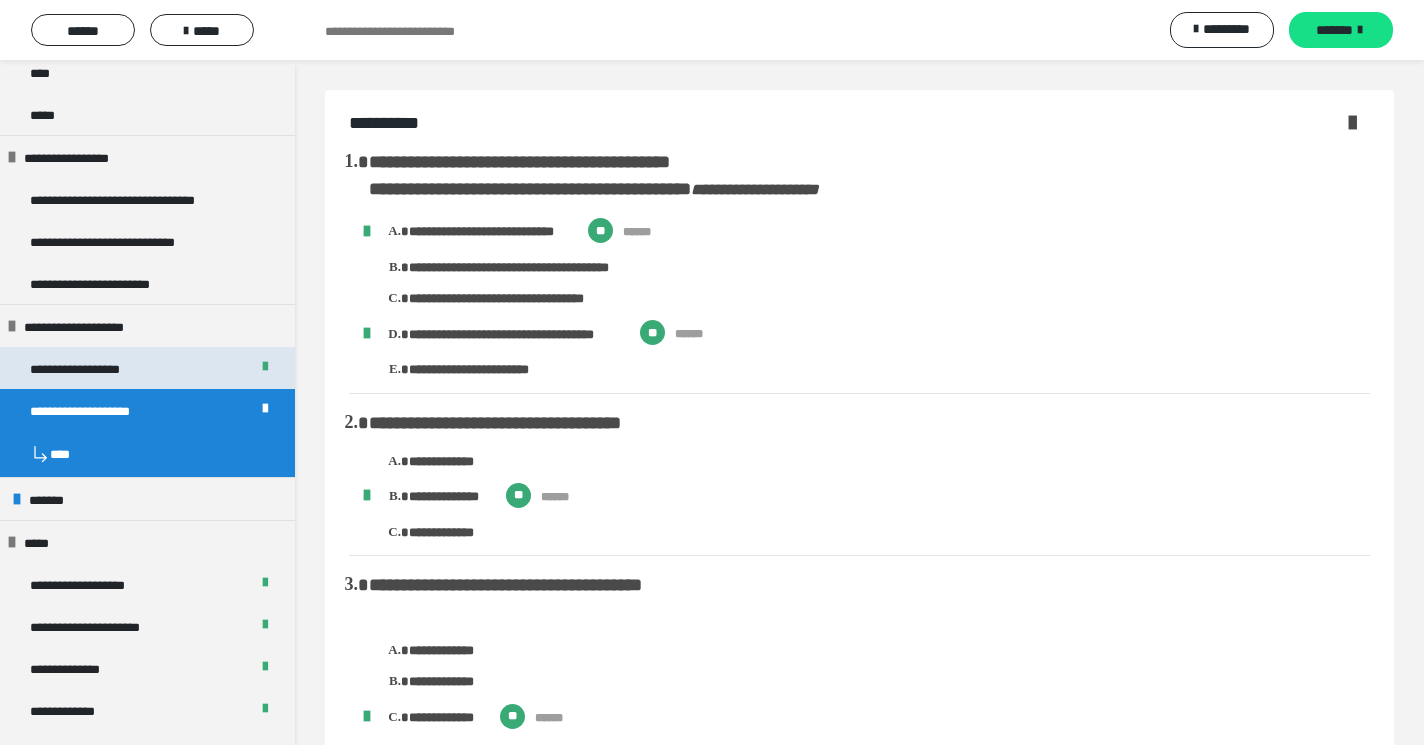 click on "**********" at bounding box center (87, 368) 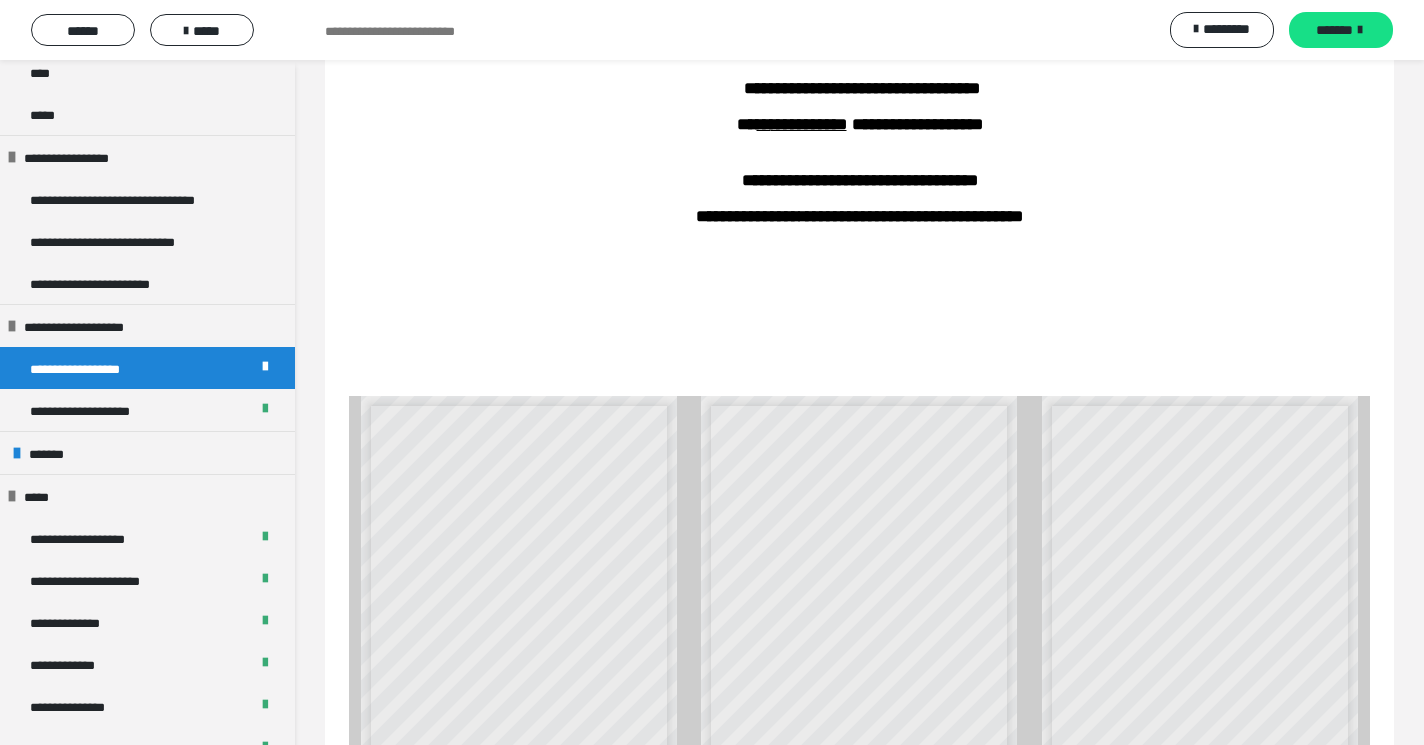 scroll, scrollTop: 216, scrollLeft: 0, axis: vertical 